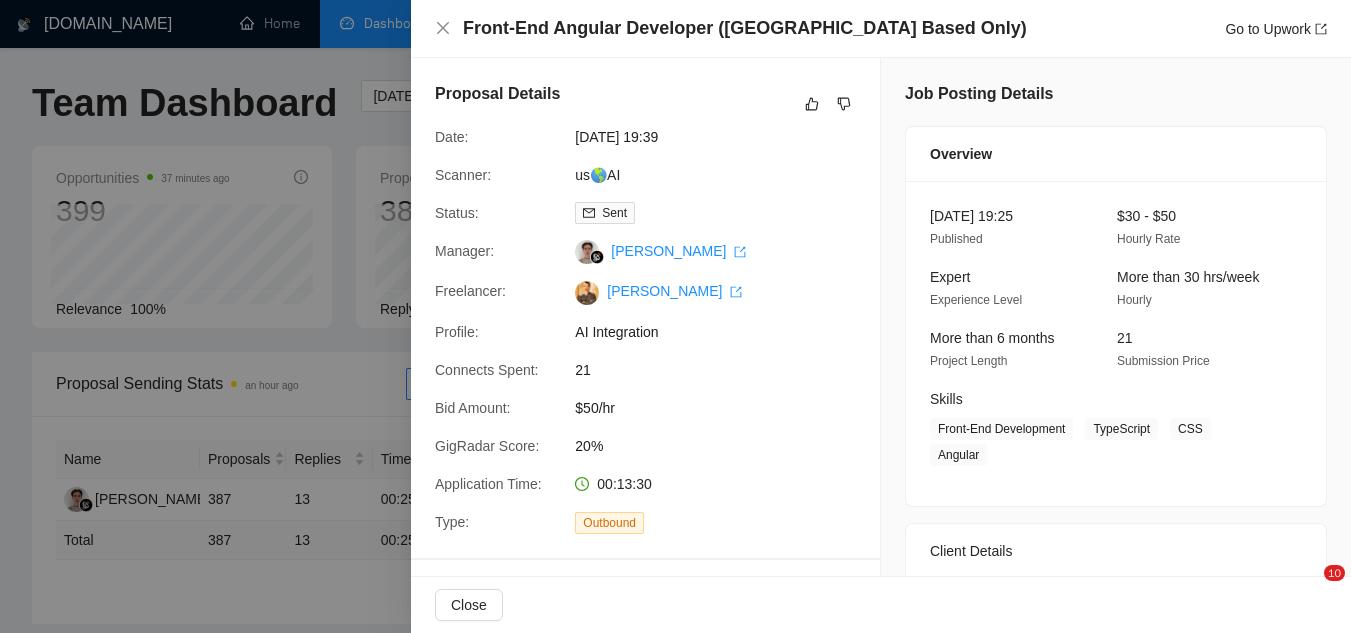 scroll, scrollTop: 1100, scrollLeft: 0, axis: vertical 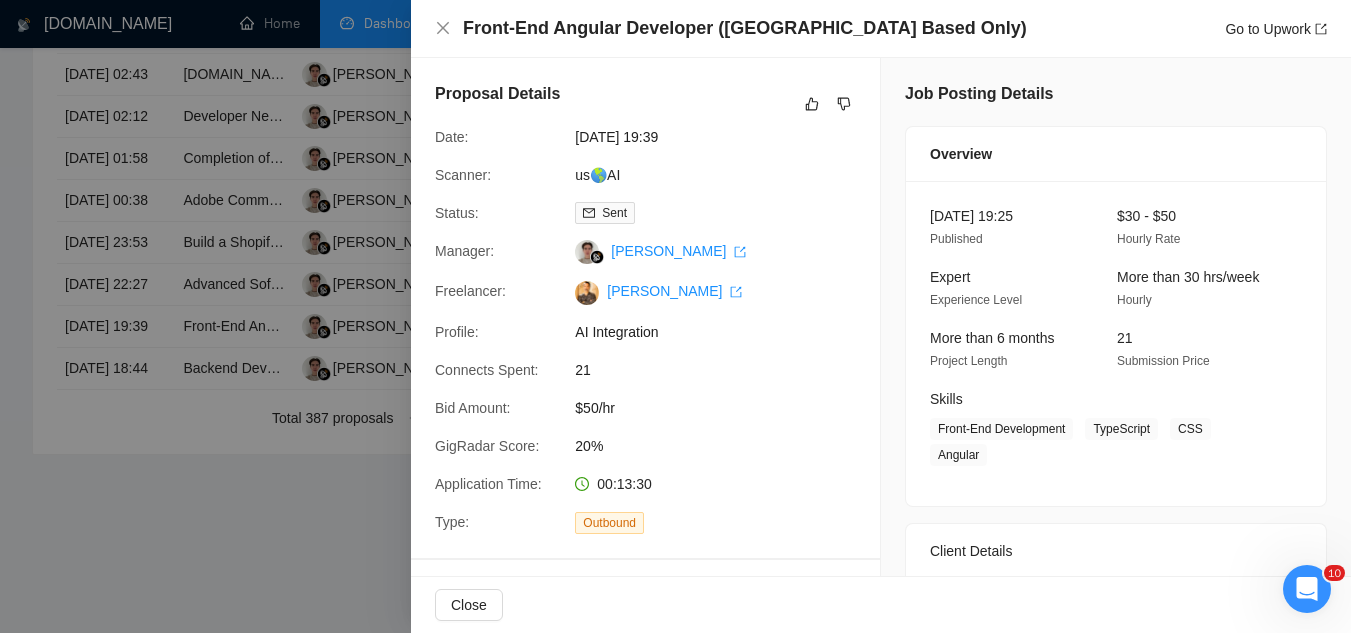 click at bounding box center [675, 316] 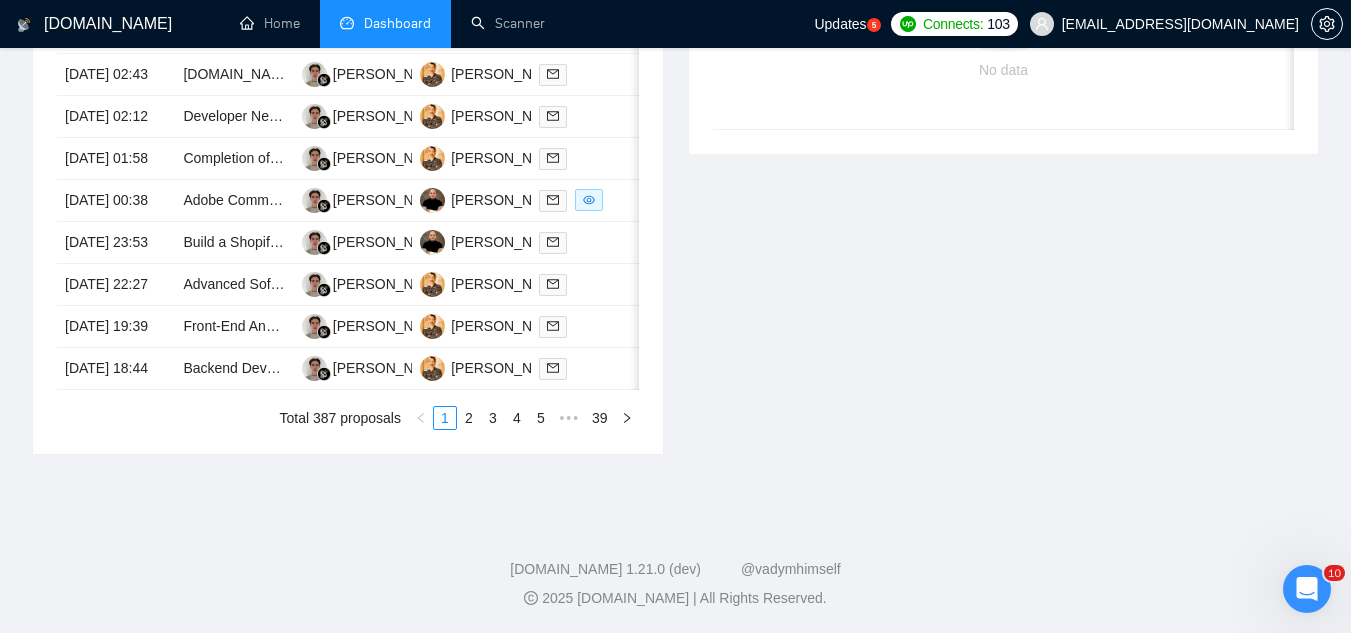 click on "[EMAIL_ADDRESS][DOMAIN_NAME]" at bounding box center [1180, 24] 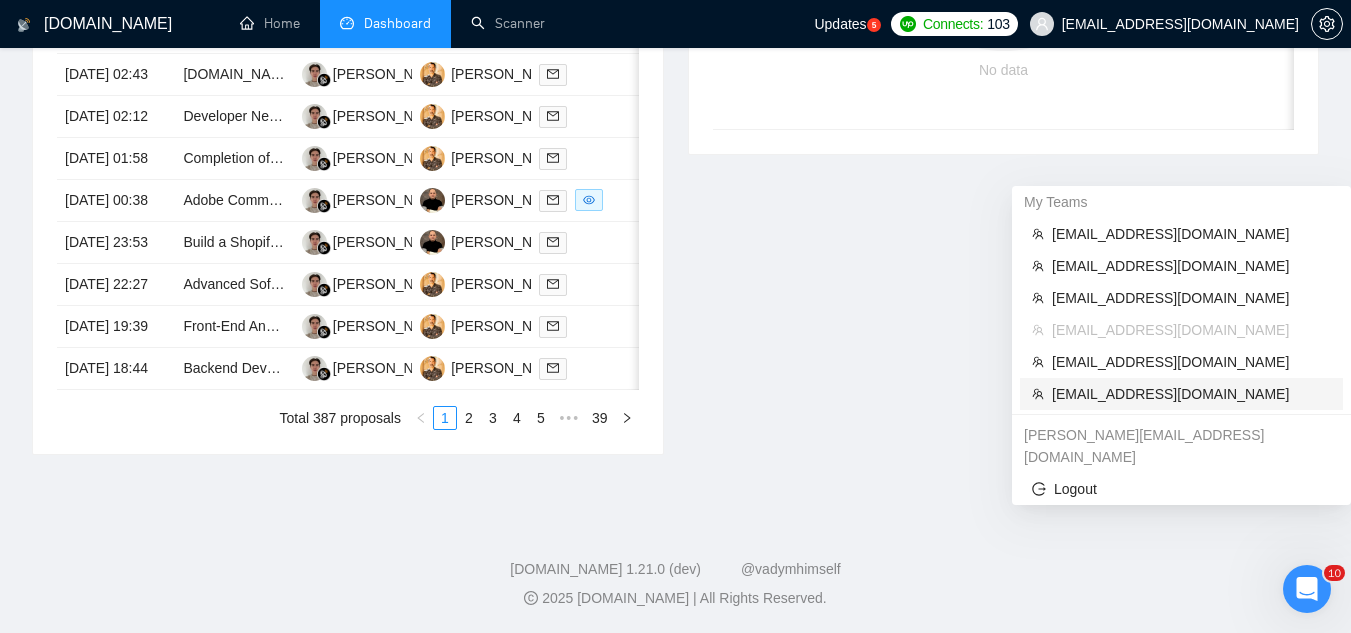 click on "[EMAIL_ADDRESS][DOMAIN_NAME]" at bounding box center (1191, 394) 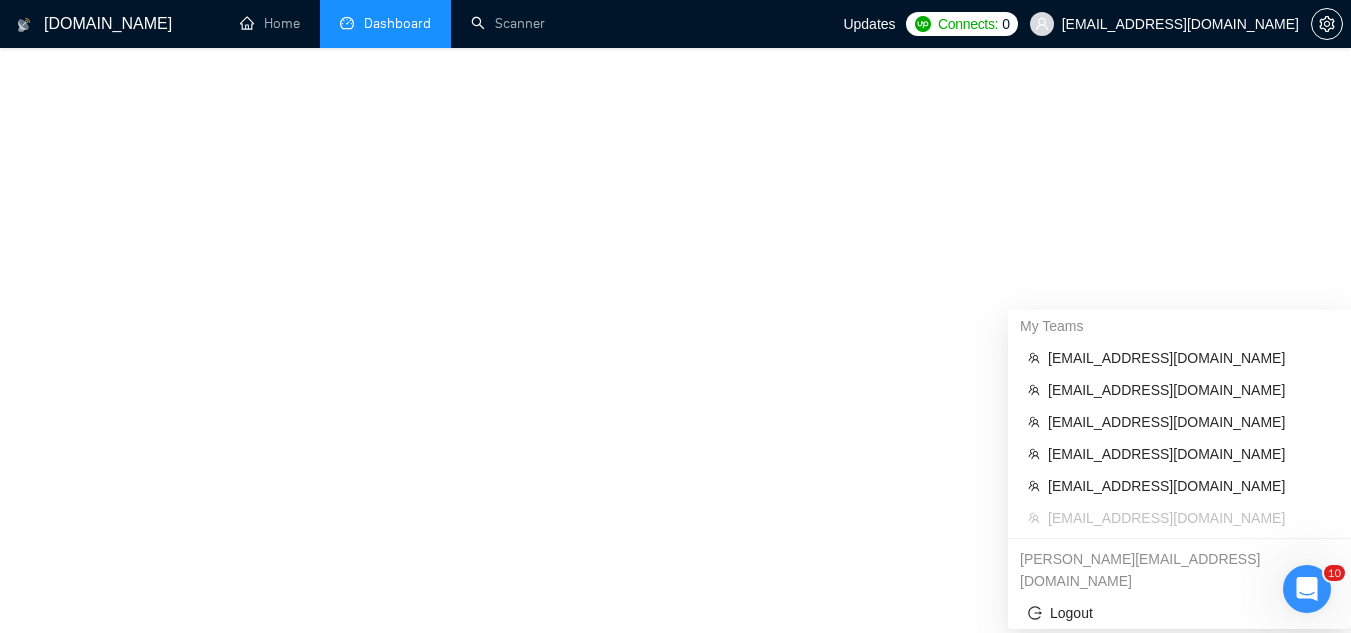 scroll, scrollTop: 1206, scrollLeft: 0, axis: vertical 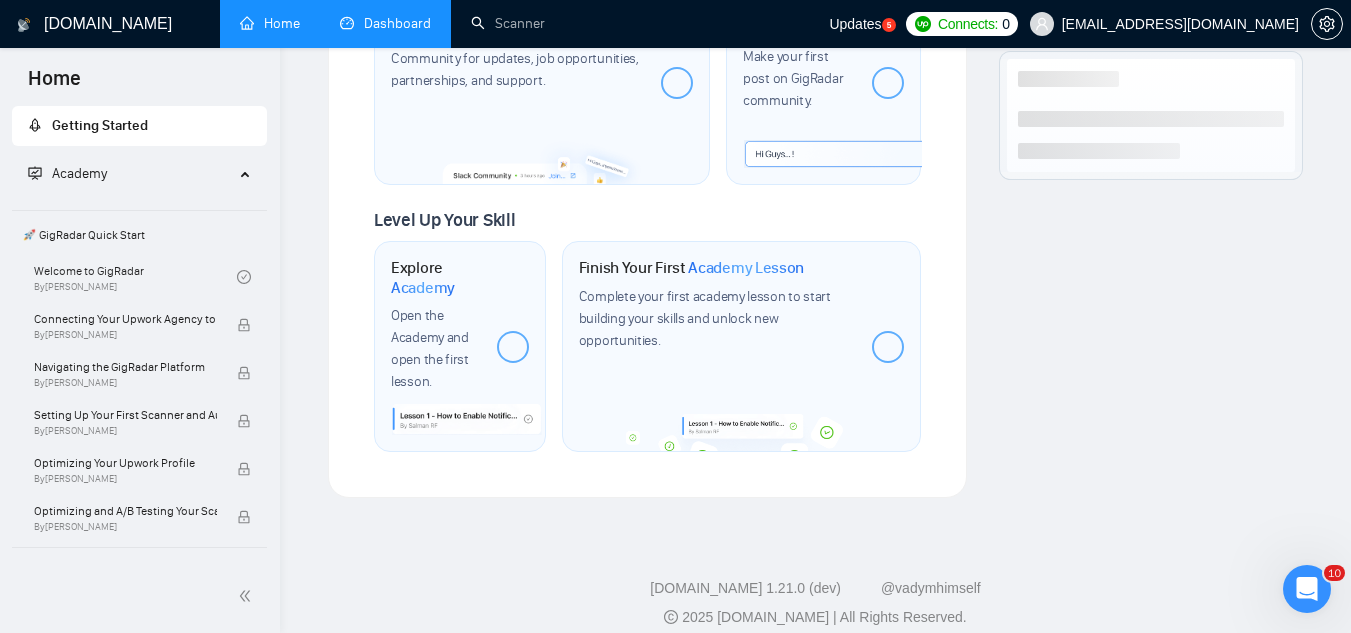 click on "Dashboard" at bounding box center (385, 23) 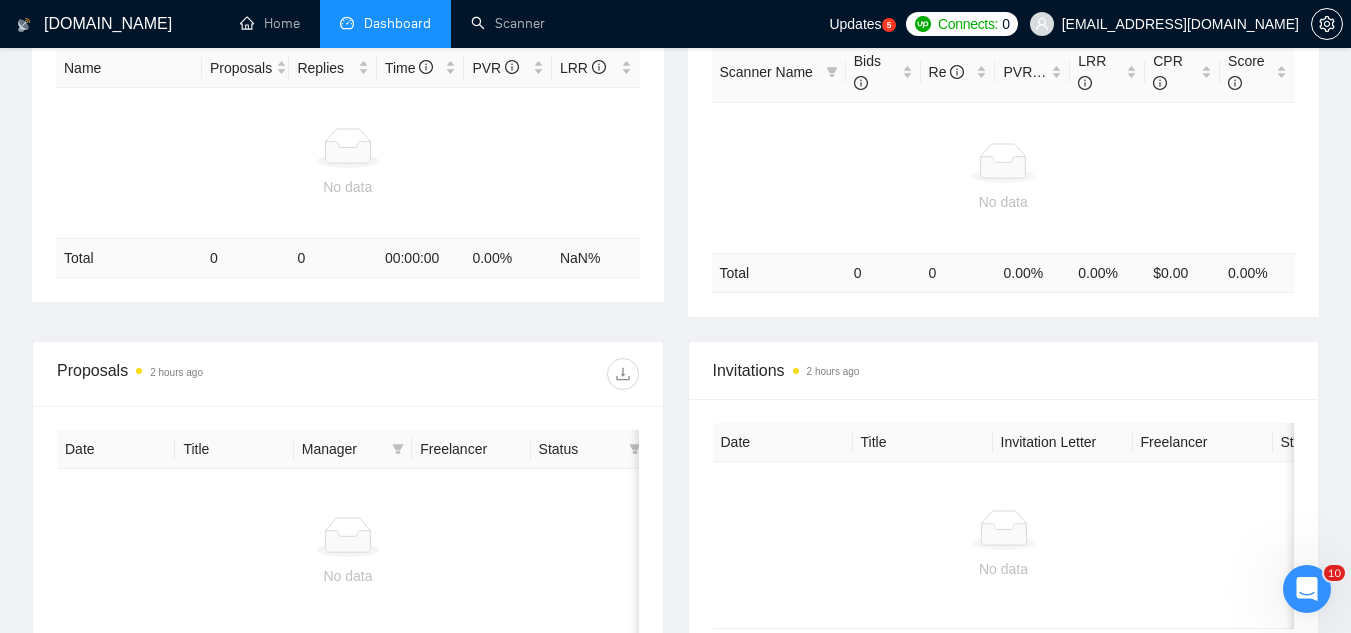 scroll, scrollTop: 278, scrollLeft: 0, axis: vertical 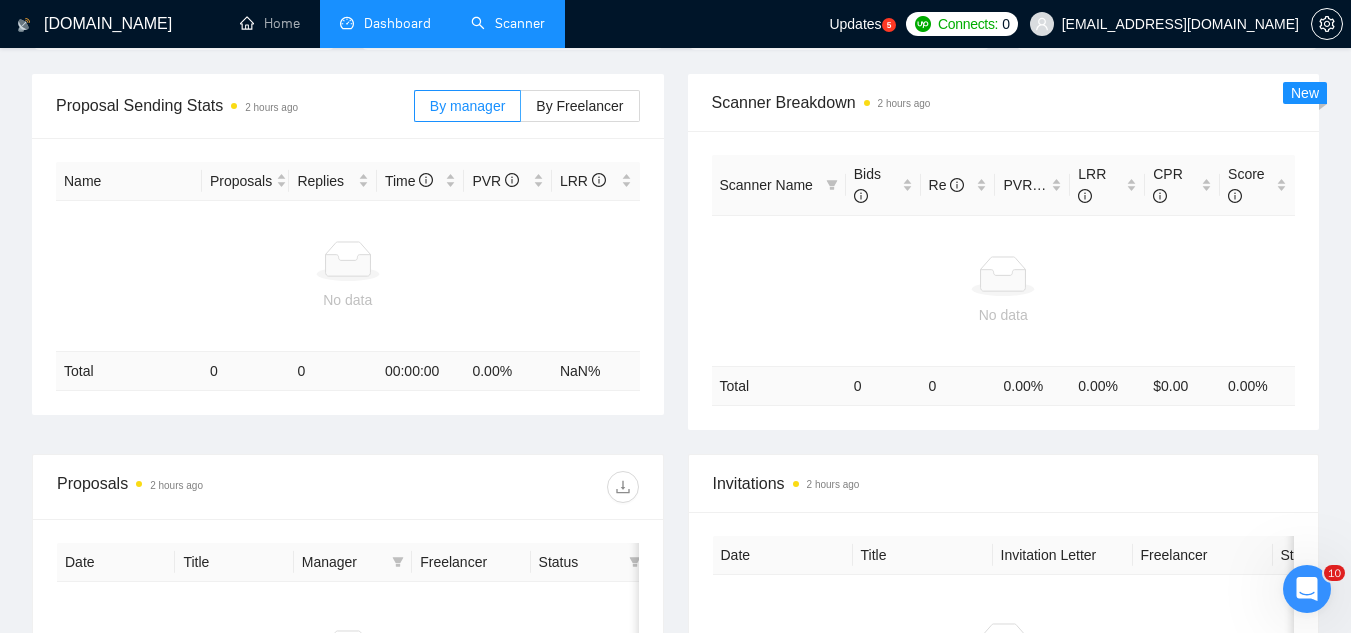 click on "Scanner" at bounding box center (508, 23) 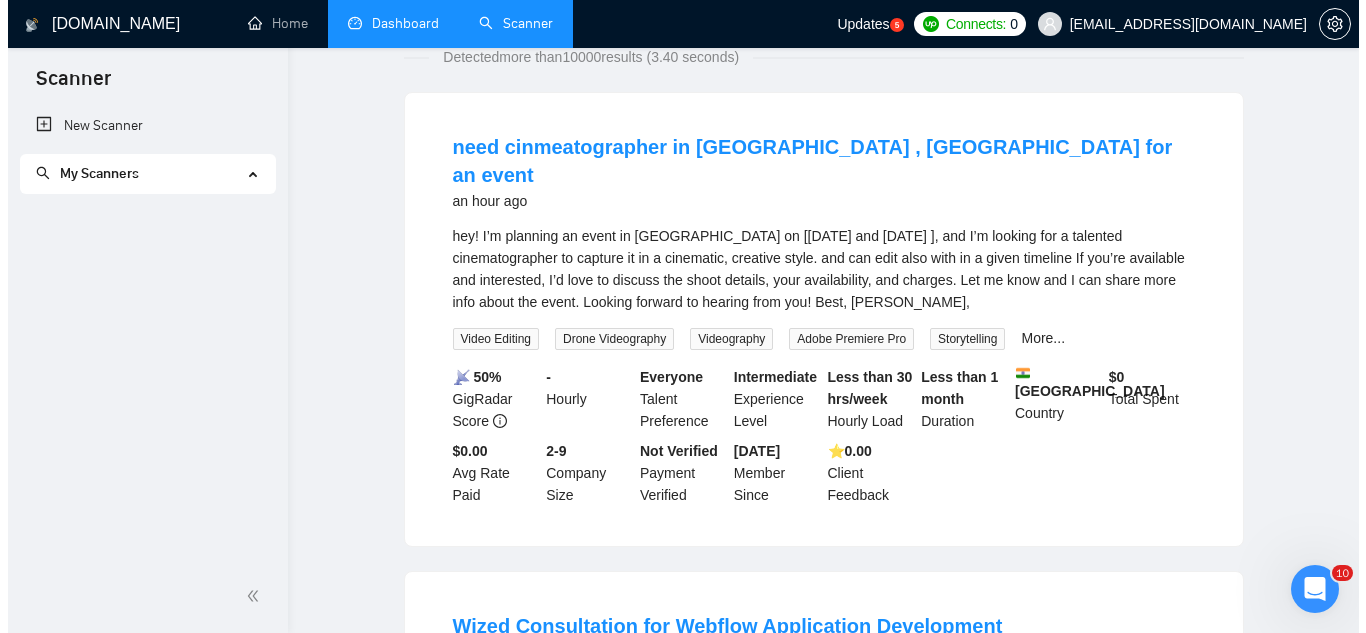 scroll, scrollTop: 0, scrollLeft: 0, axis: both 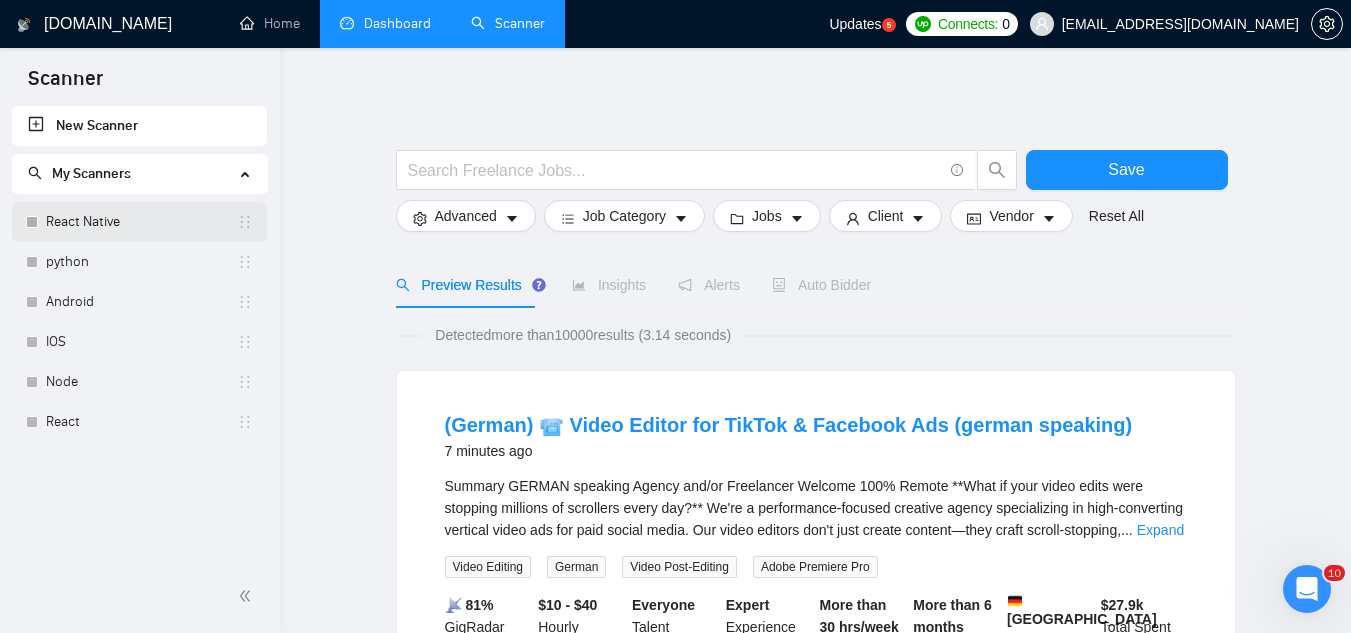 click on "React Native" at bounding box center (141, 222) 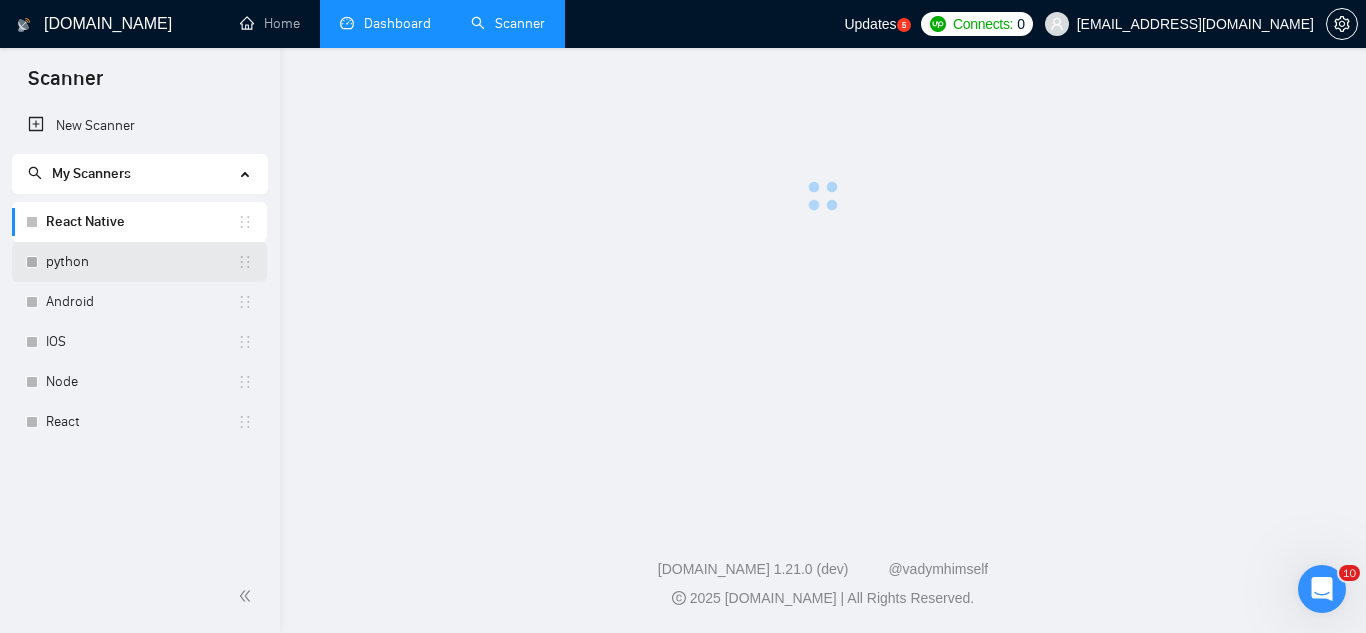 click on "python" at bounding box center (141, 262) 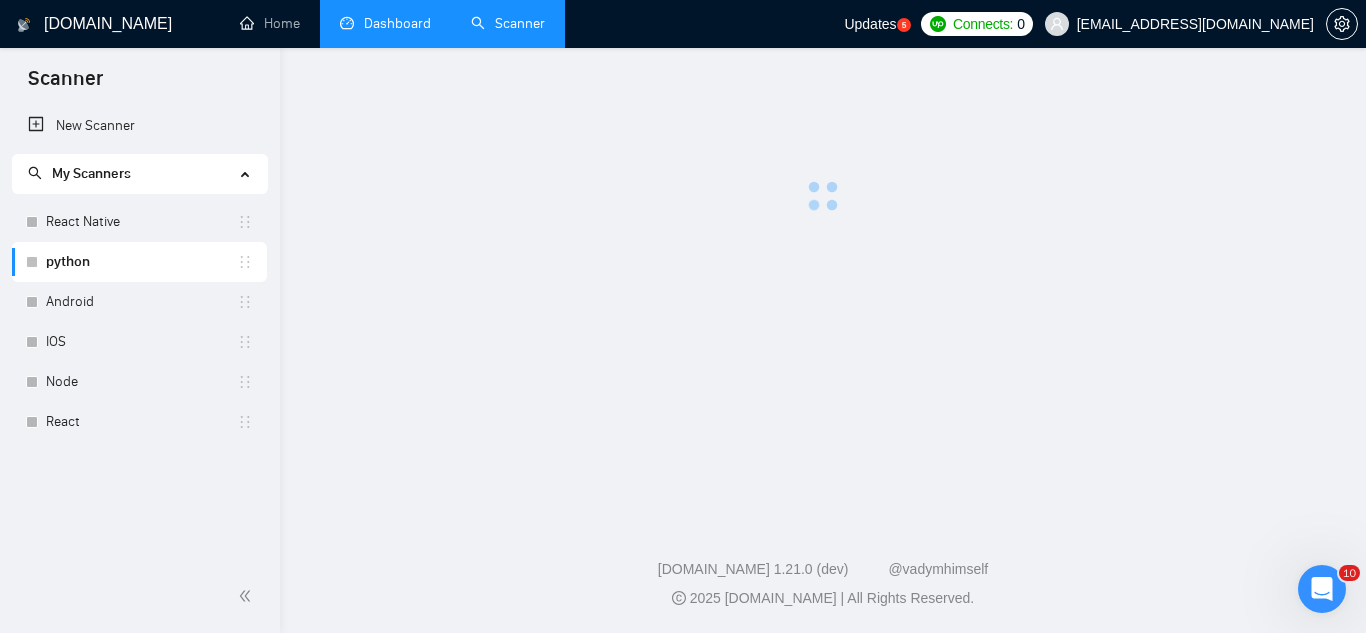 click on "Dashboard" at bounding box center (385, 23) 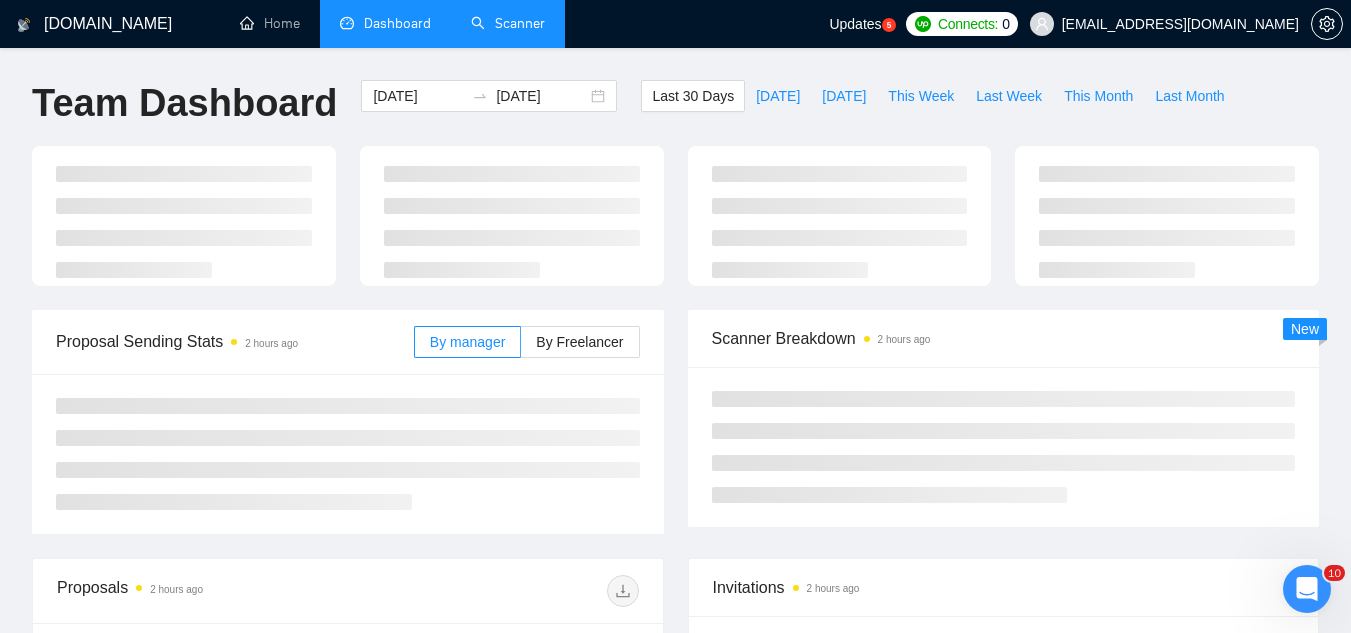 click on "Scanner" at bounding box center [508, 23] 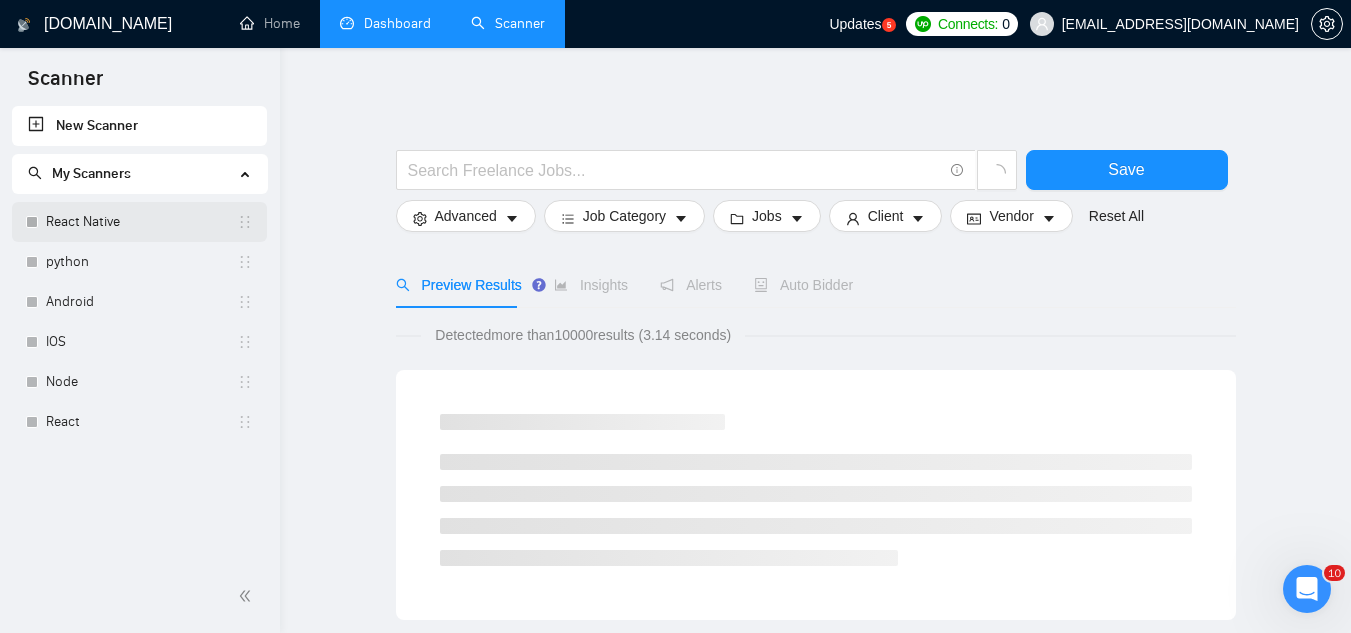 click on "React Native" at bounding box center (141, 222) 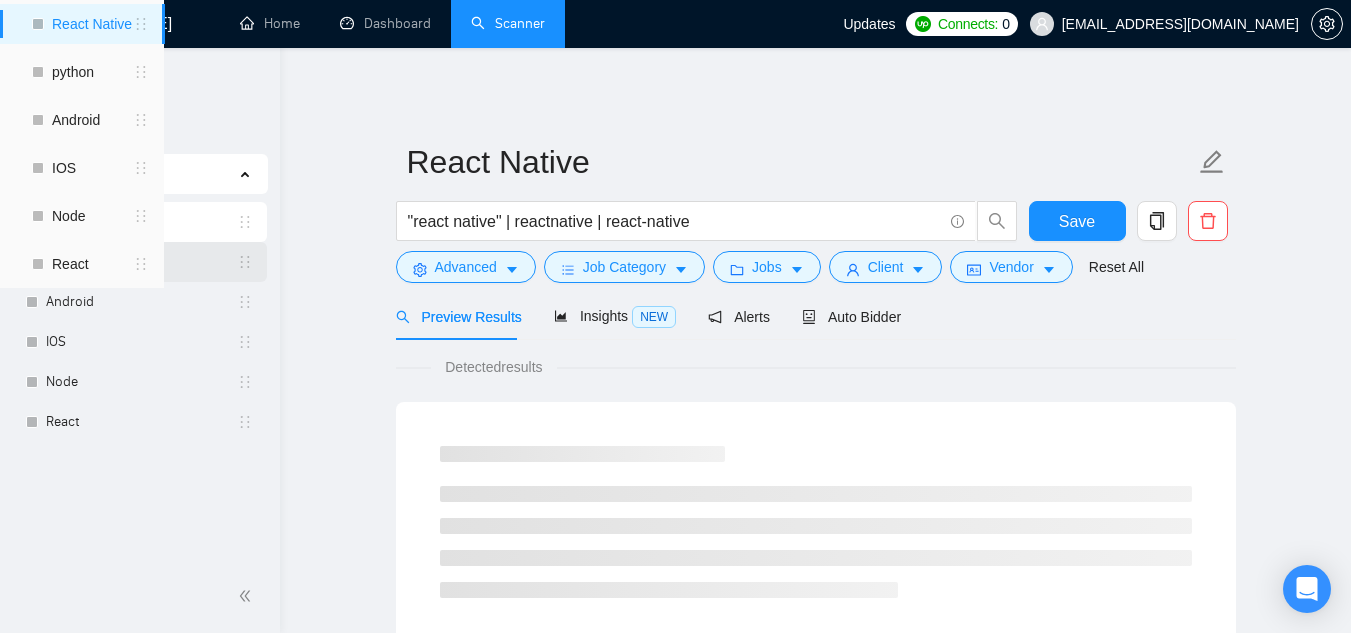 scroll, scrollTop: 0, scrollLeft: 0, axis: both 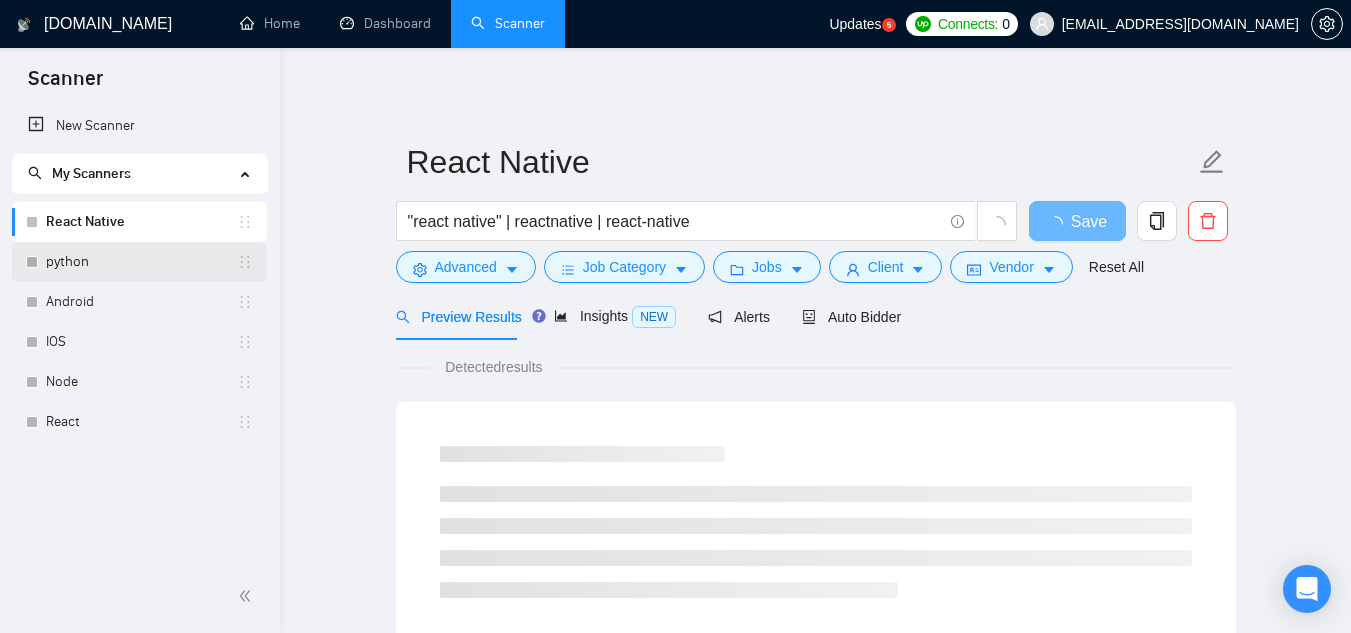 click on "python" at bounding box center [141, 262] 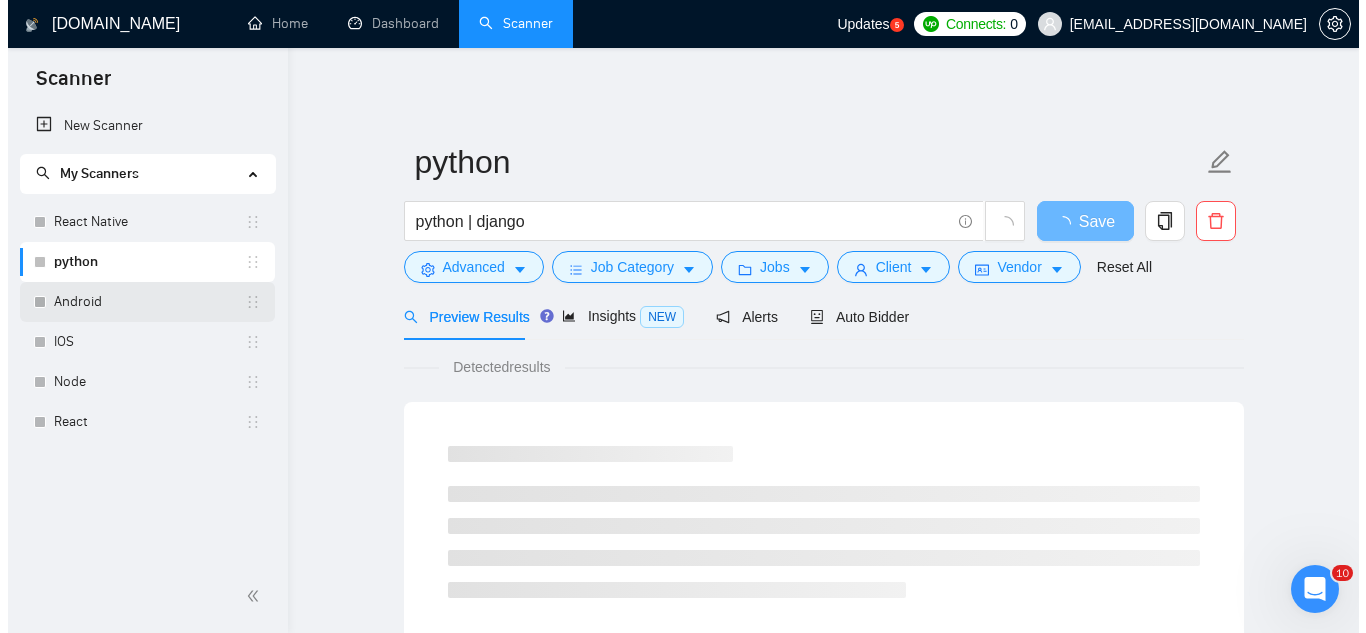 scroll, scrollTop: 0, scrollLeft: 0, axis: both 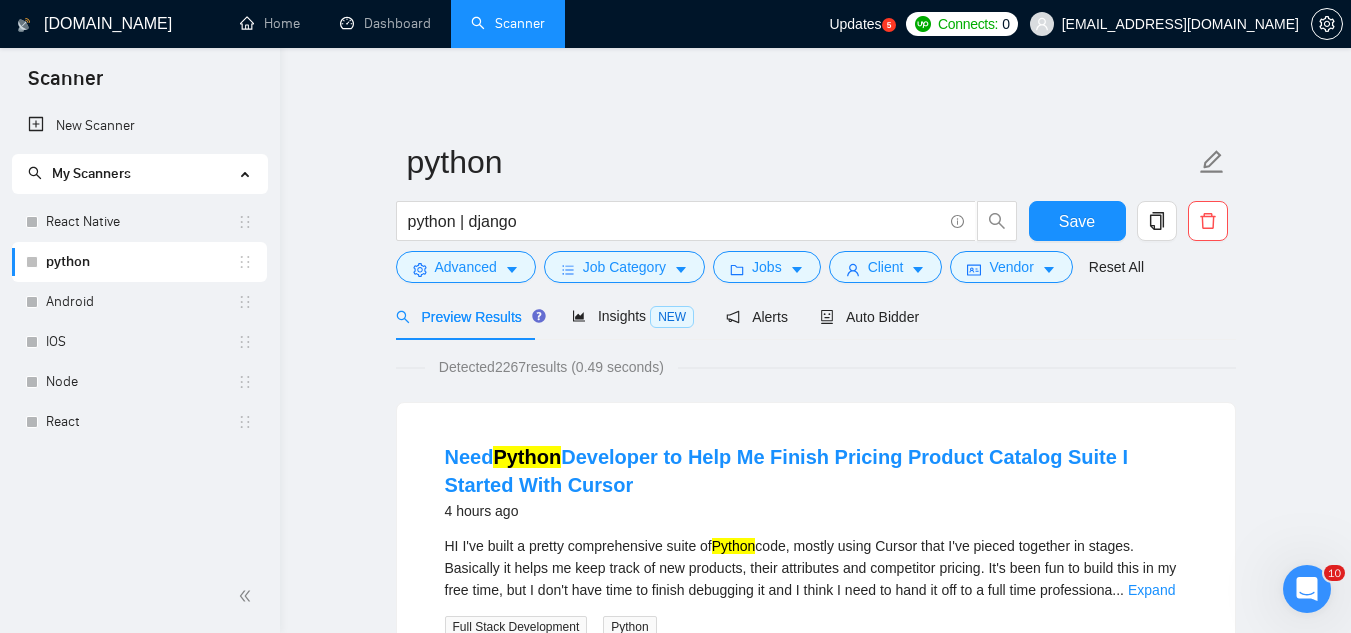 click on "Need  Python  Developer to Help Me Finish Pricing Product Catalog Suite I Started With Cursor 4 hours ago HI I've built a pretty comprehensive suite of  Python  code, mostly using Cursor that I've pieced together in stages.
Basically it helps me keep track of new products, their attributes and competitor pricing.
It's been fun to build this in my free time, but I don't have time to finish debugging it and I think I need to hand it off to a full time professiona ... Expand Full Stack Development Python 📡   64% GigRadar Score   $25 - $47 Hourly Everyone Talent Preference Expert Experience Level Less than 30 hrs/week Hourly Load 1 to 3 months Duration   United States Country $ 19.6k Total Spent $25.73 Avg Rate Paid 1 Company Size Verified Payment Verified Oct, 2017 Member Since ⭐️  4.98 Client Feedback" at bounding box center [816, 618] 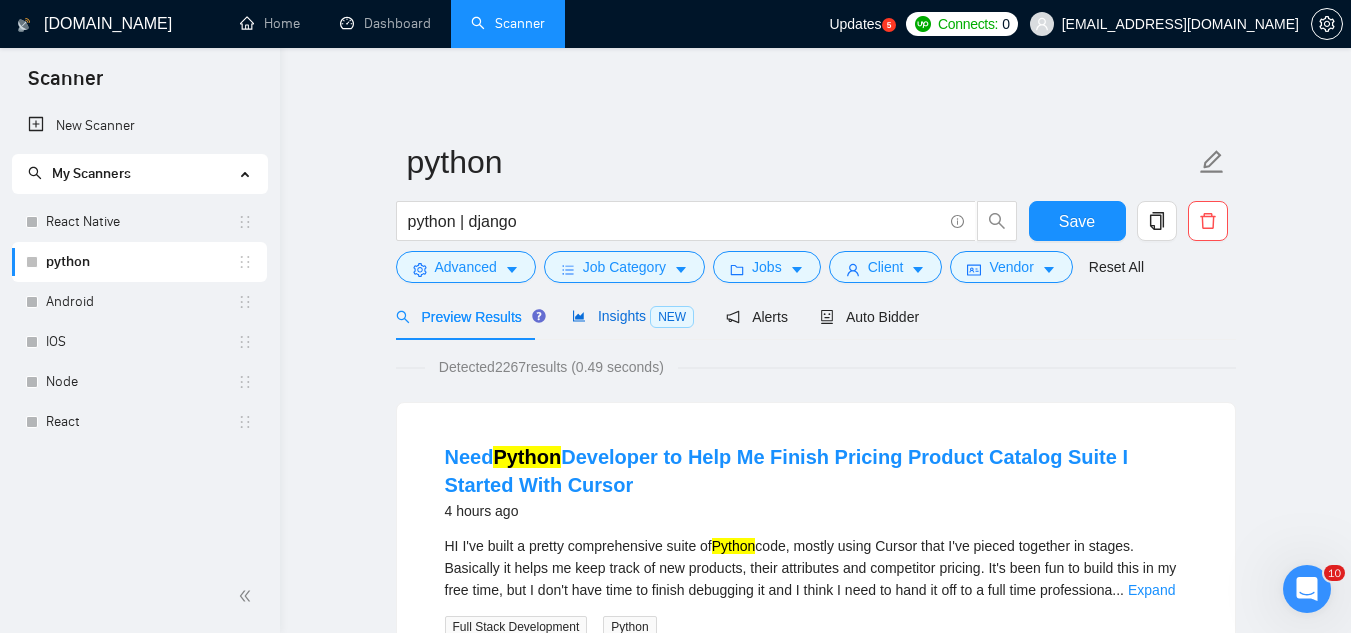click on "Insights NEW" at bounding box center (633, 316) 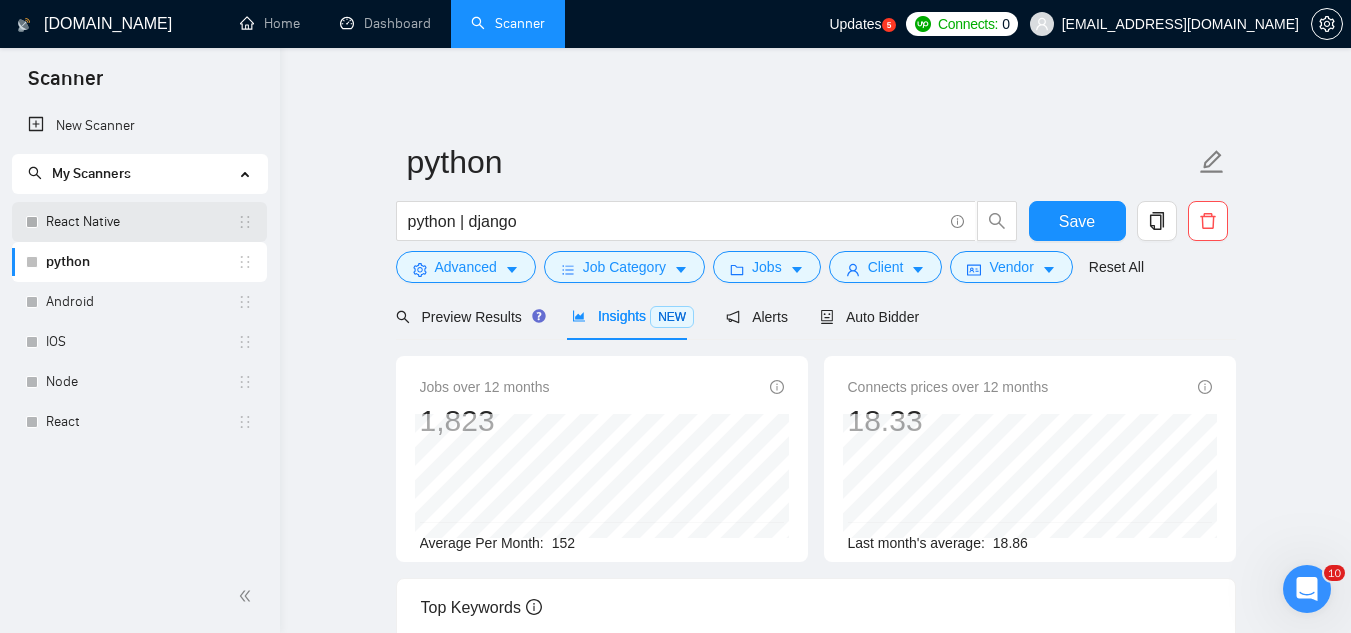click on "React Native" at bounding box center [141, 222] 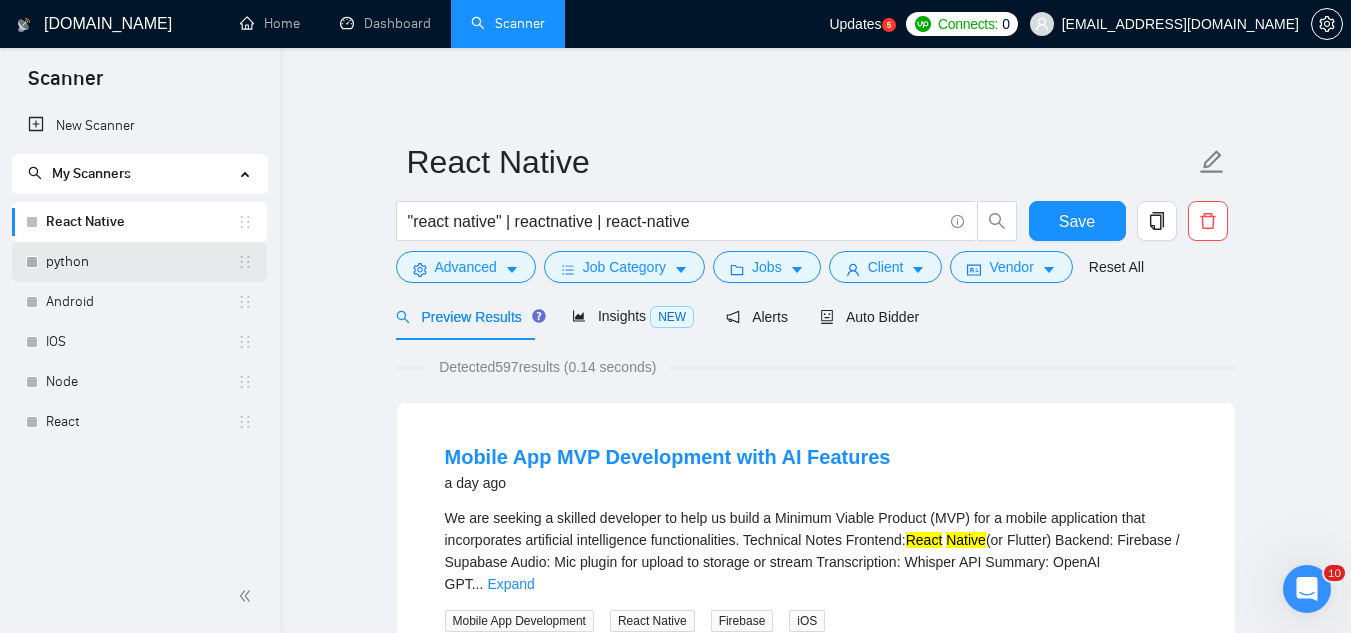click on "python" at bounding box center (141, 262) 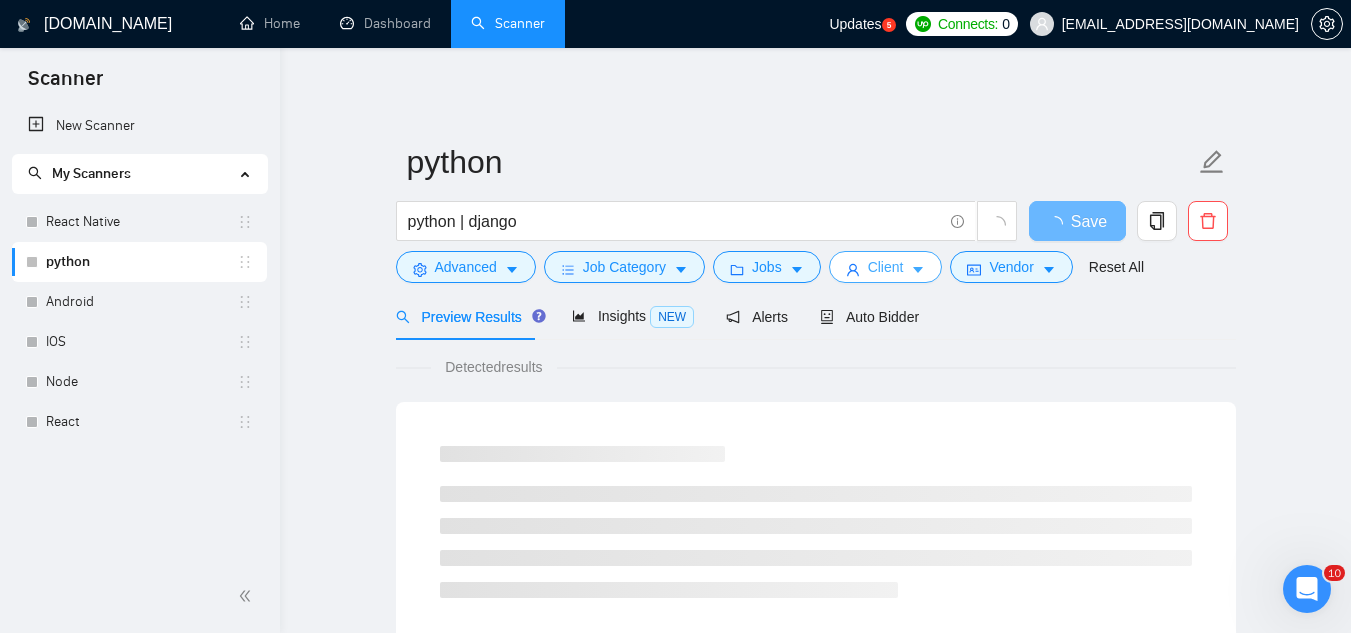 click on "Client" at bounding box center (886, 267) 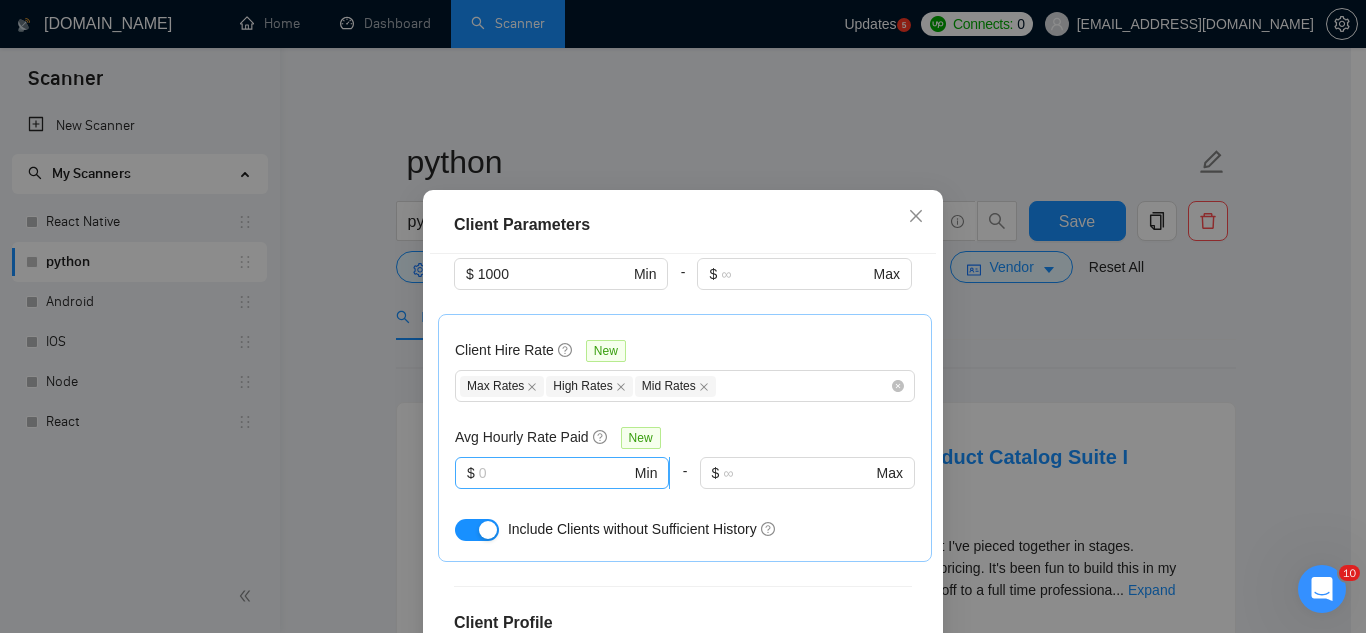 scroll, scrollTop: 600, scrollLeft: 0, axis: vertical 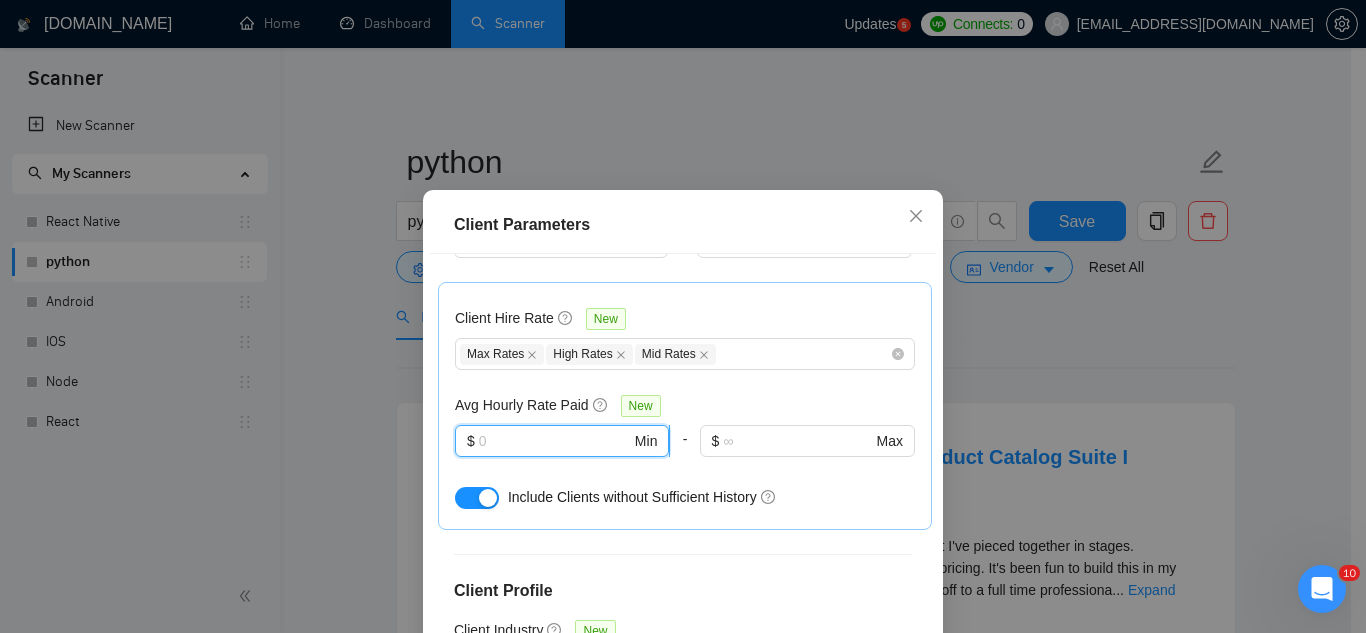 click at bounding box center [555, 441] 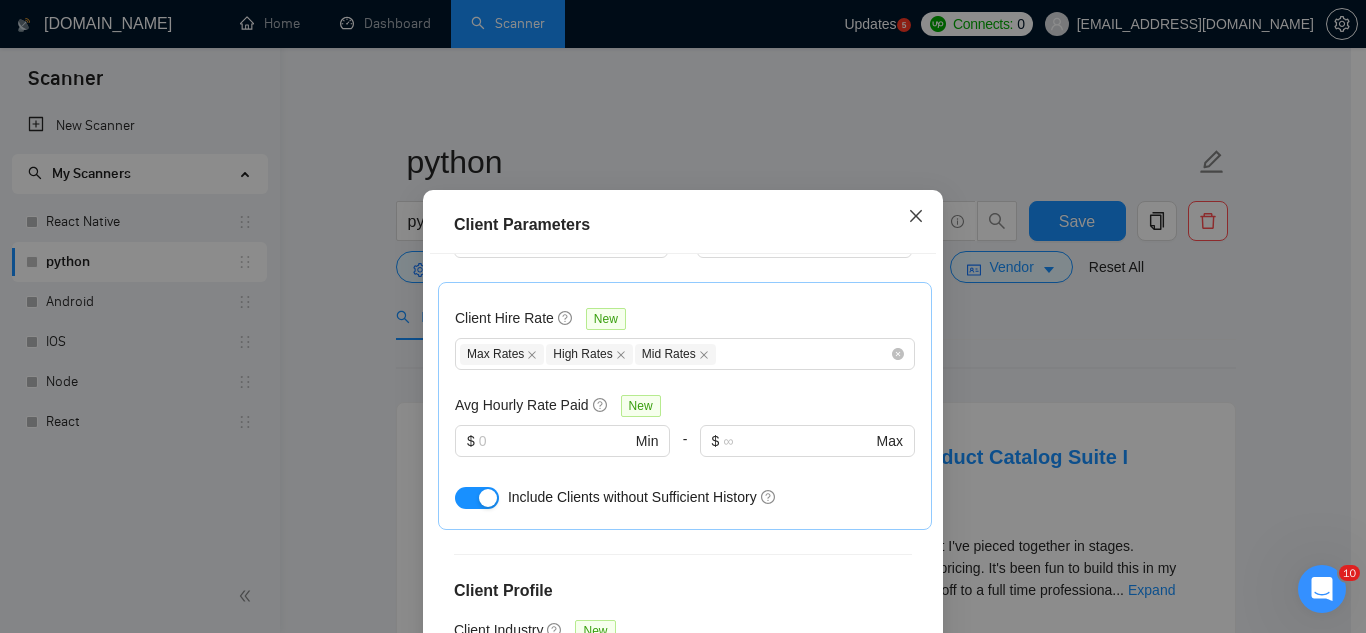 click 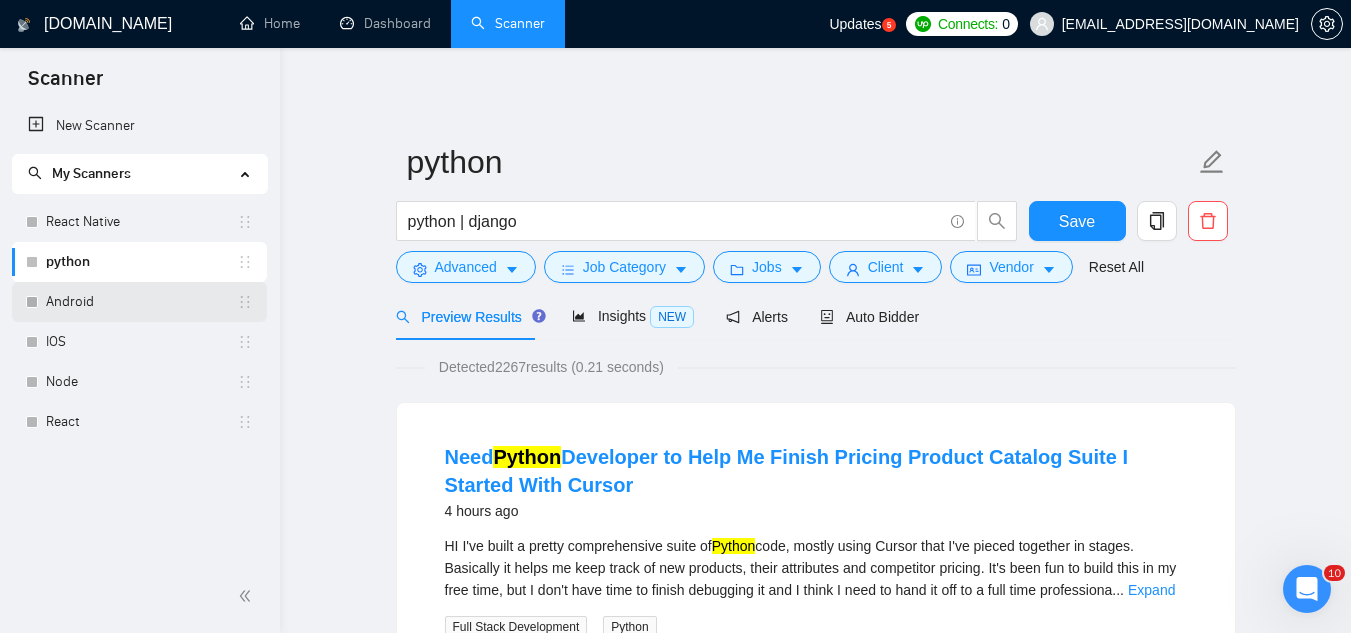 click on "Android" at bounding box center (141, 302) 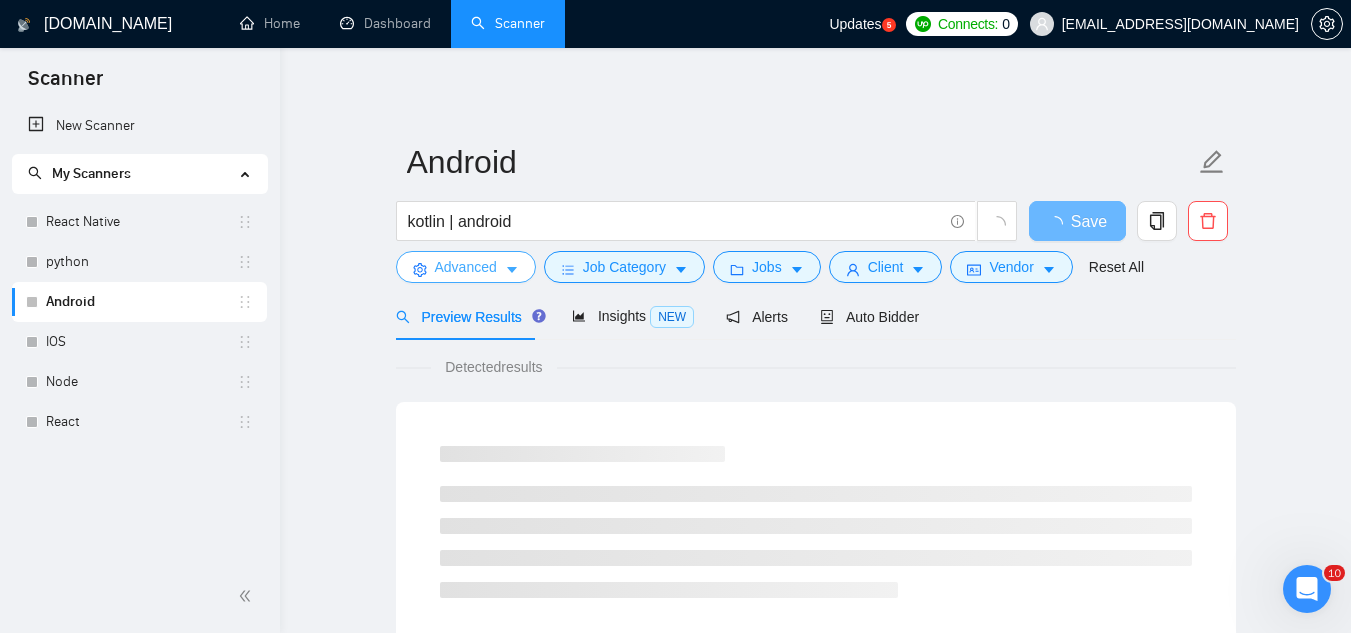 click on "Advanced" at bounding box center (466, 267) 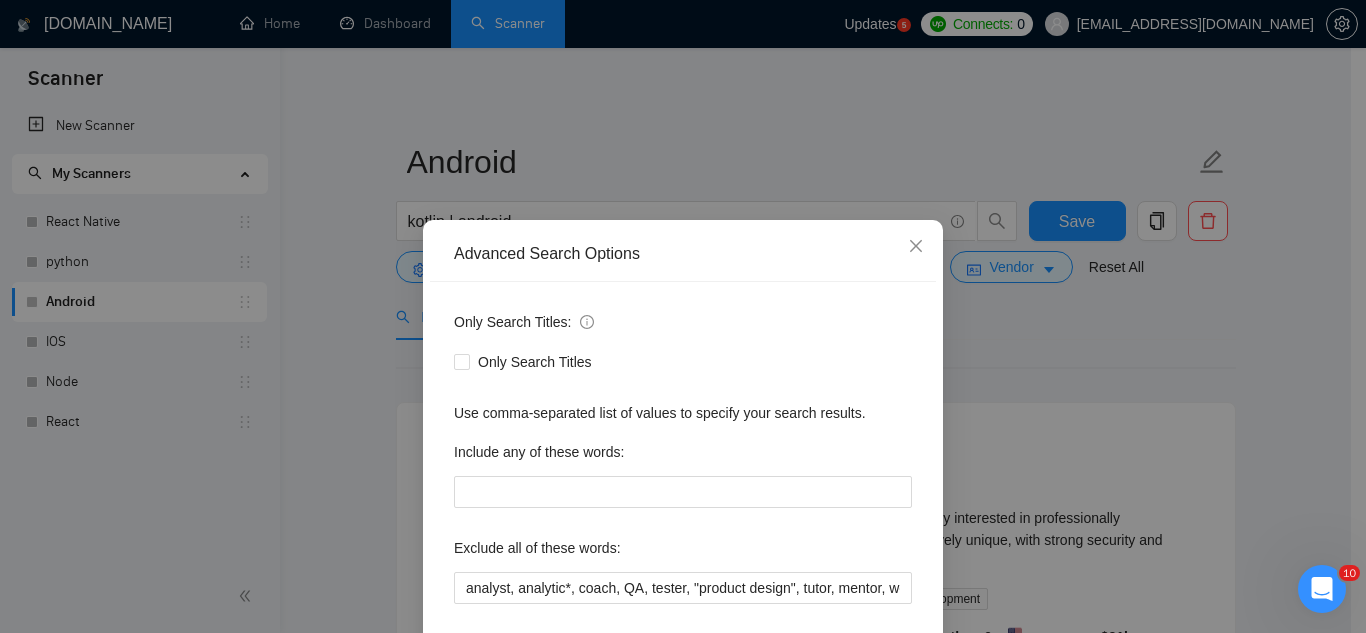scroll, scrollTop: 100, scrollLeft: 0, axis: vertical 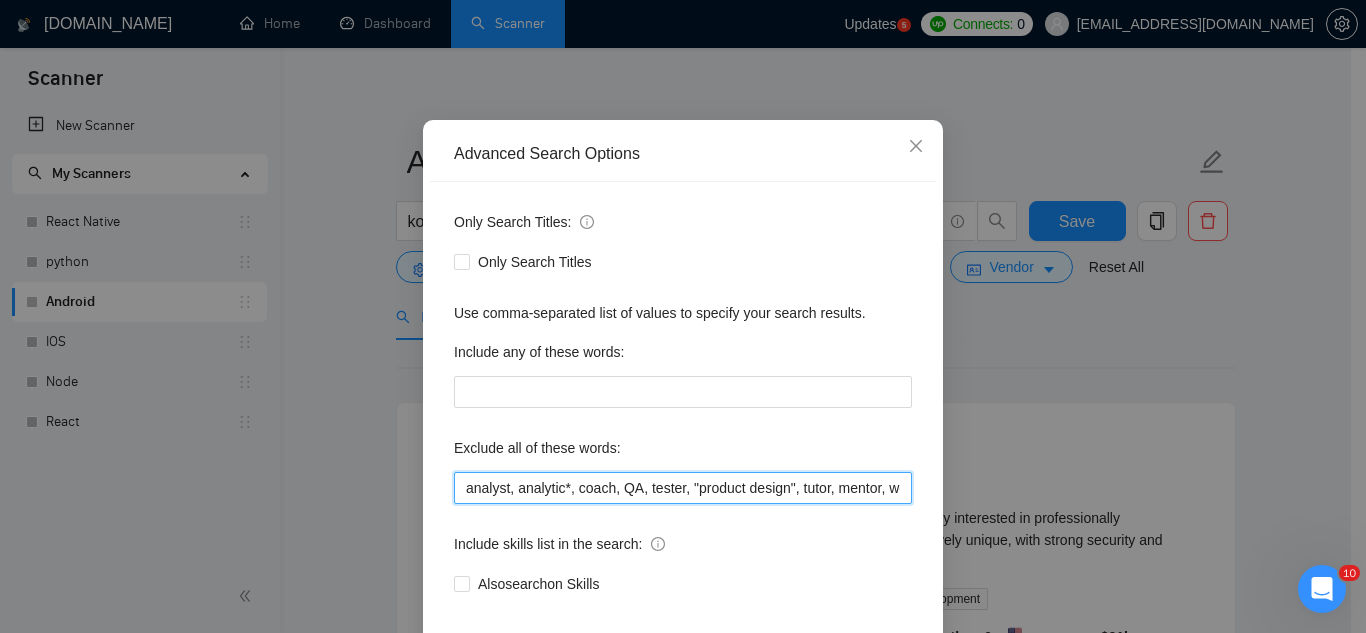 click on "analyst, analytic*, coach, QA, tester, "product design", tutor, mentor, wordpress, WP, safari, electronic, chip*, animation*, game, designer, "Data Scientist", "data analyst", sport*, gambling," at bounding box center (683, 488) 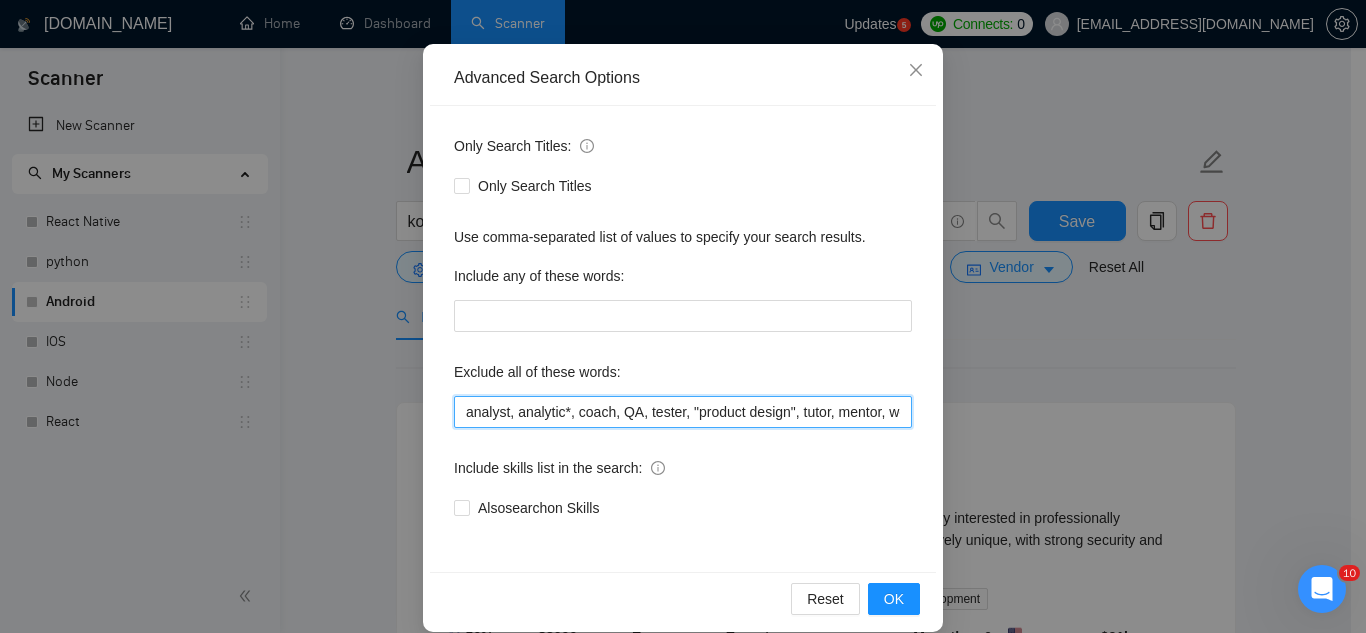 scroll, scrollTop: 199, scrollLeft: 0, axis: vertical 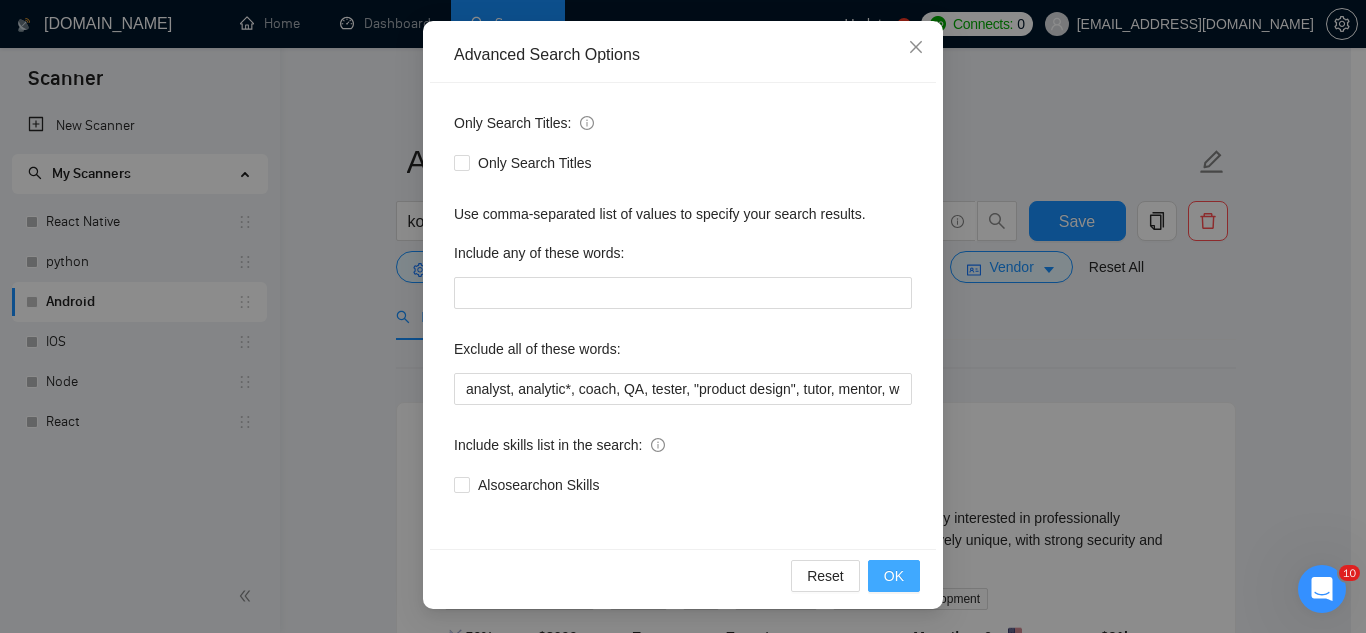 click on "OK" at bounding box center [894, 576] 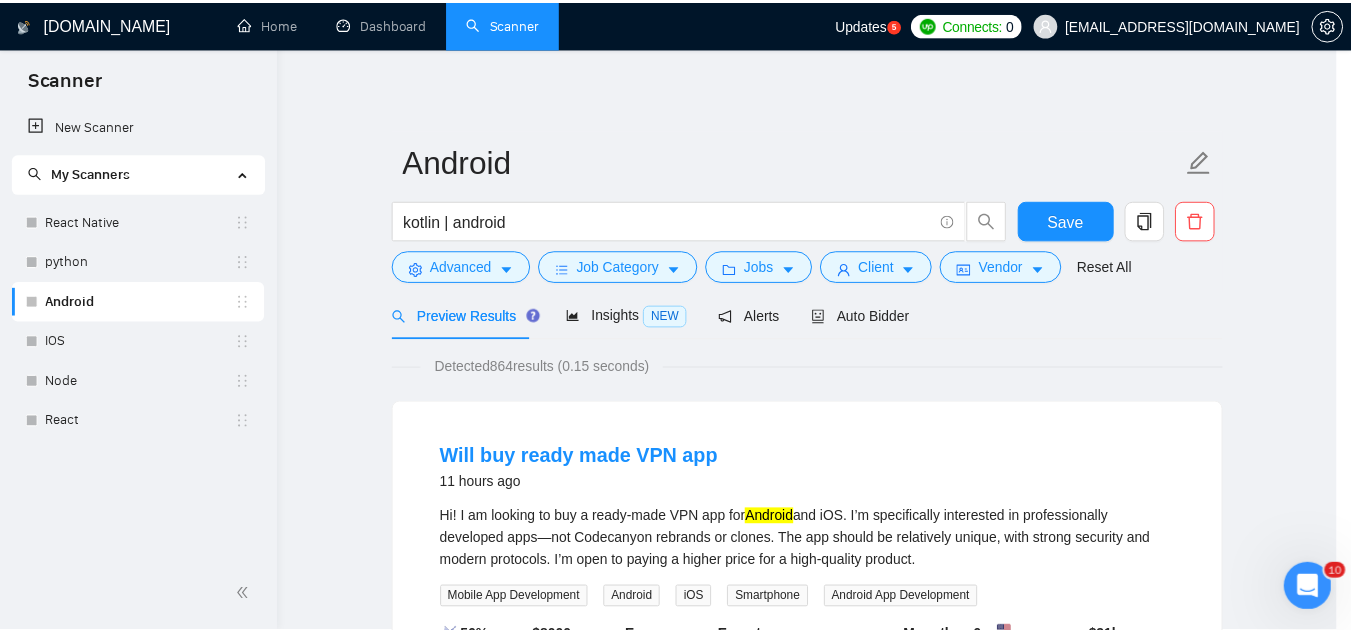 scroll, scrollTop: 99, scrollLeft: 0, axis: vertical 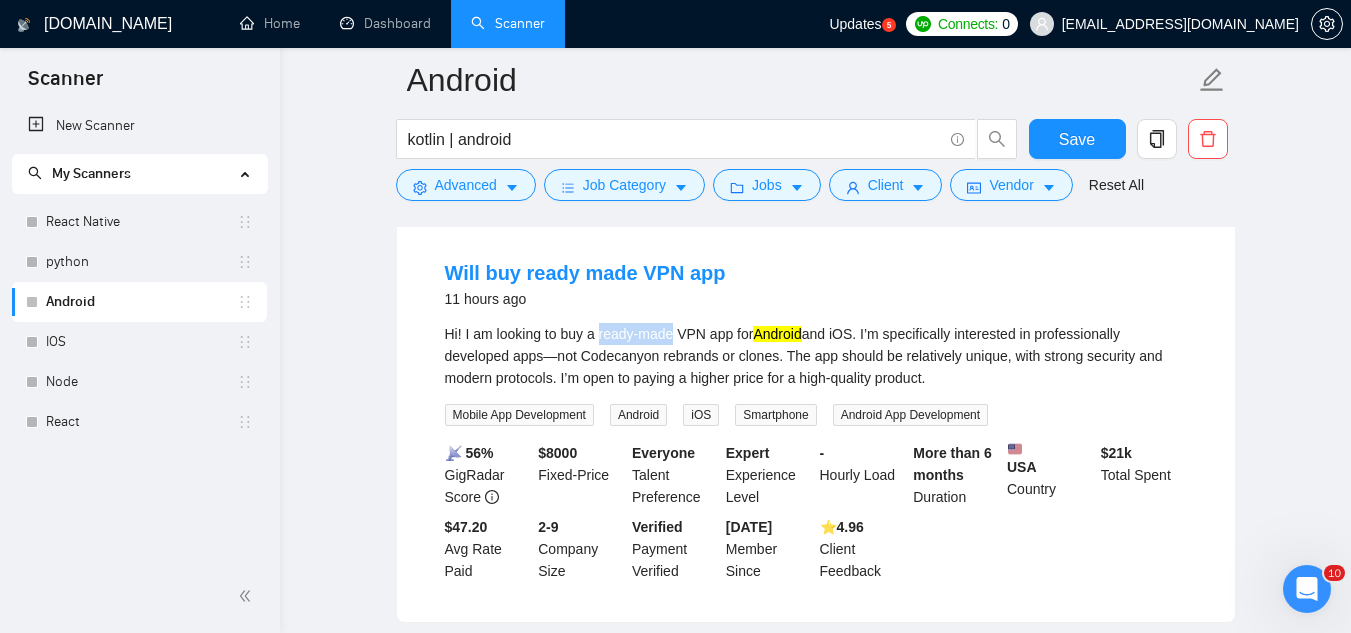 drag, startPoint x: 600, startPoint y: 339, endPoint x: 675, endPoint y: 327, distance: 75.95393 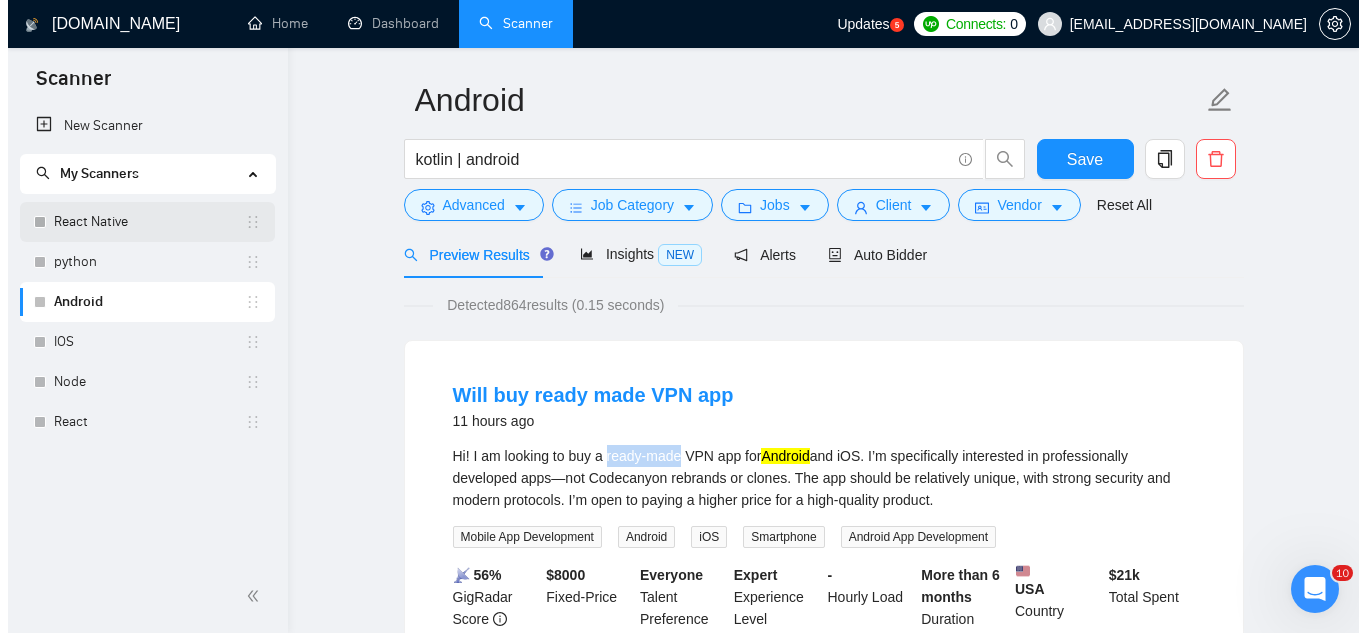 scroll, scrollTop: 0, scrollLeft: 0, axis: both 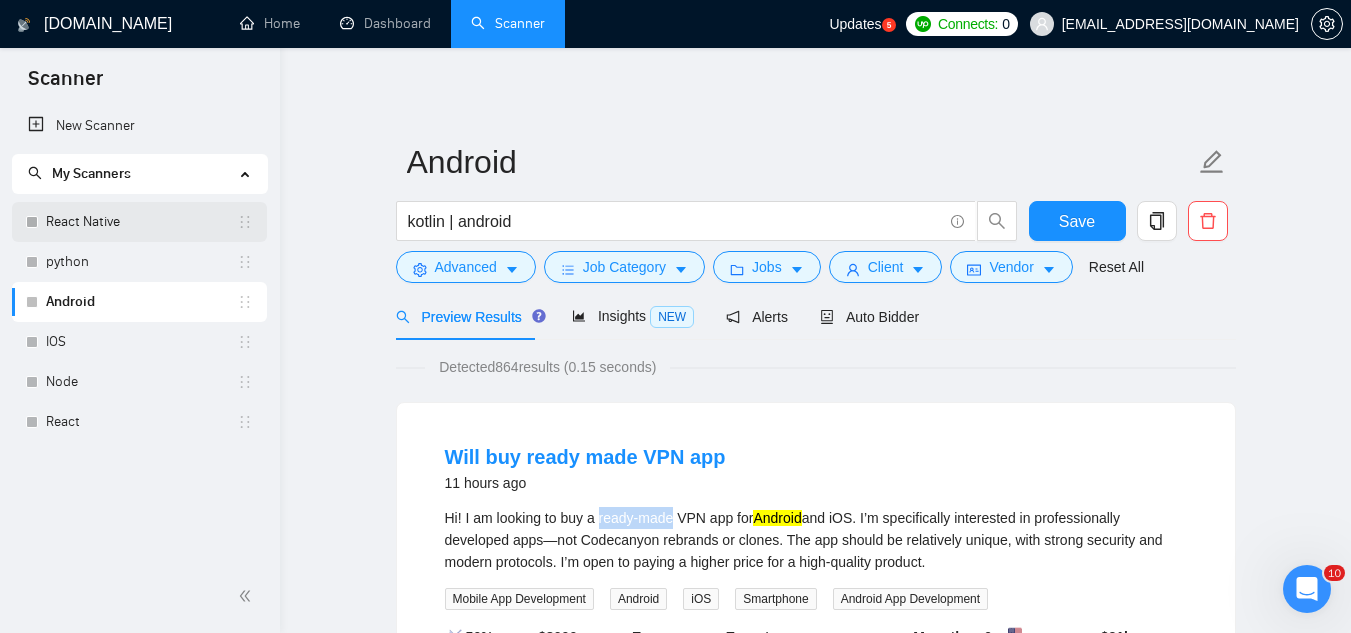click on "React Native" at bounding box center [141, 222] 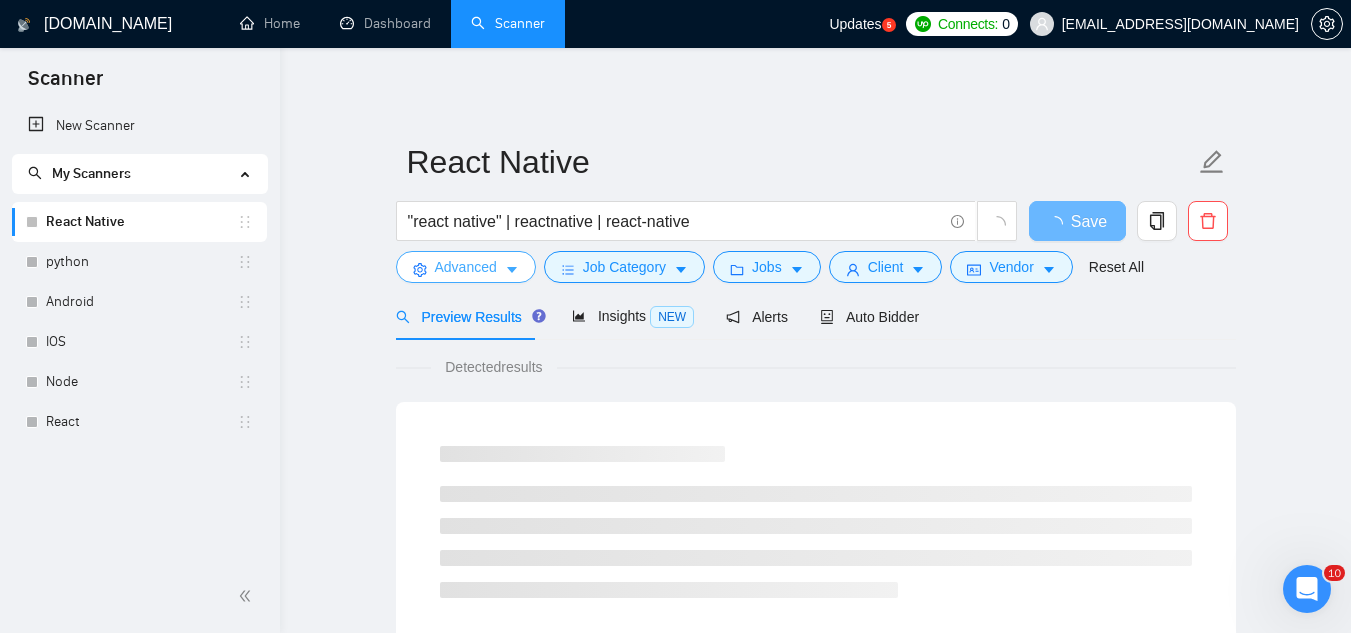 click on "Advanced" at bounding box center (466, 267) 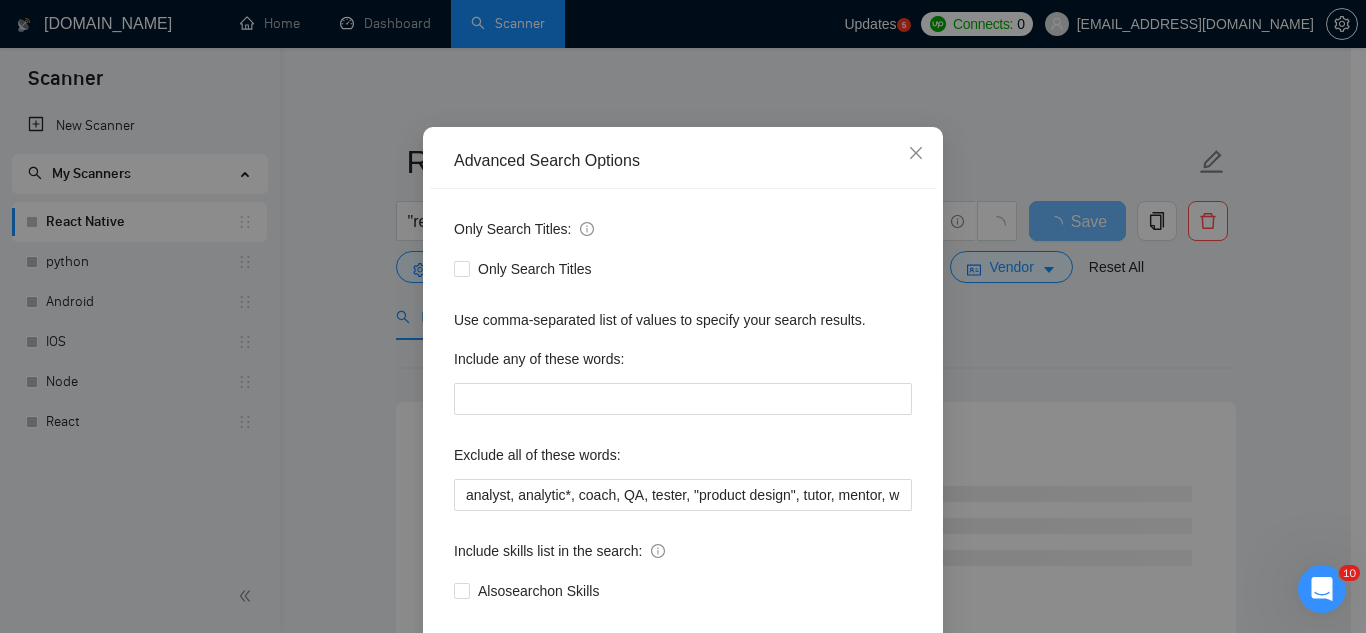 scroll, scrollTop: 199, scrollLeft: 0, axis: vertical 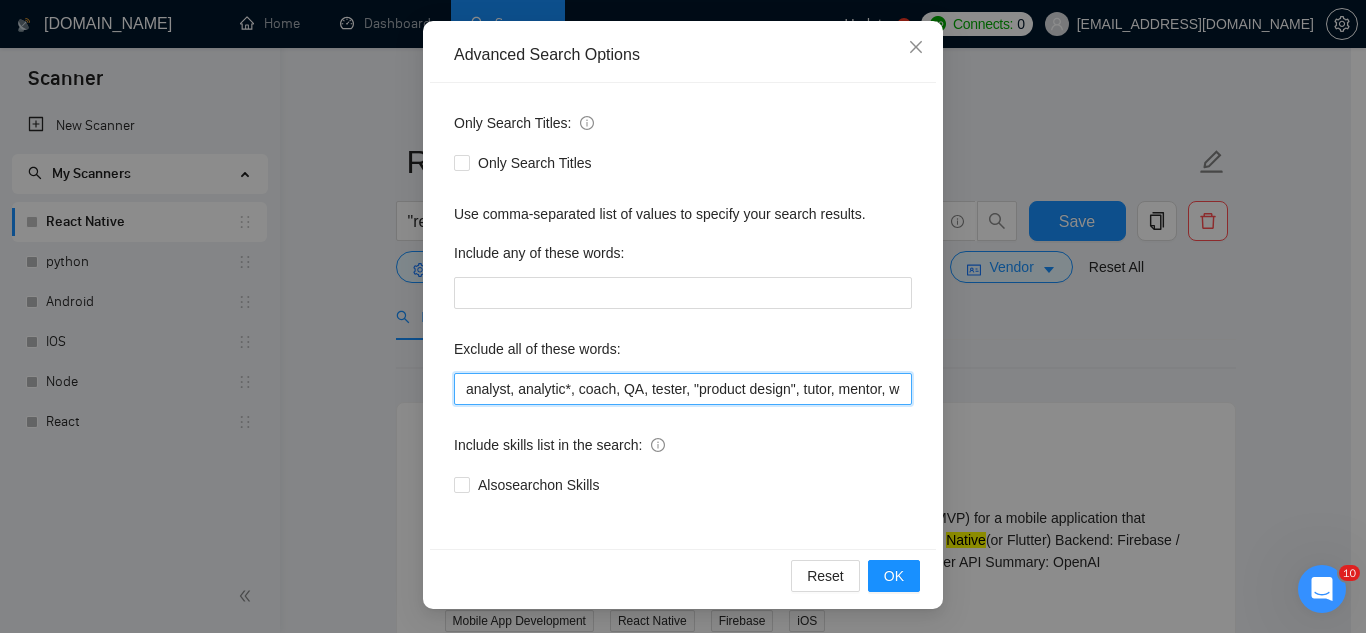 click on "analyst, analytic*, coach, QA, tester, "product design", tutor, mentor, wordpress, WP, safari, electronic, chip*, animation*, game, designer, "Data Scientist", "data analyst", sport*, gambling," at bounding box center [683, 389] 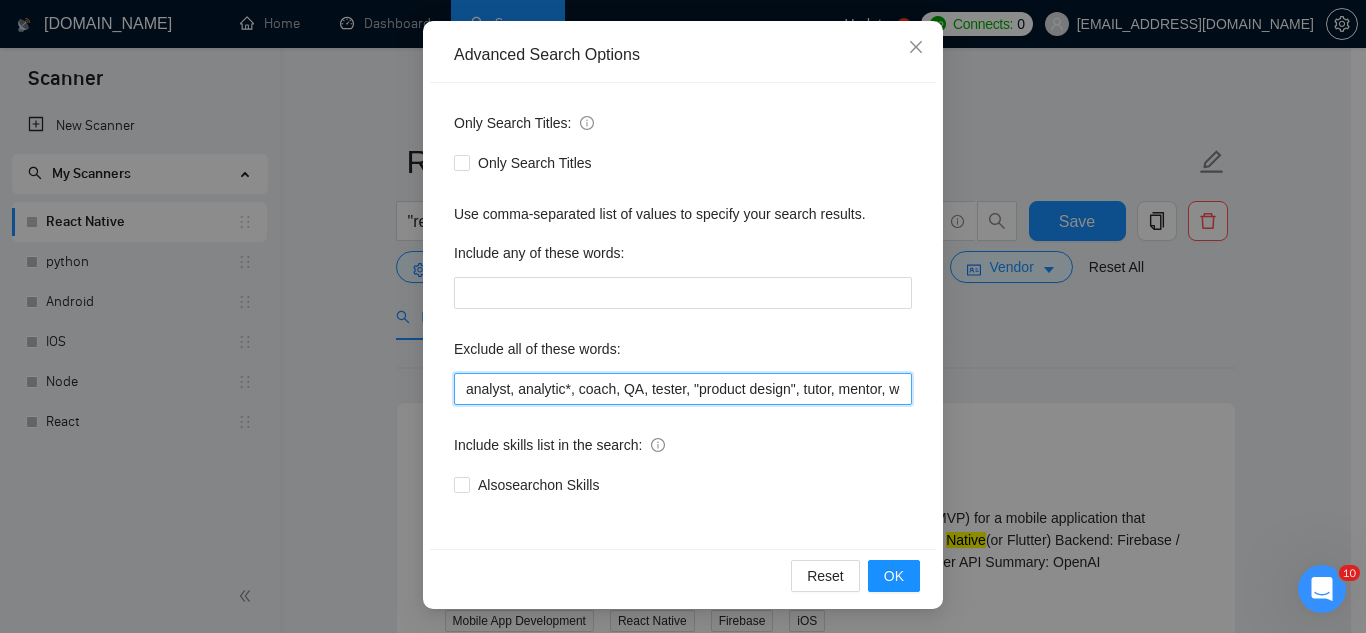 paste on "ready-made" 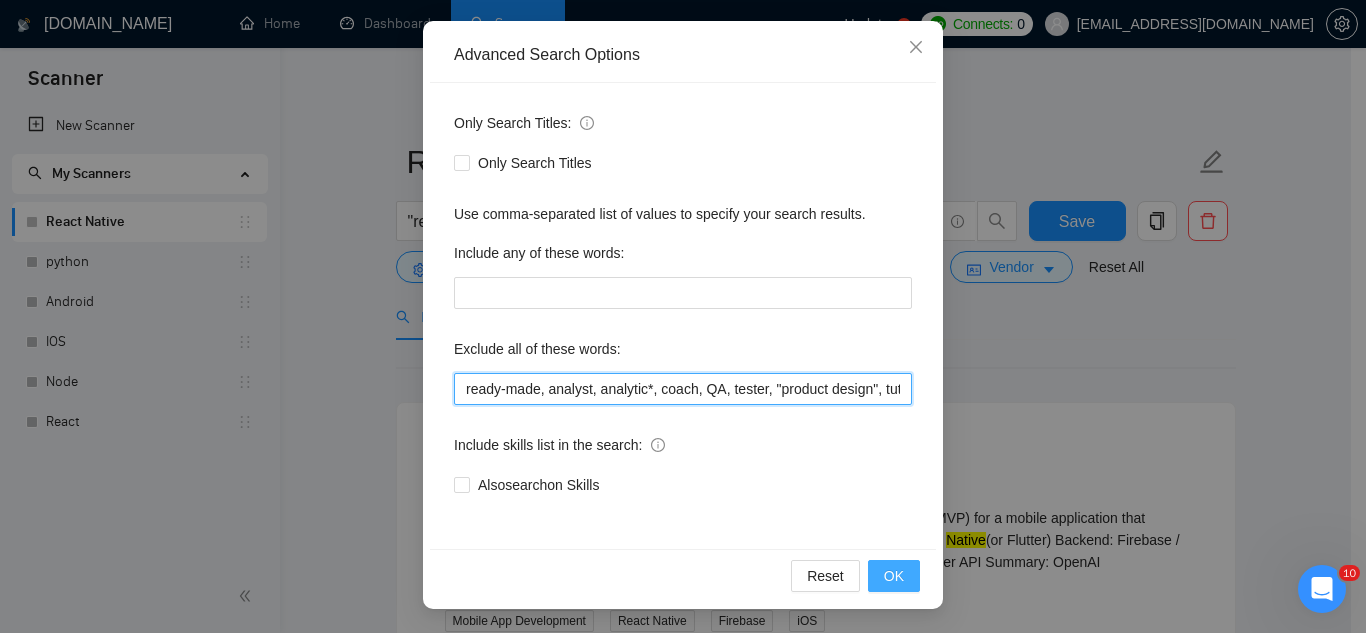 type on "ready-made, analyst, analytic*, coach, QA, tester, "product design", tutor, mentor, wordpress, WP, safari, electronic, chip*, animation*, game, designer, "Data Scientist", "data analyst", sport*, gambling," 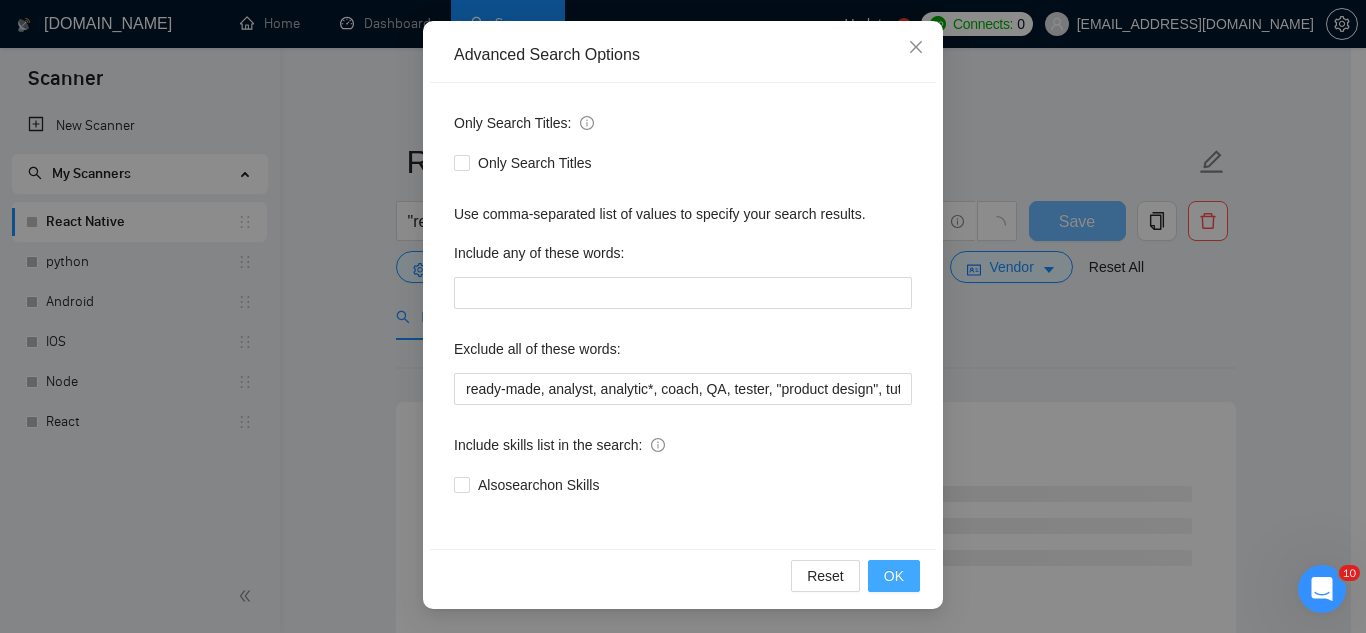 click on "OK" at bounding box center [894, 576] 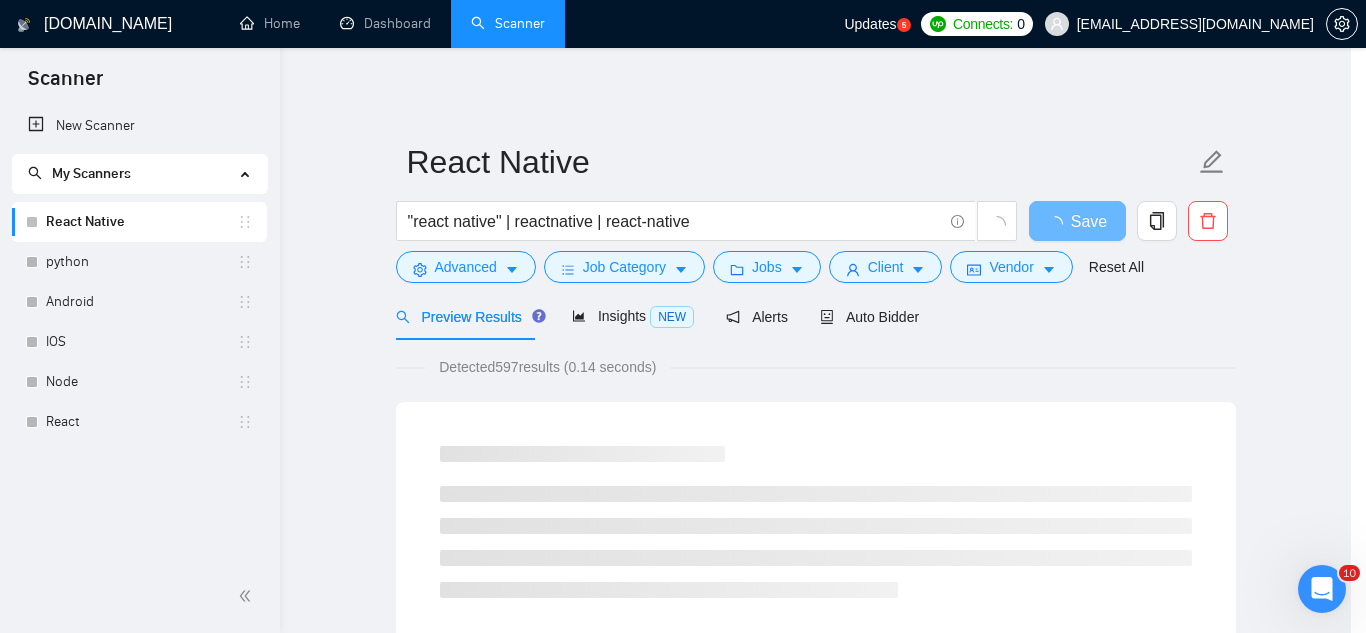 scroll, scrollTop: 99, scrollLeft: 0, axis: vertical 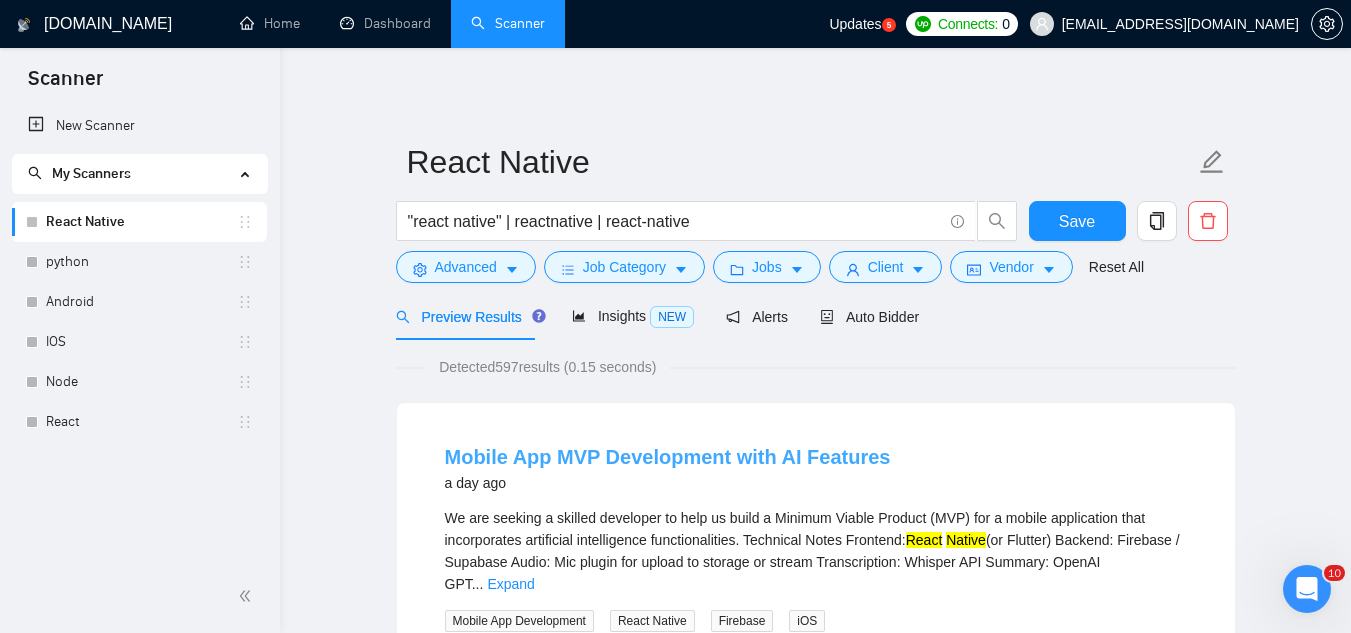 click on "Mobile App MVP Development with AI Features" at bounding box center [668, 457] 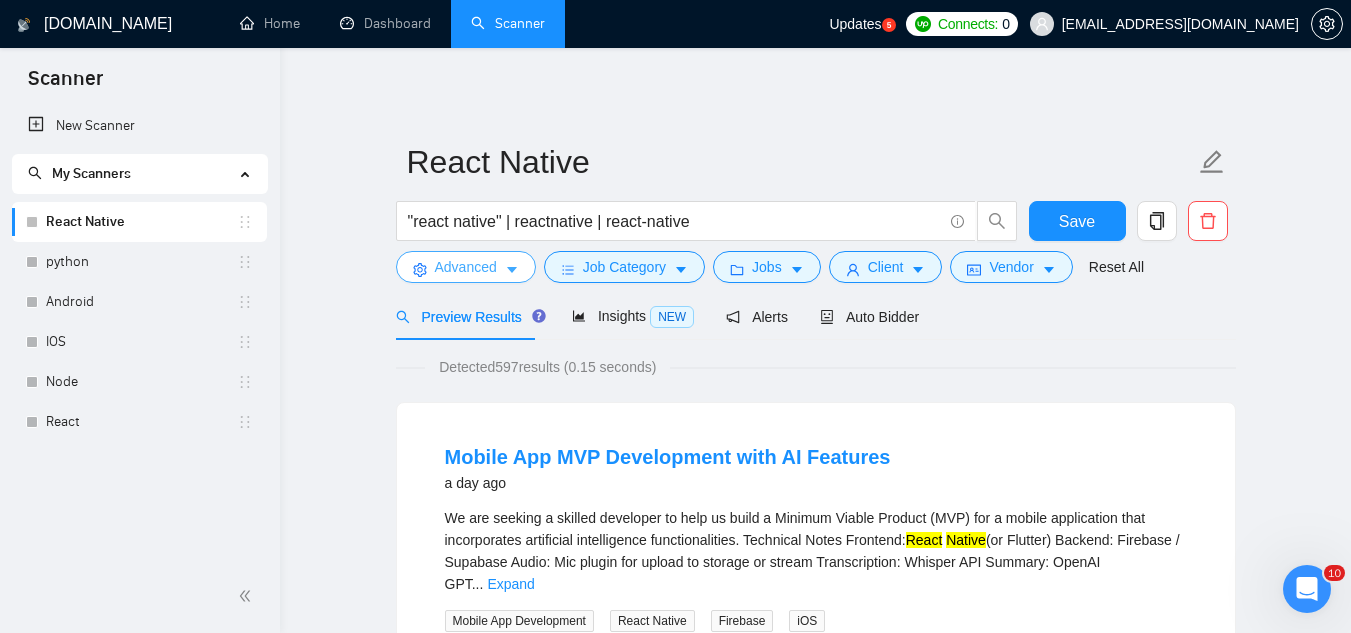 click on "Advanced" at bounding box center (466, 267) 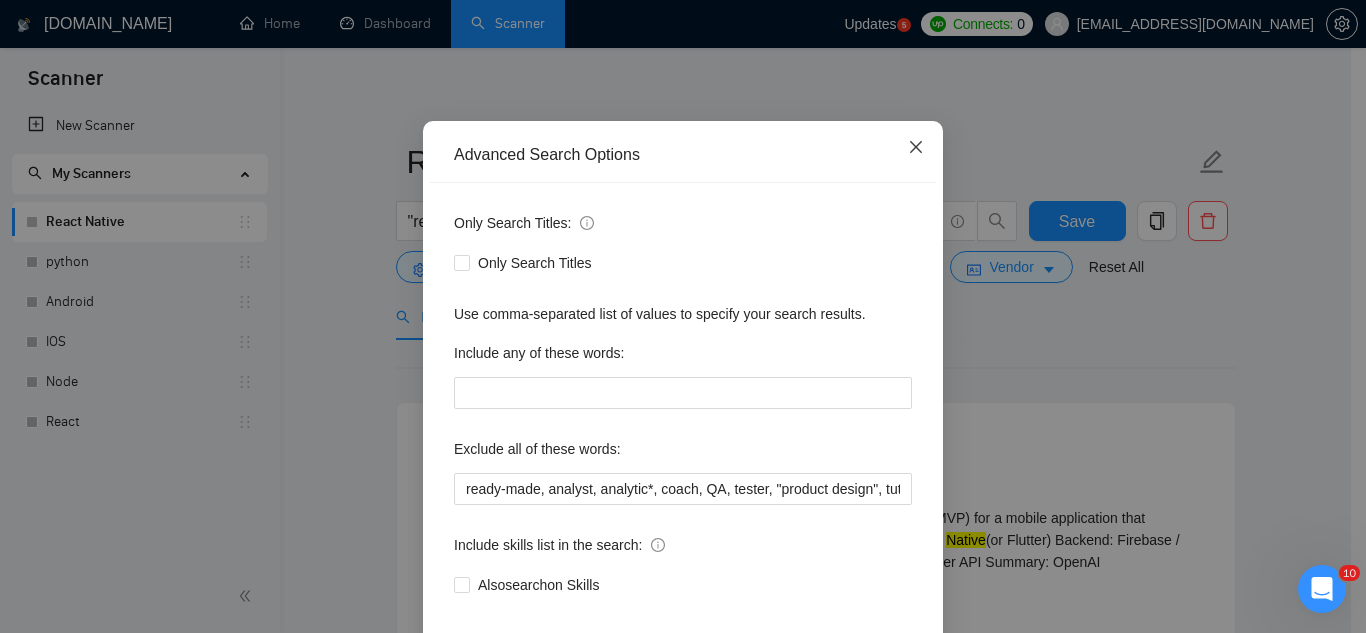 click 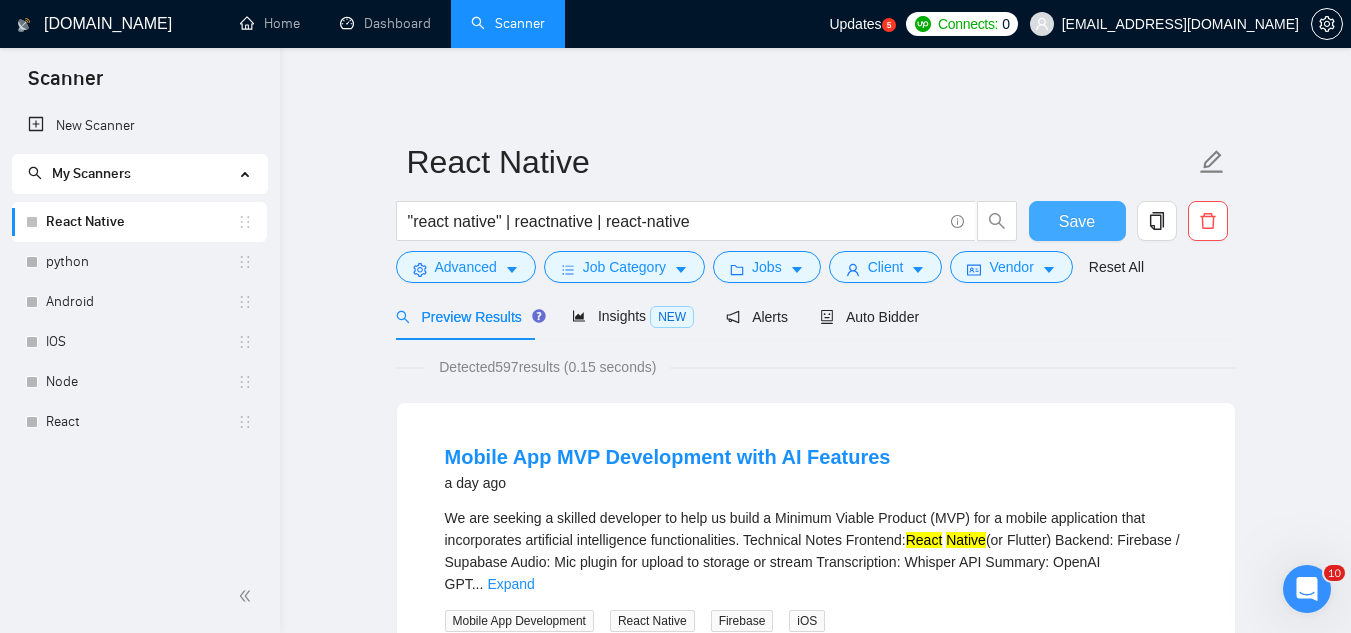click on "Save" at bounding box center [1077, 221] 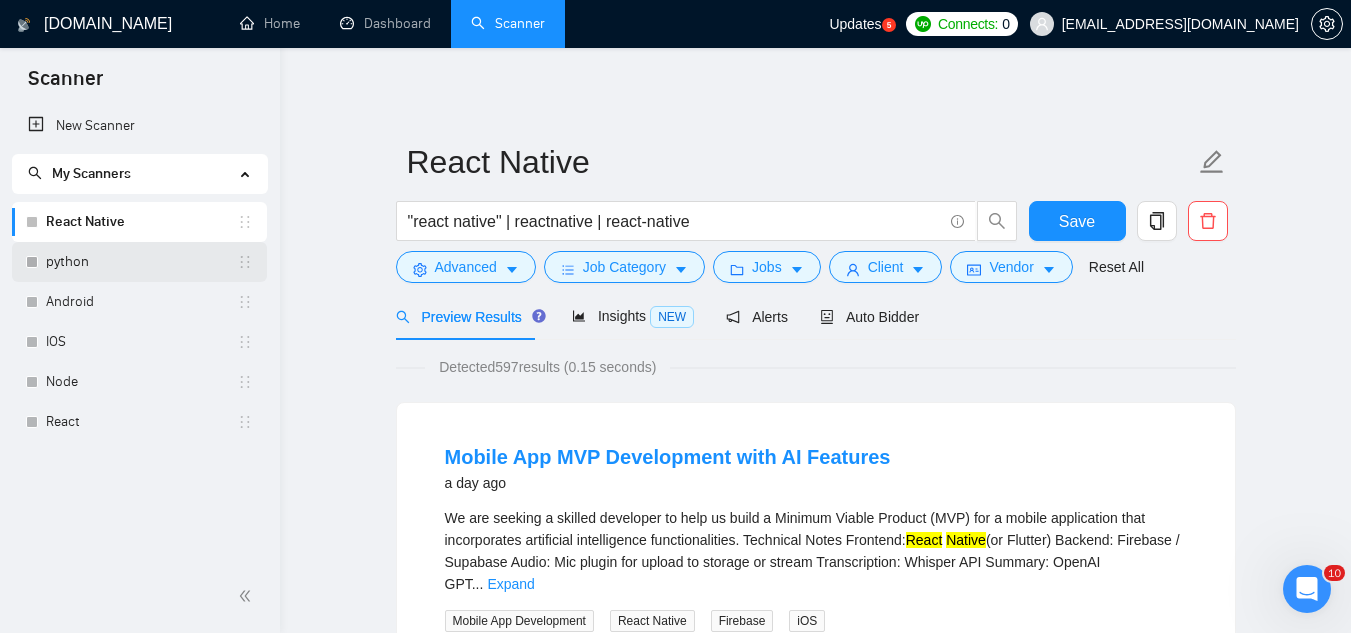 click on "python" at bounding box center (141, 262) 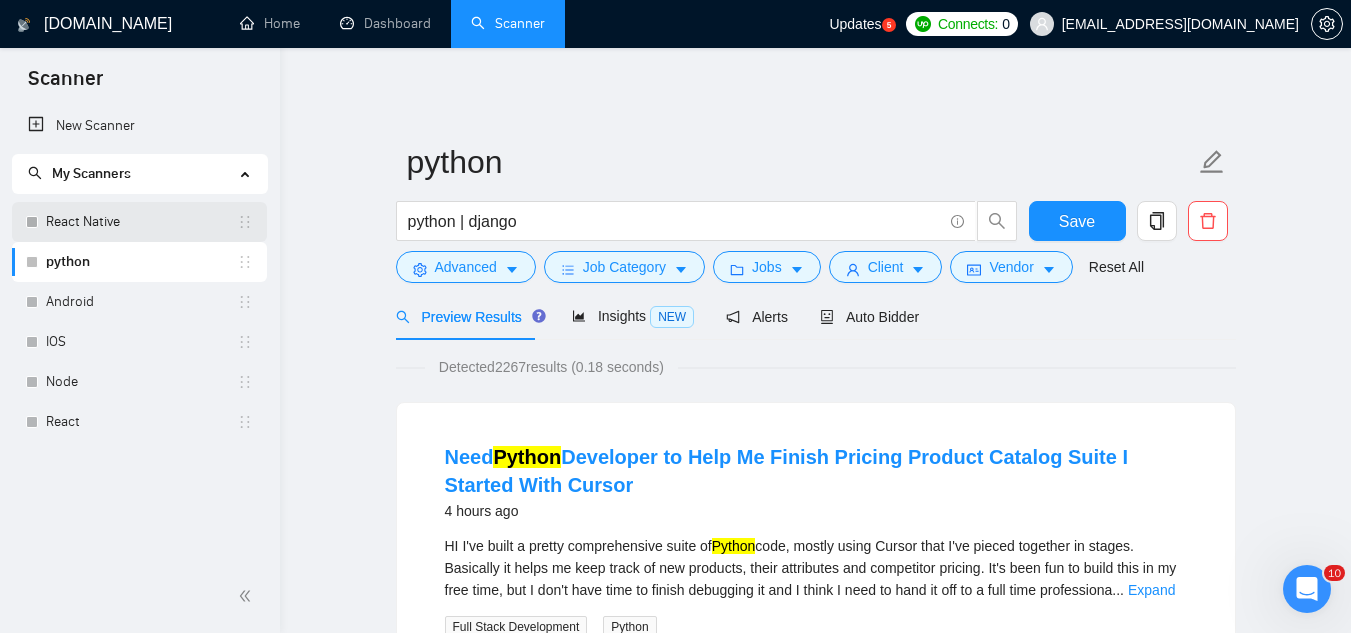 click on "React Native" at bounding box center [141, 222] 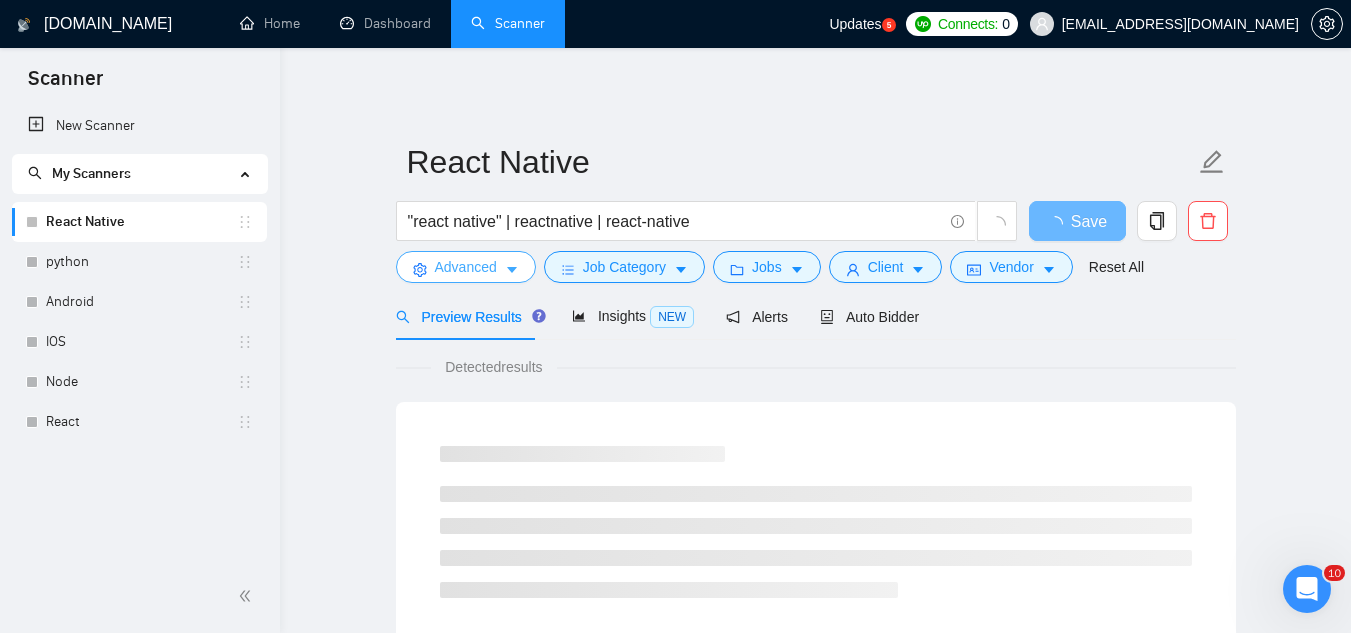 click on "Advanced" at bounding box center [466, 267] 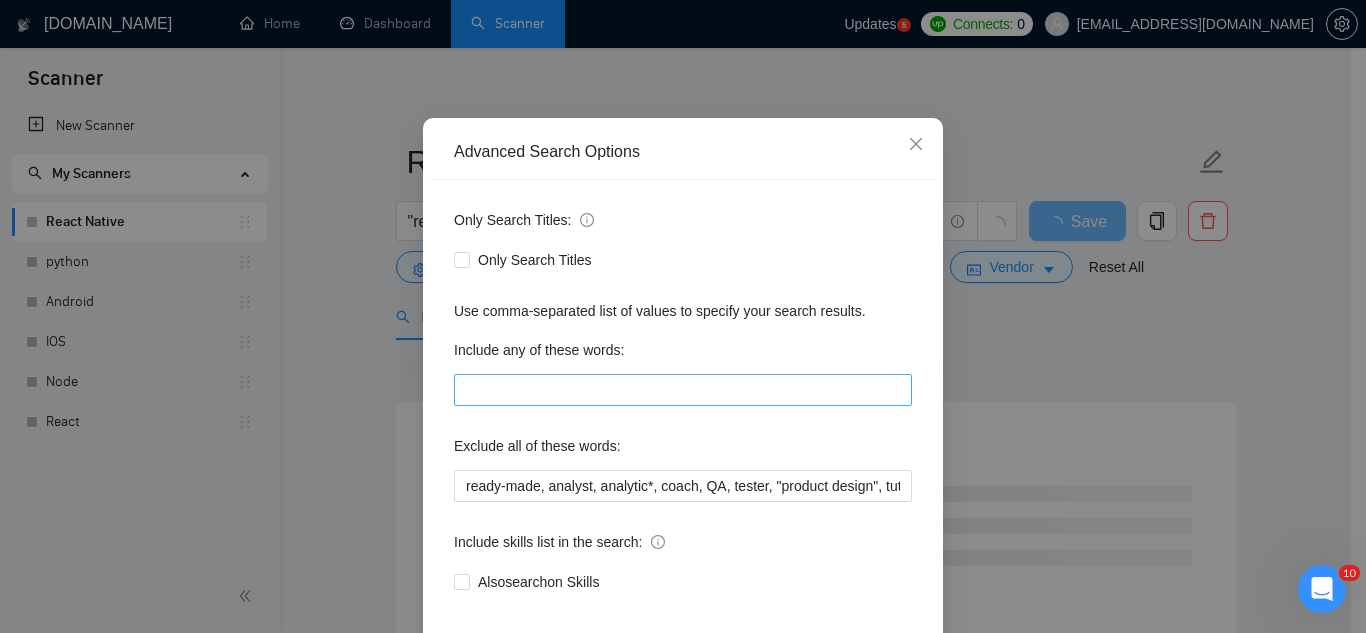 scroll, scrollTop: 199, scrollLeft: 0, axis: vertical 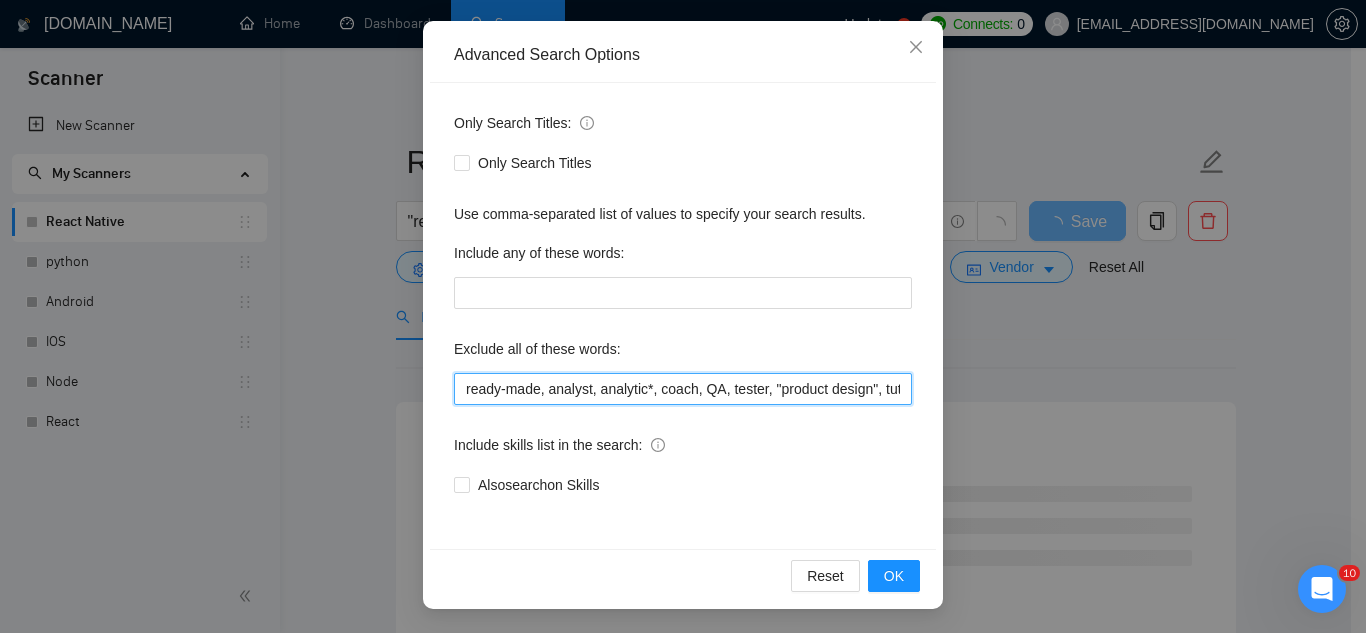 click on "ready-made, analyst, analytic*, coach, QA, tester, "product design", tutor, mentor, wordpress, WP, safari, electronic, chip*, animation*, game, designer, "Data Scientist", "data analyst", sport*, gambling," at bounding box center [683, 389] 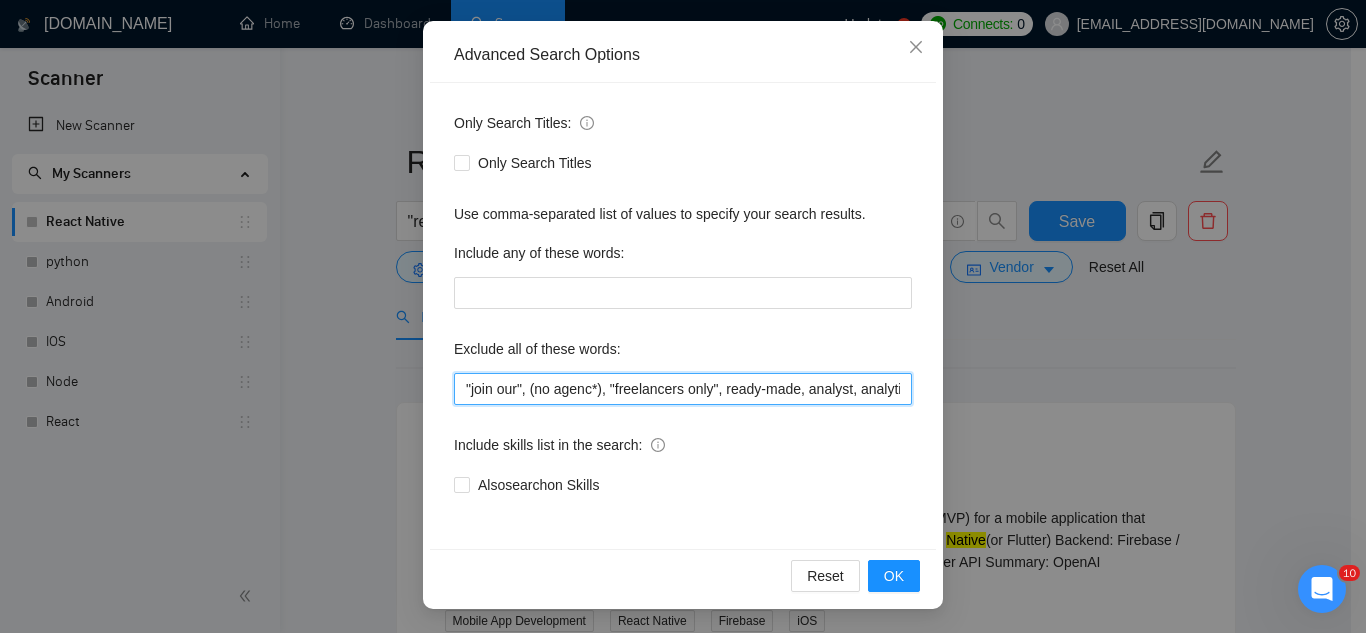 type on ""join our", (no agenc*), "freelancers only", ready-made, analyst, analytic*, coach, QA, tester, "product design", tutor, mentor, wordpress, WP, safari, electronic, chip*, animation*, game, designer, "Data Scientist", "data analyst", sport*, gambling," 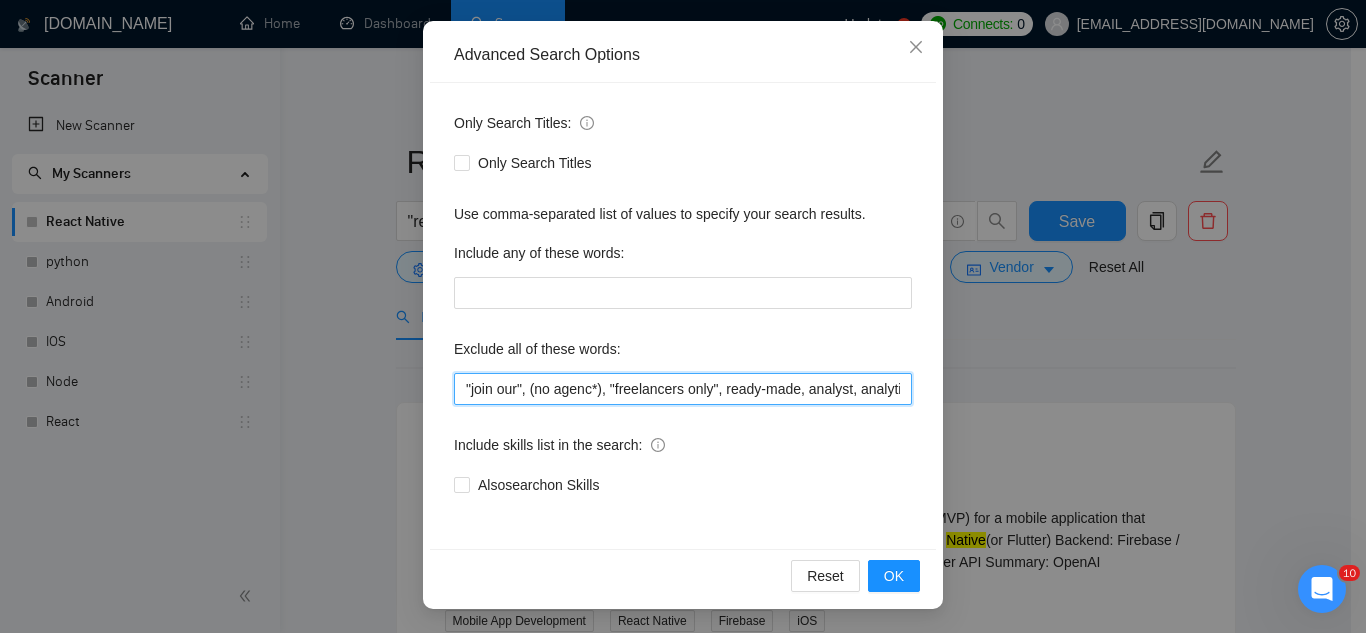 click on ""join our", (no agenc*), "freelancers only", ready-made, analyst, analytic*, coach, QA, tester, "product design", tutor, mentor, wordpress, WP, safari, electronic, chip*, animation*, game, designer, "Data Scientist", "data analyst", sport*, gambling," at bounding box center (683, 389) 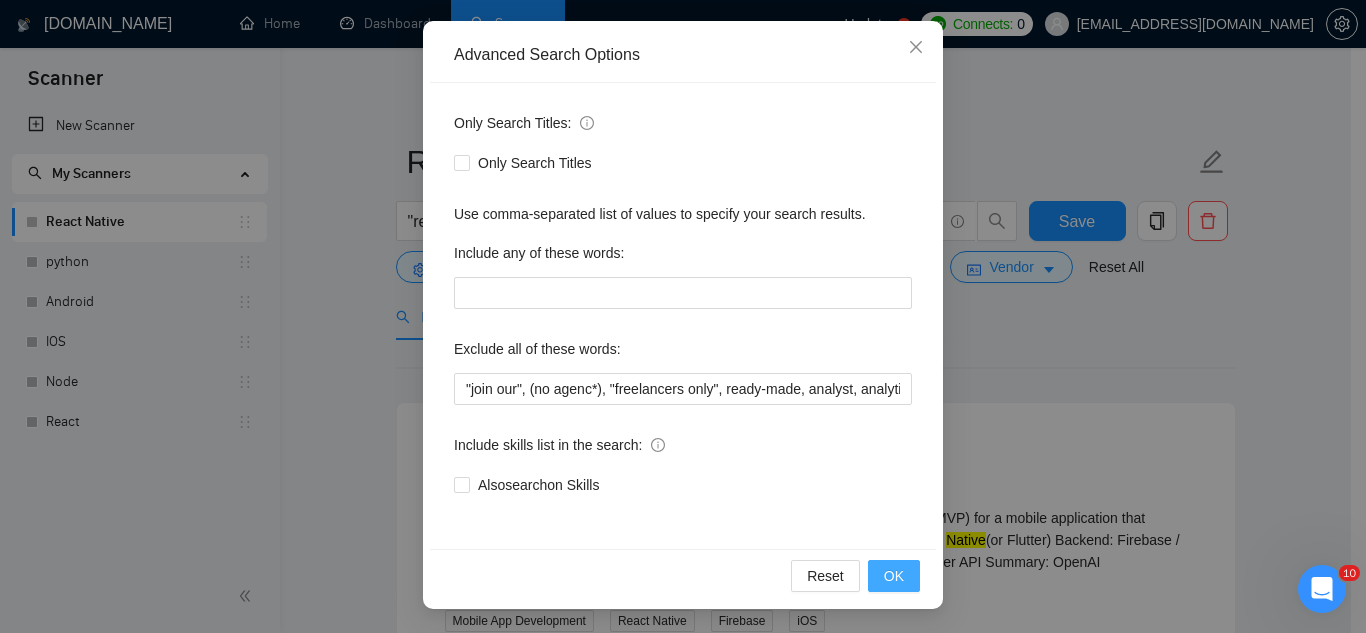 click on "OK" at bounding box center (894, 576) 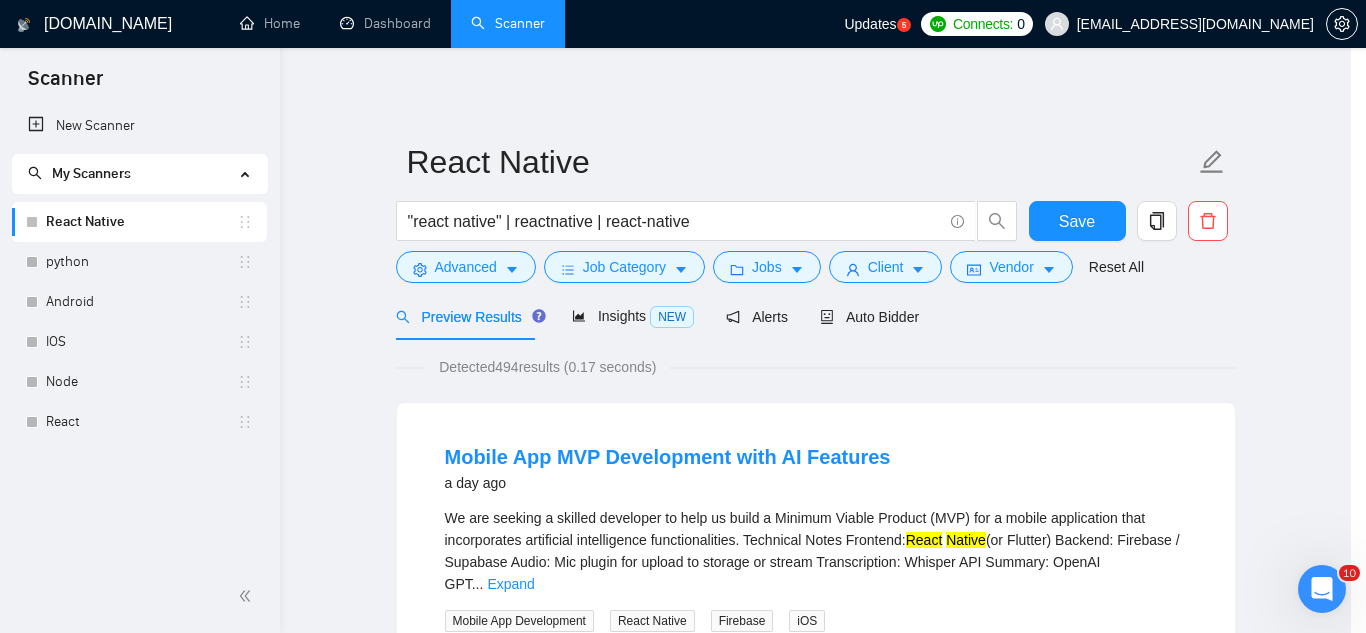 scroll, scrollTop: 99, scrollLeft: 0, axis: vertical 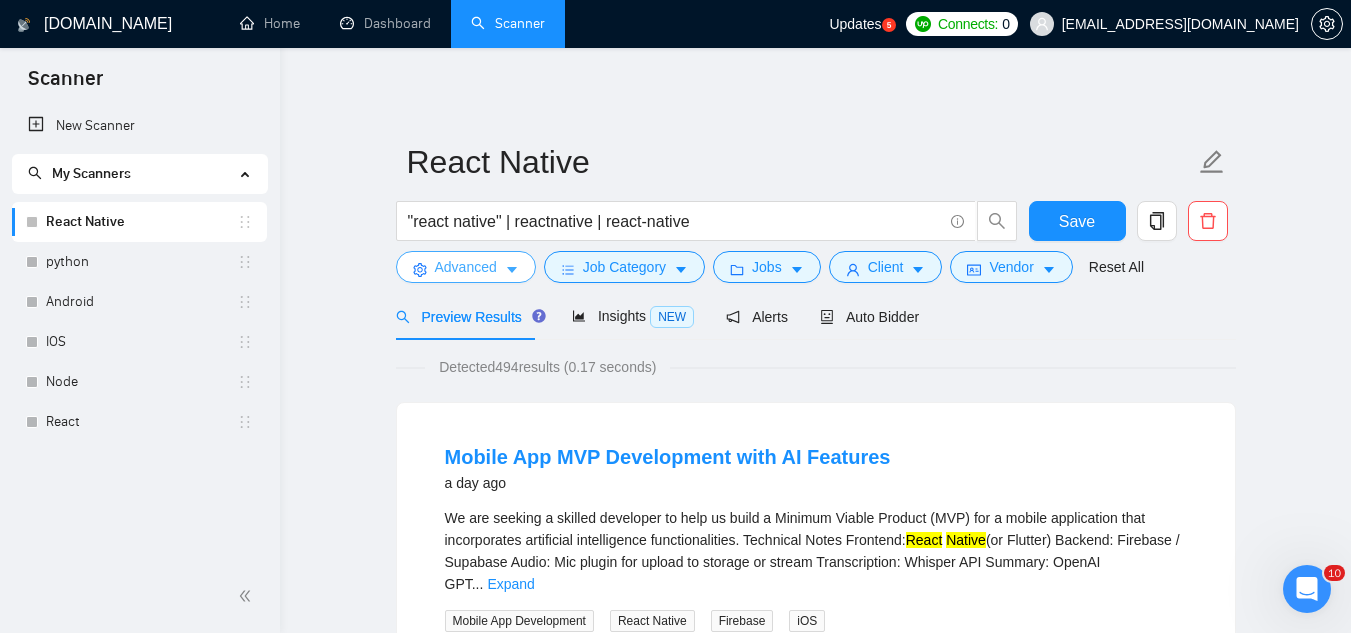 click on "Advanced" at bounding box center [466, 267] 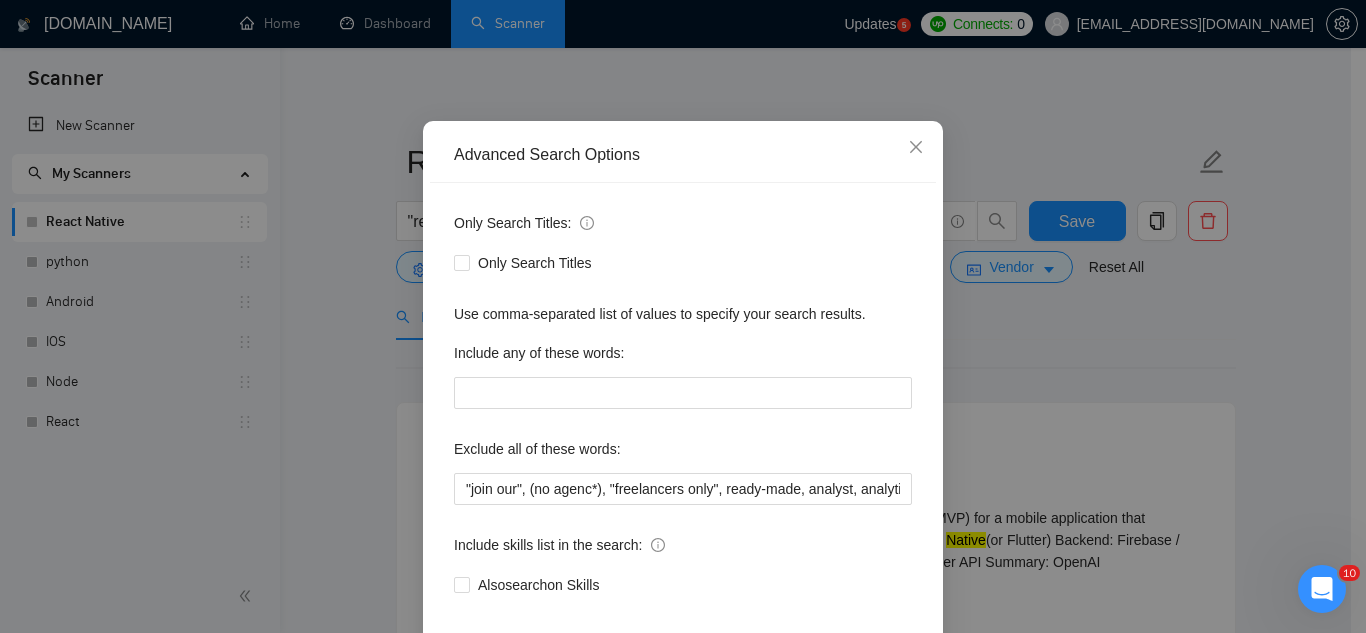 scroll, scrollTop: 100, scrollLeft: 0, axis: vertical 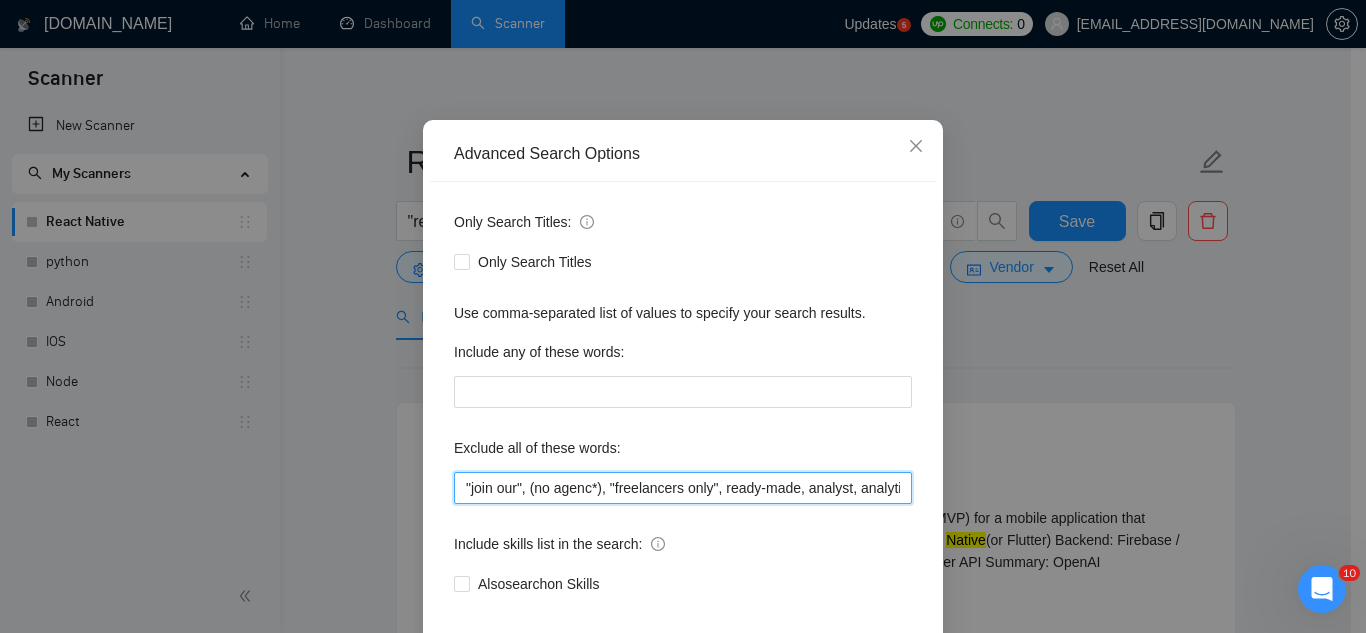 drag, startPoint x: 451, startPoint y: 488, endPoint x: 566, endPoint y: 310, distance: 211.91743 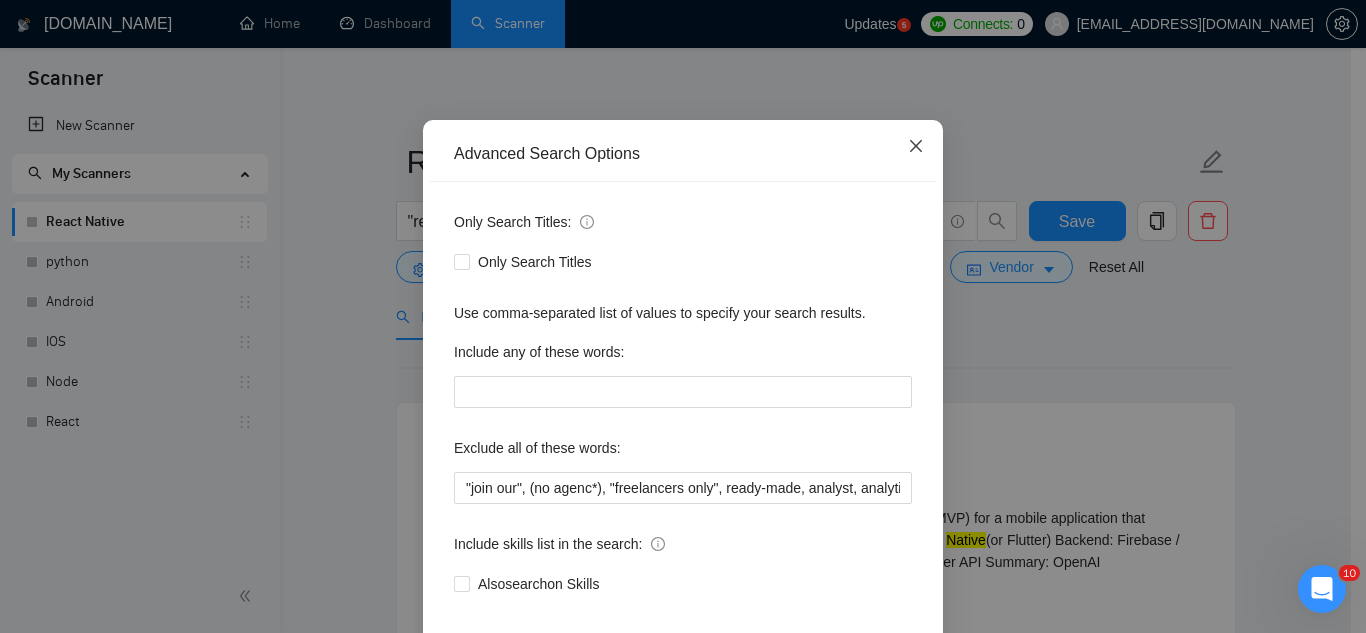 click 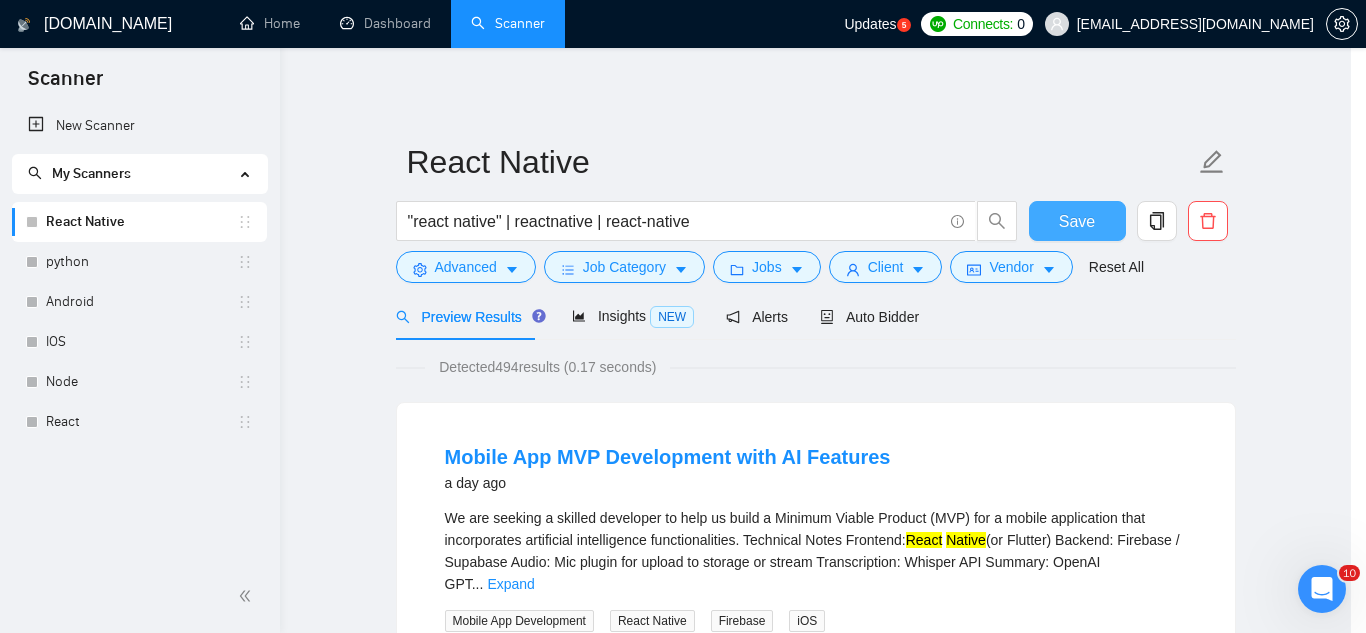 scroll, scrollTop: 99, scrollLeft: 0, axis: vertical 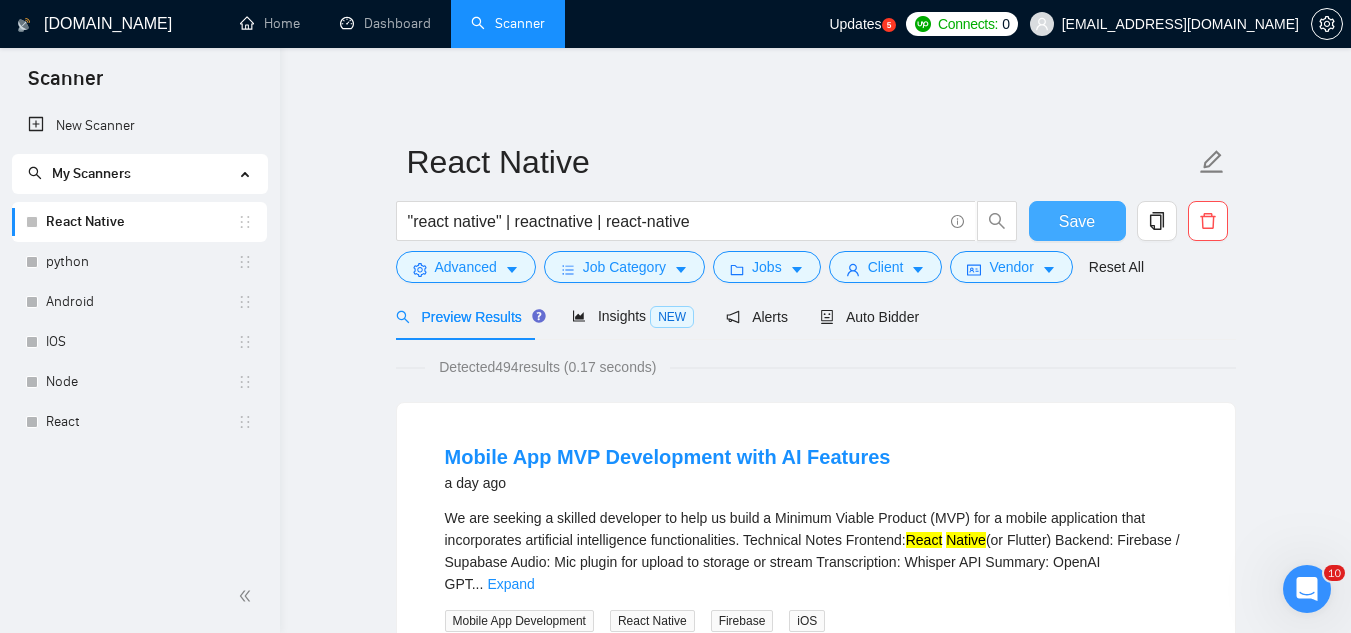 click on "Save" at bounding box center (1077, 221) 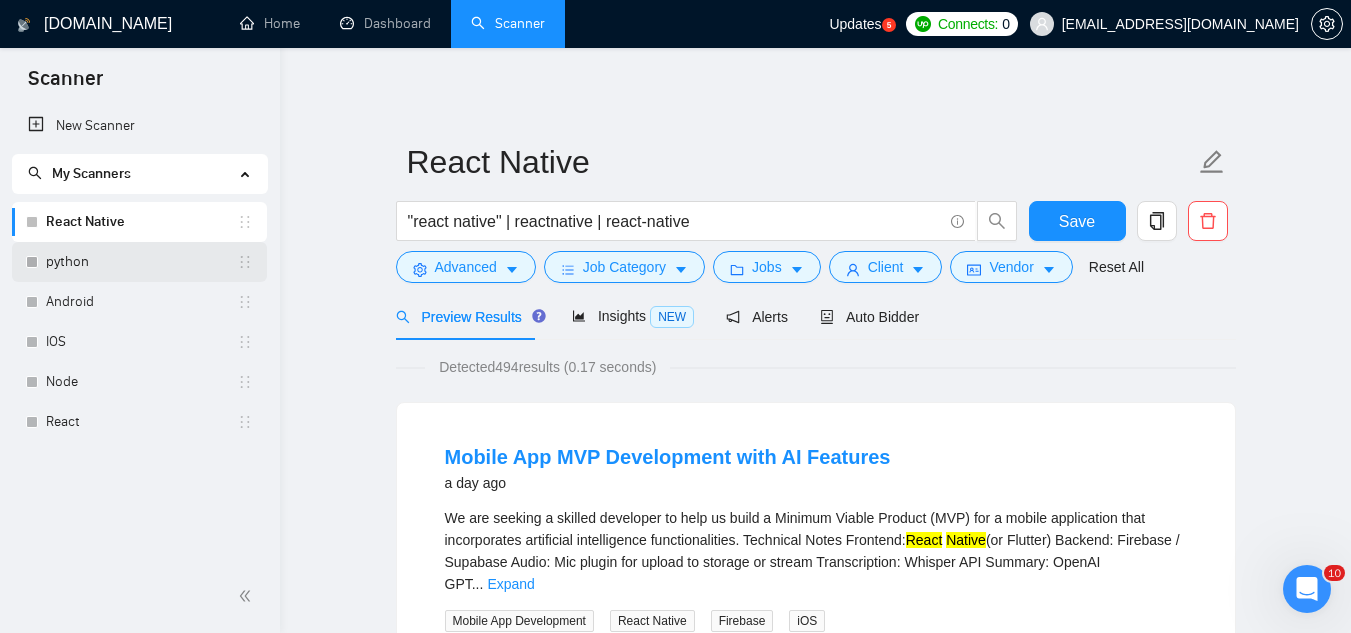 click on "python" at bounding box center (141, 262) 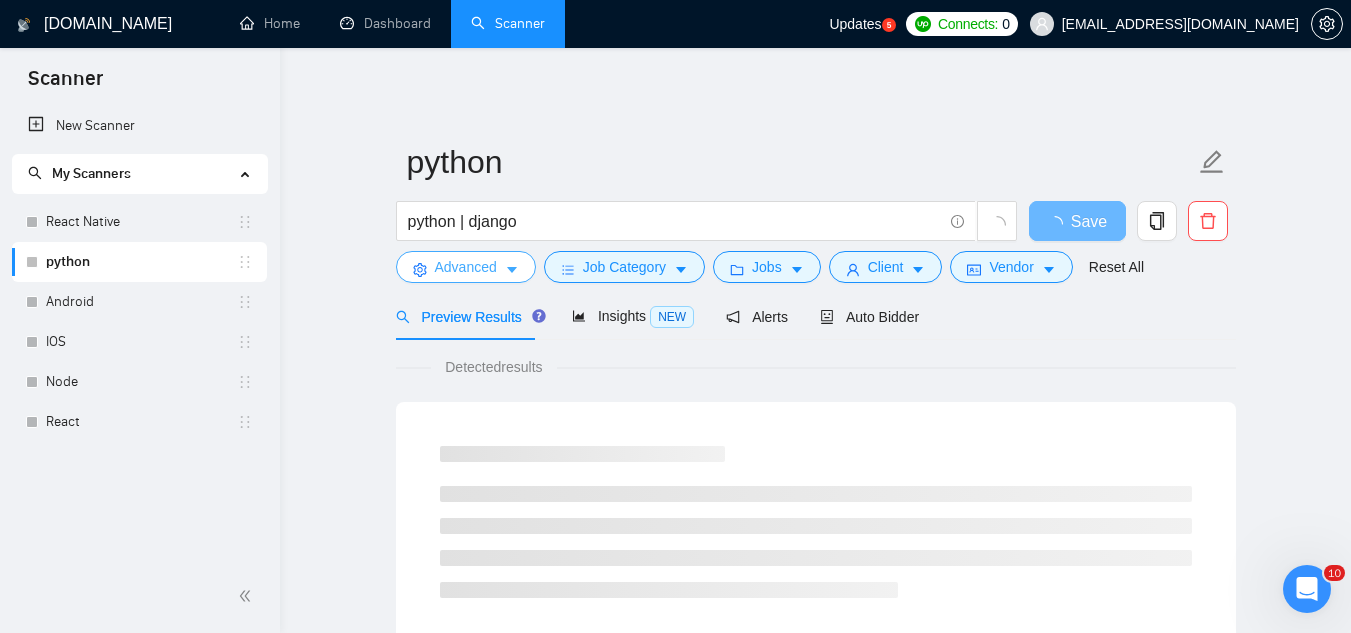 click on "Advanced" at bounding box center [466, 267] 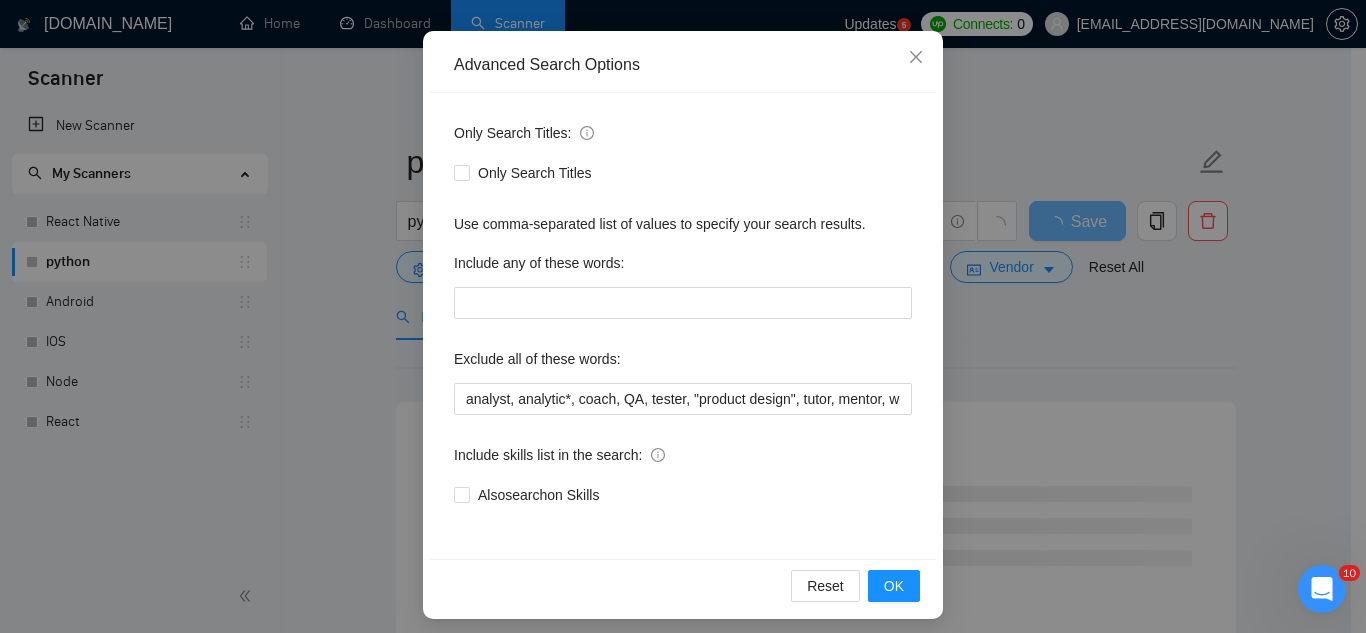 scroll, scrollTop: 199, scrollLeft: 0, axis: vertical 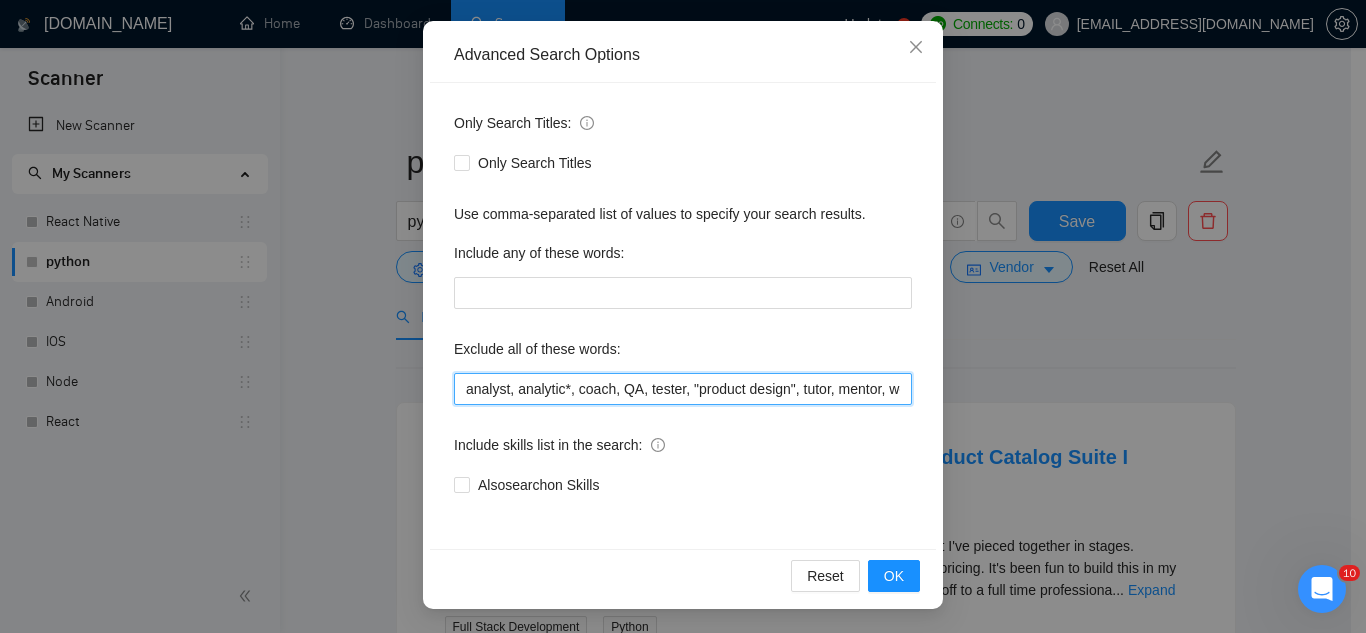 click on "analyst, analytic*, coach, QA, tester, "product design", tutor, mentor, wordpress, WP, safari, electronic, chip*, animation*, game, designer, "Data Scientist", "data analyst", sport*, gambling," at bounding box center (683, 389) 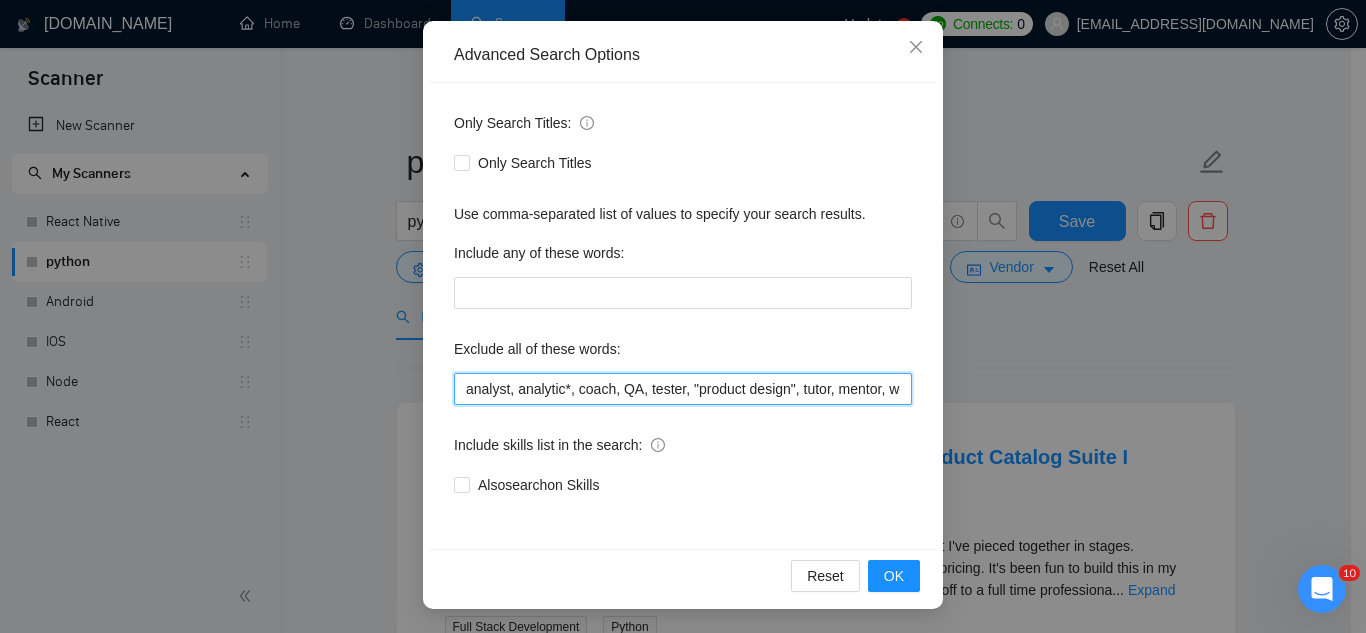 paste on ""join our", (no agenc*), "freelancers only", ready-made," 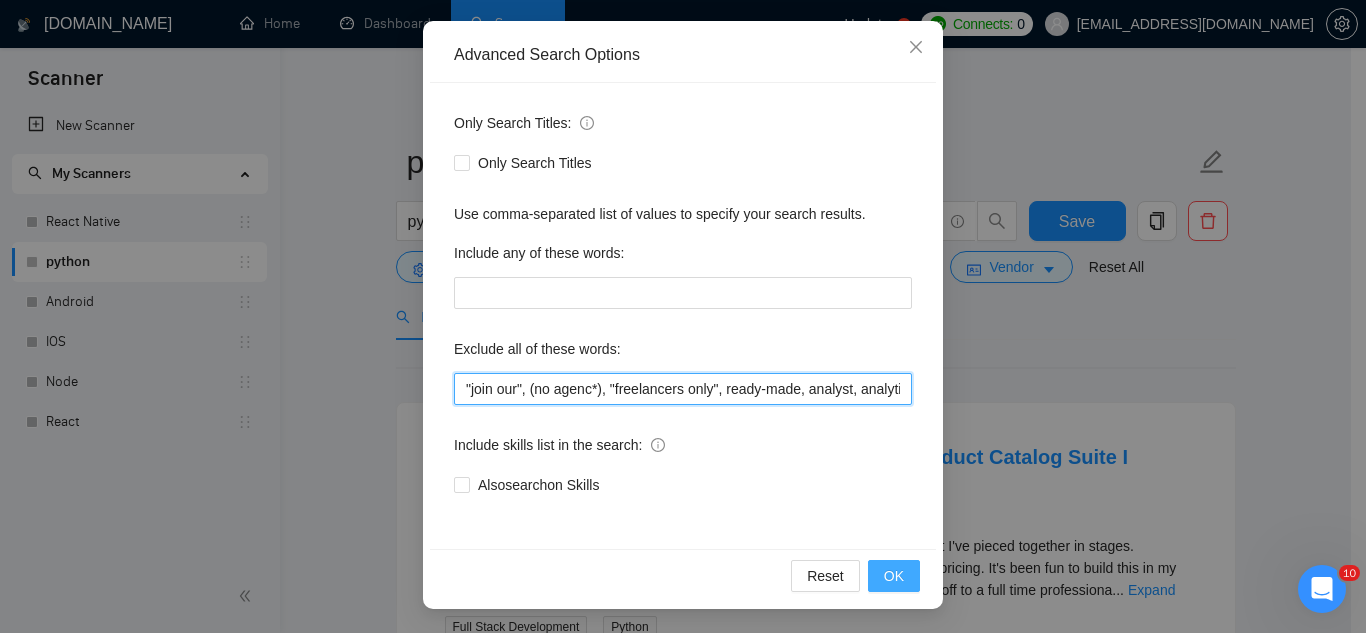 type on ""join our", (no agenc*), "freelancers only", ready-made, analyst, analytic*, coach, QA, tester, "product design", tutor, mentor, wordpress, WP, safari, electronic, chip*, animation*, game, designer, "Data Scientist", "data analyst", sport*, gambling," 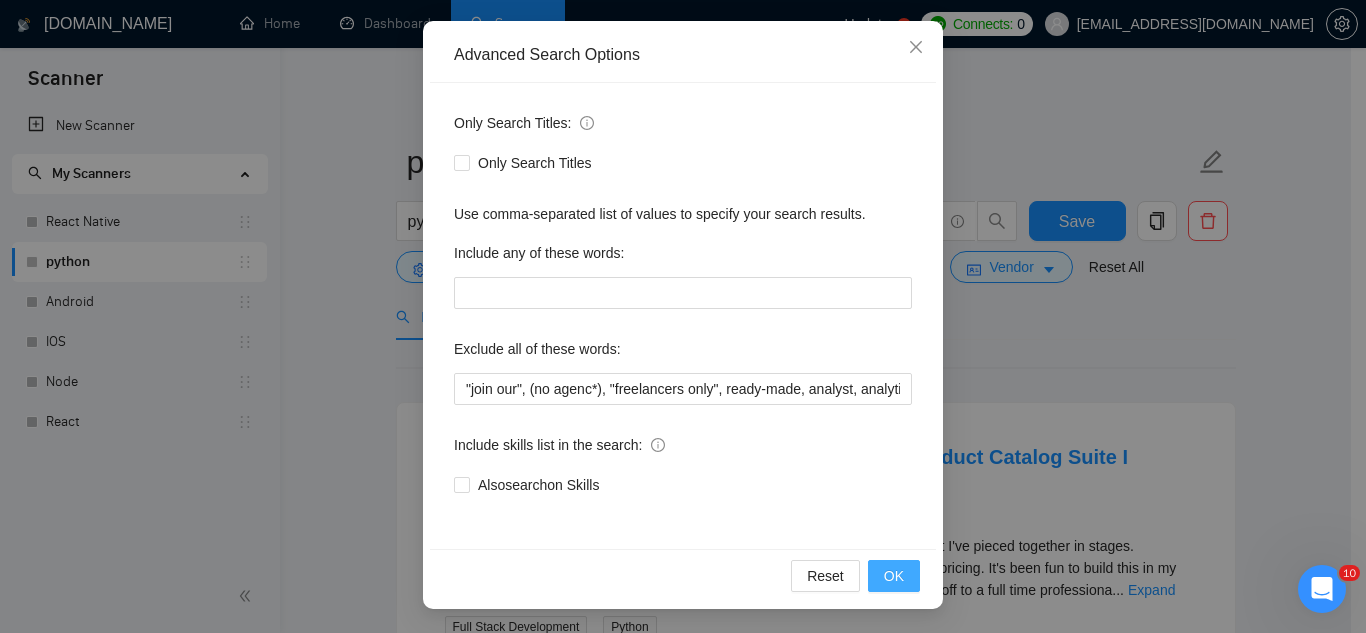 click on "OK" at bounding box center (894, 576) 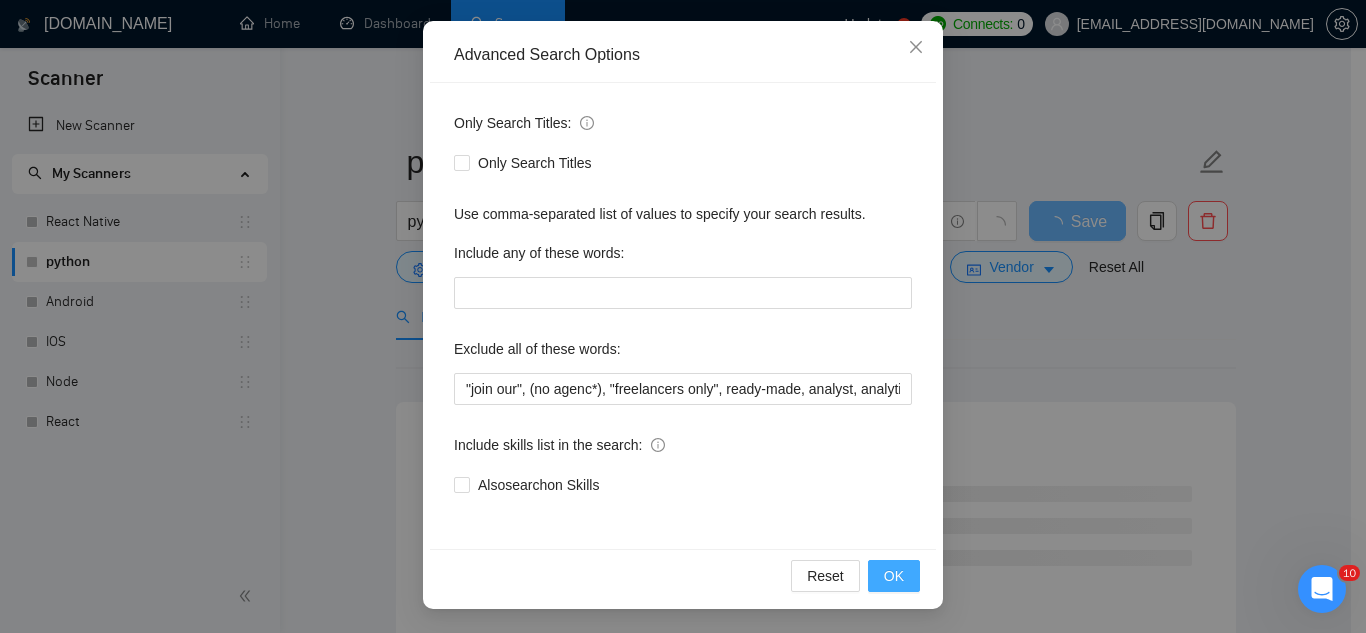 scroll, scrollTop: 99, scrollLeft: 0, axis: vertical 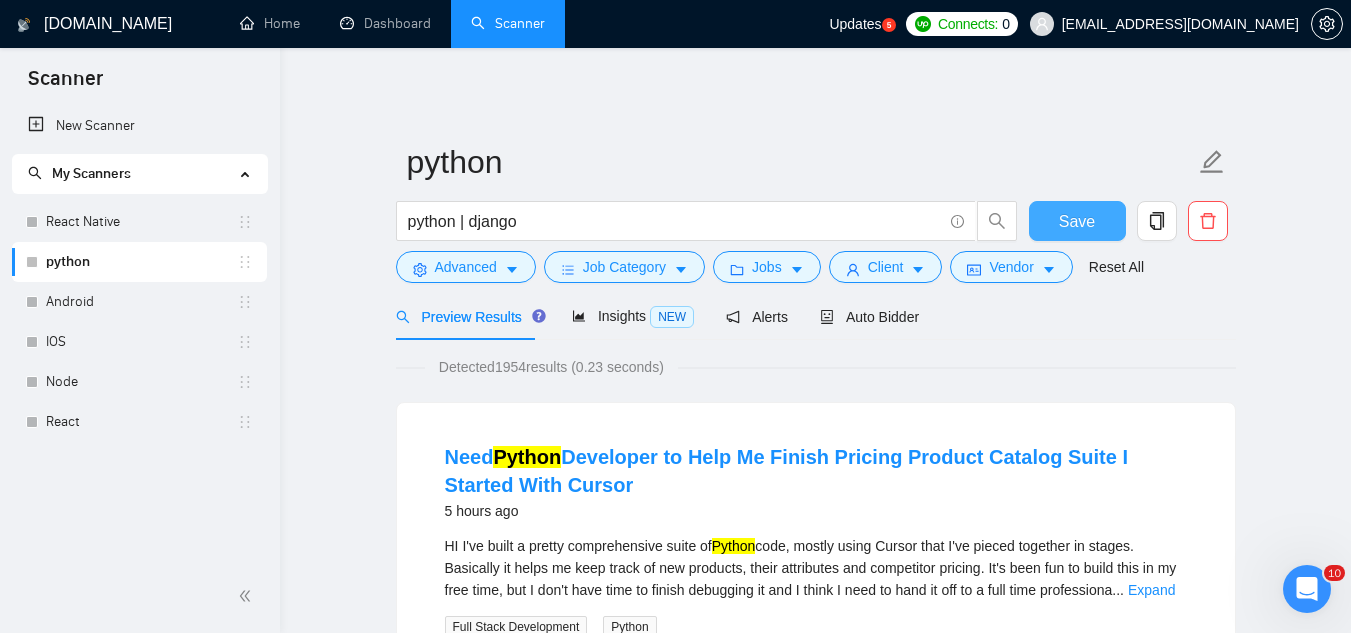 click on "Save" at bounding box center [1077, 221] 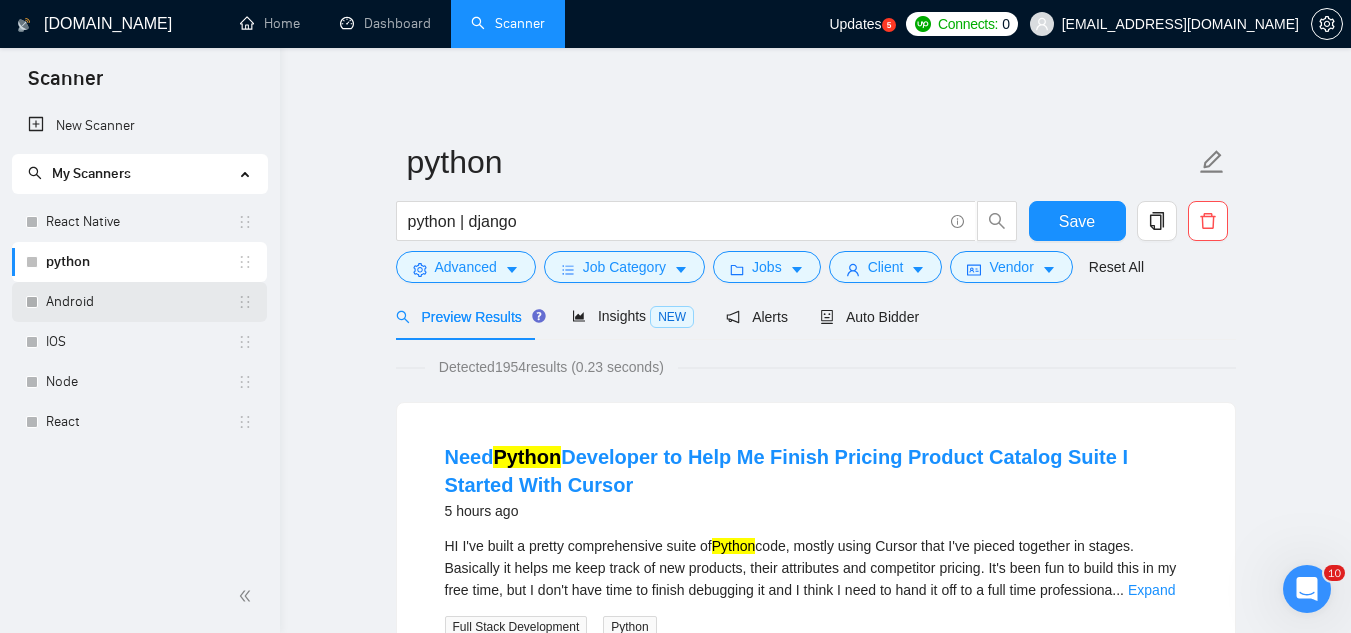 click on "Android" at bounding box center (141, 302) 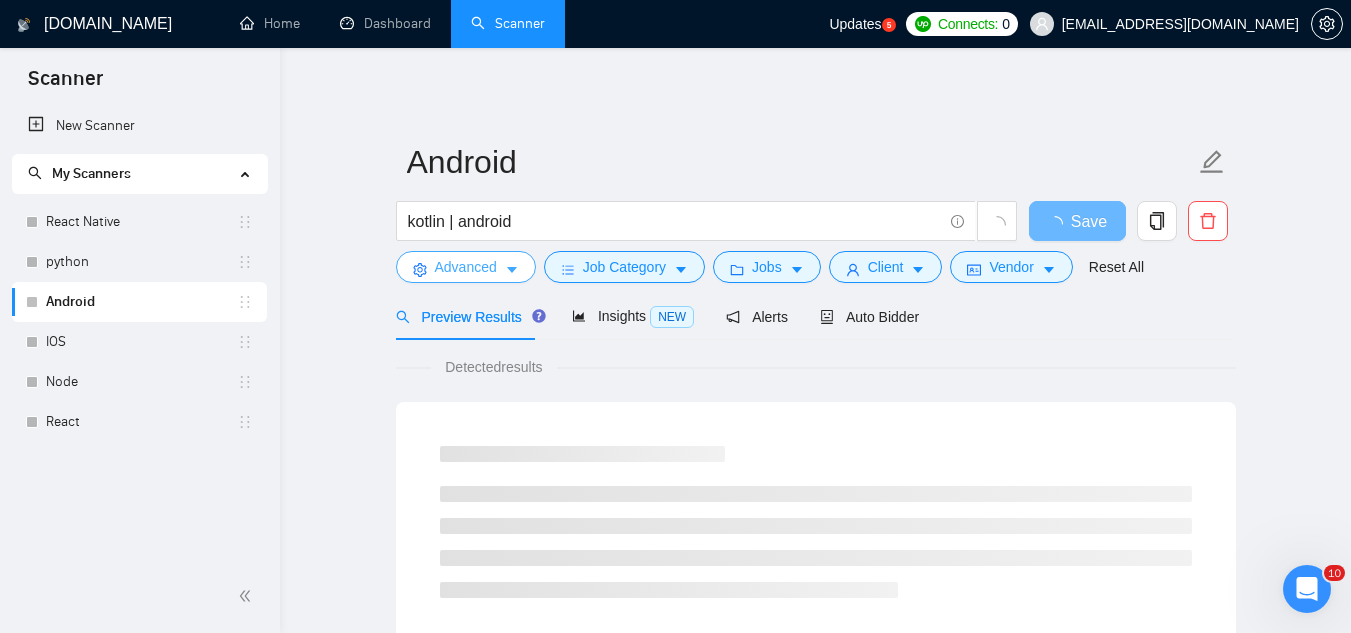 click on "Advanced" at bounding box center [466, 267] 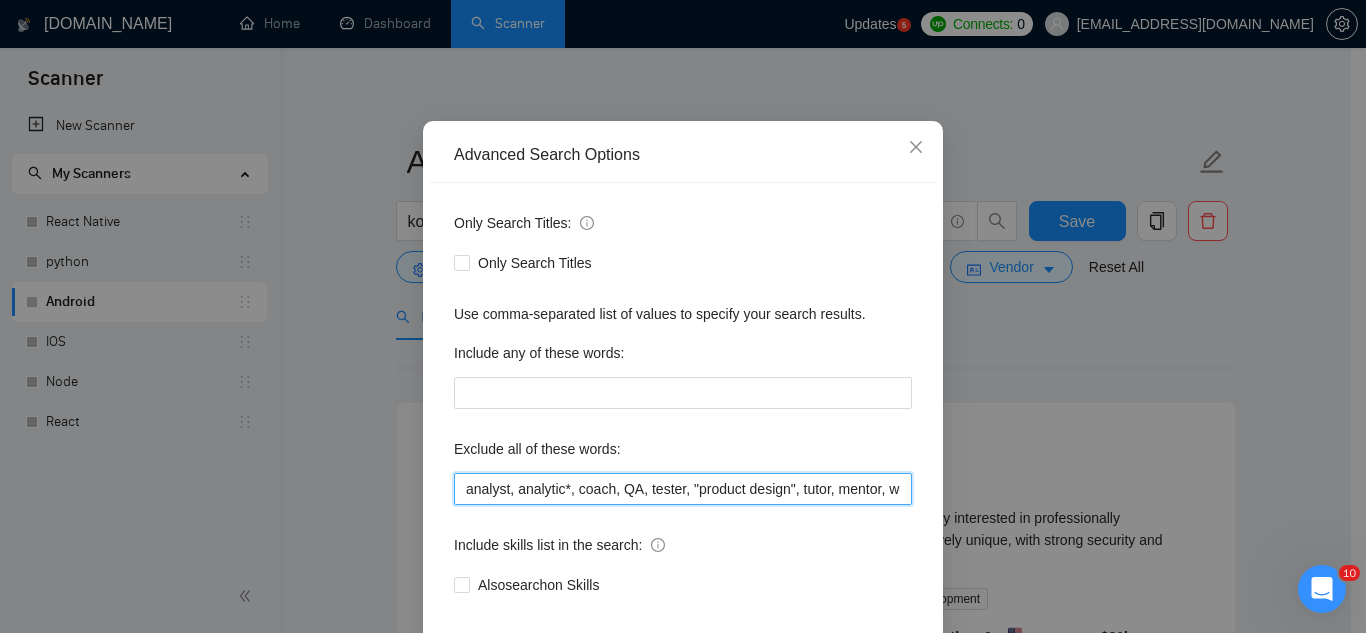 click on "analyst, analytic*, coach, QA, tester, "product design", tutor, mentor, wordpress, WP, safari, electronic, chip*, animation*, game, designer, "Data Scientist", "data analyst", sport*, gambling," at bounding box center [683, 489] 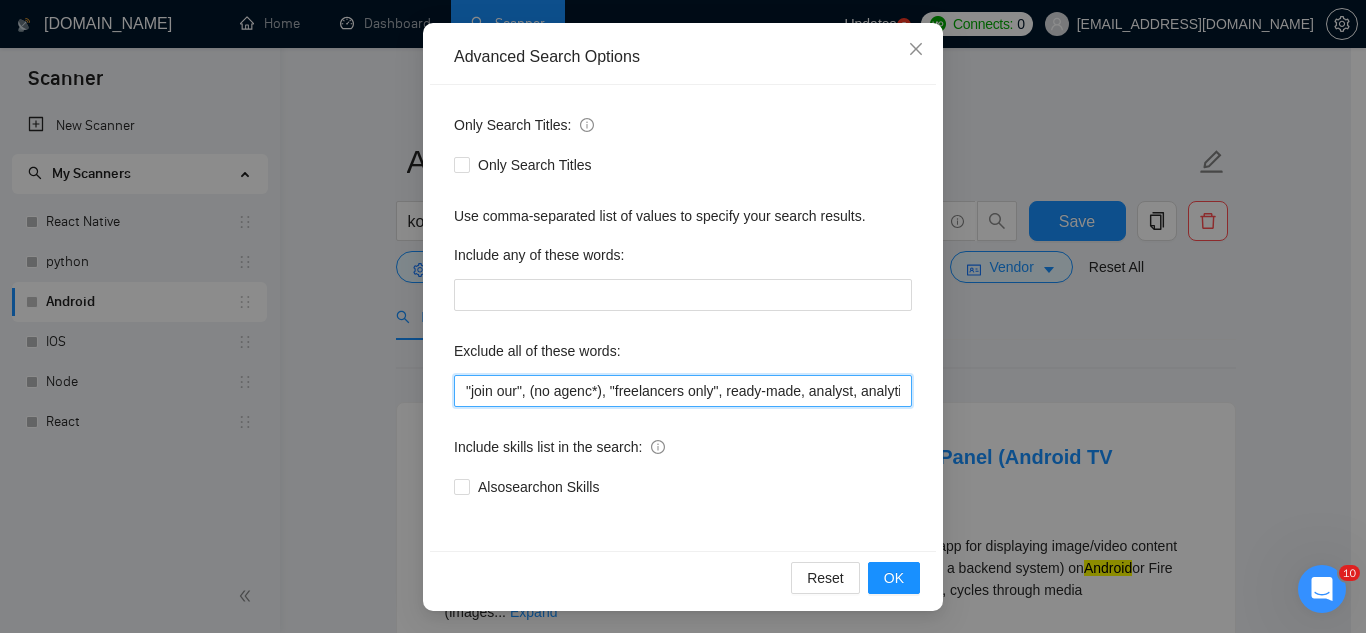 scroll, scrollTop: 199, scrollLeft: 0, axis: vertical 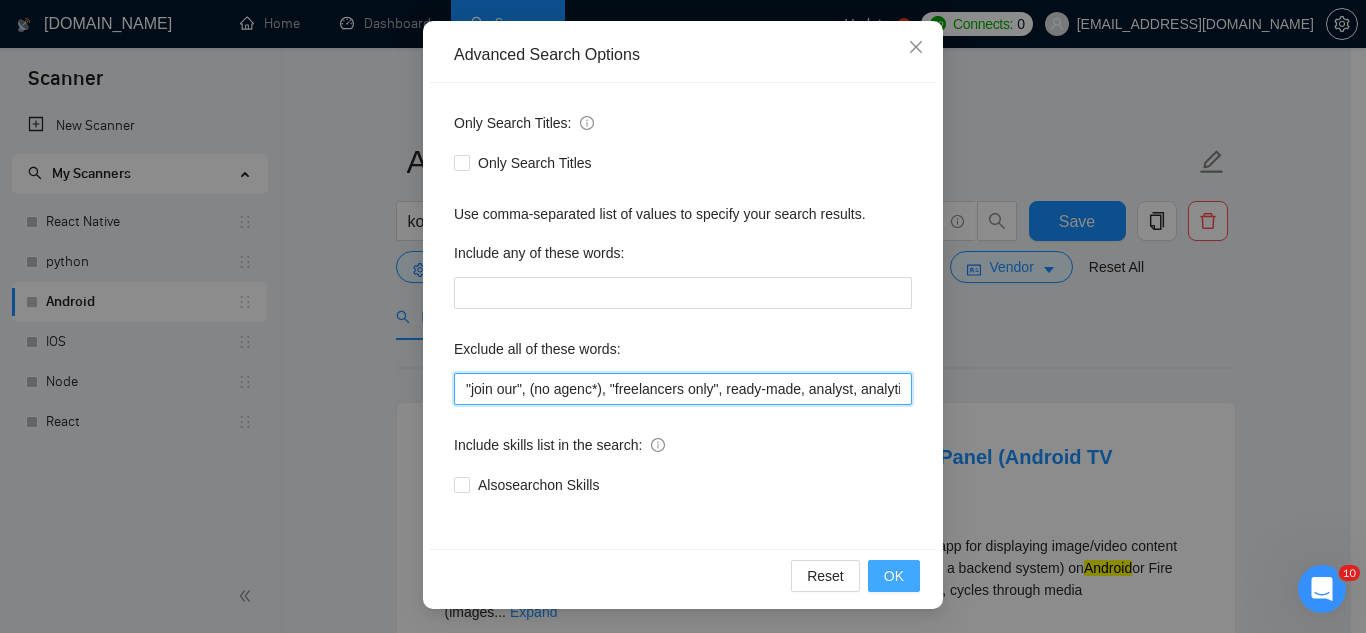 type on ""join our", (no agenc*), "freelancers only", ready-made, analyst, analytic*, coach, QA, tester, "product design", tutor, mentor, wordpress, WP, safari, electronic, chip*, animation*, game, designer, "Data Scientist", "data analyst", sport*, gambling," 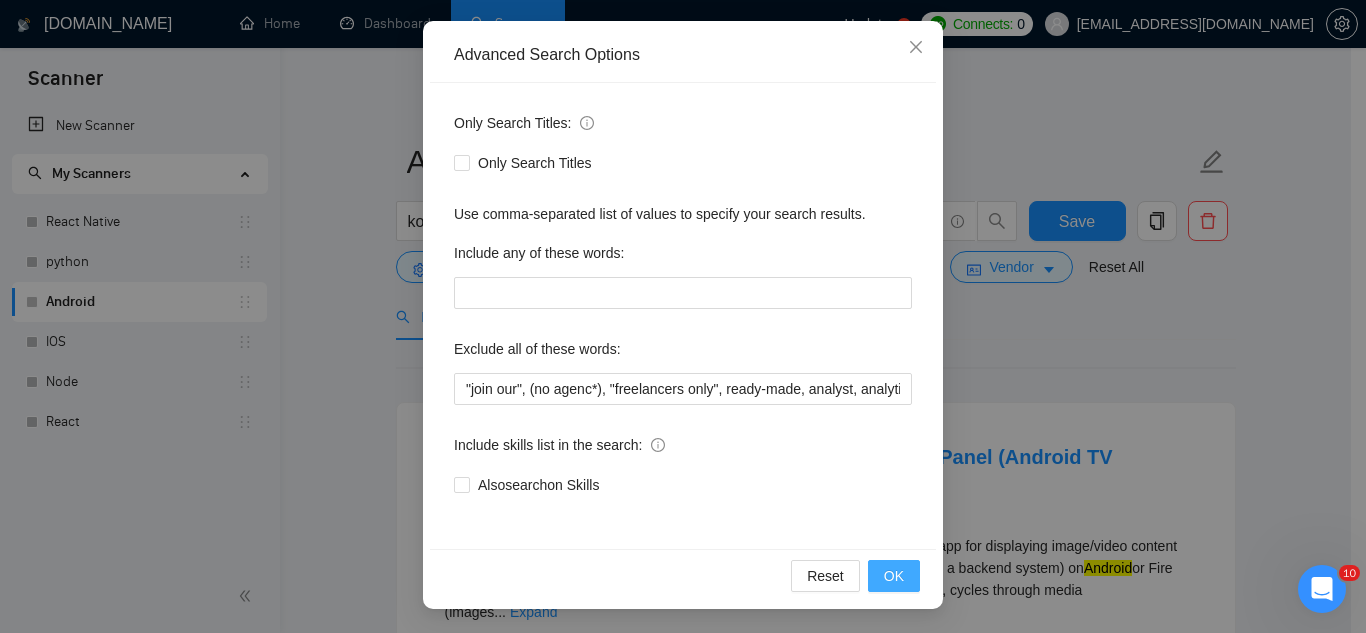 click on "OK" at bounding box center [894, 576] 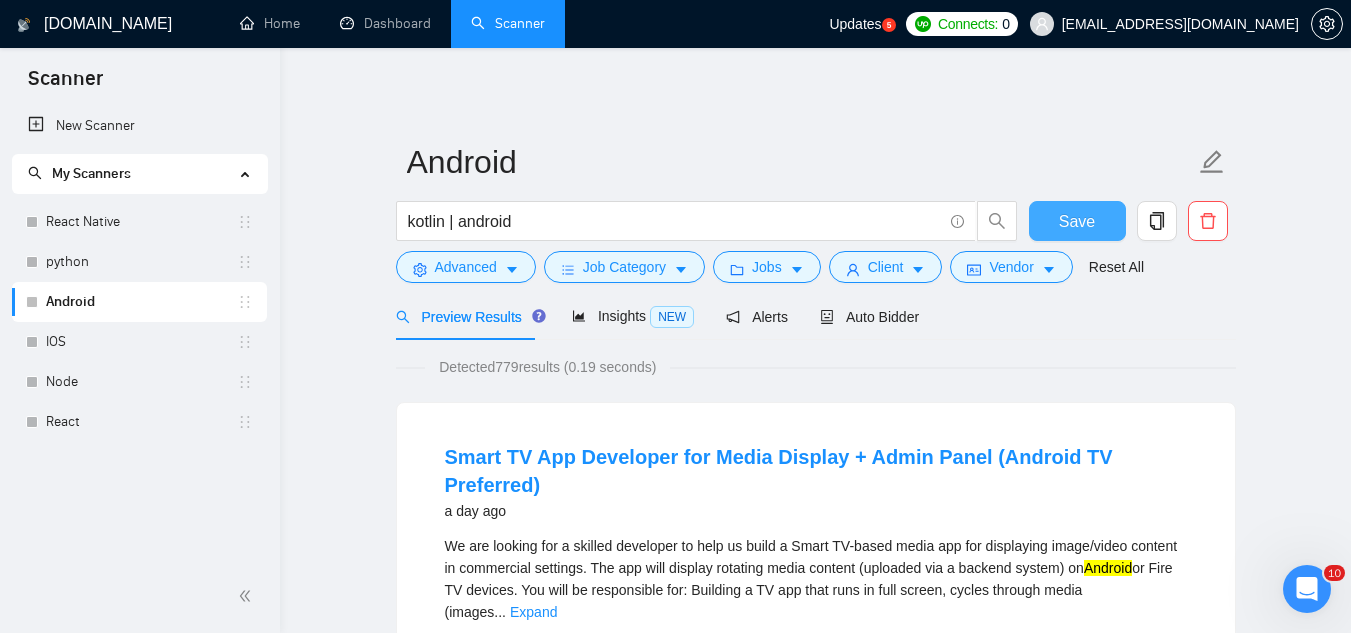 click on "Save" at bounding box center (1077, 221) 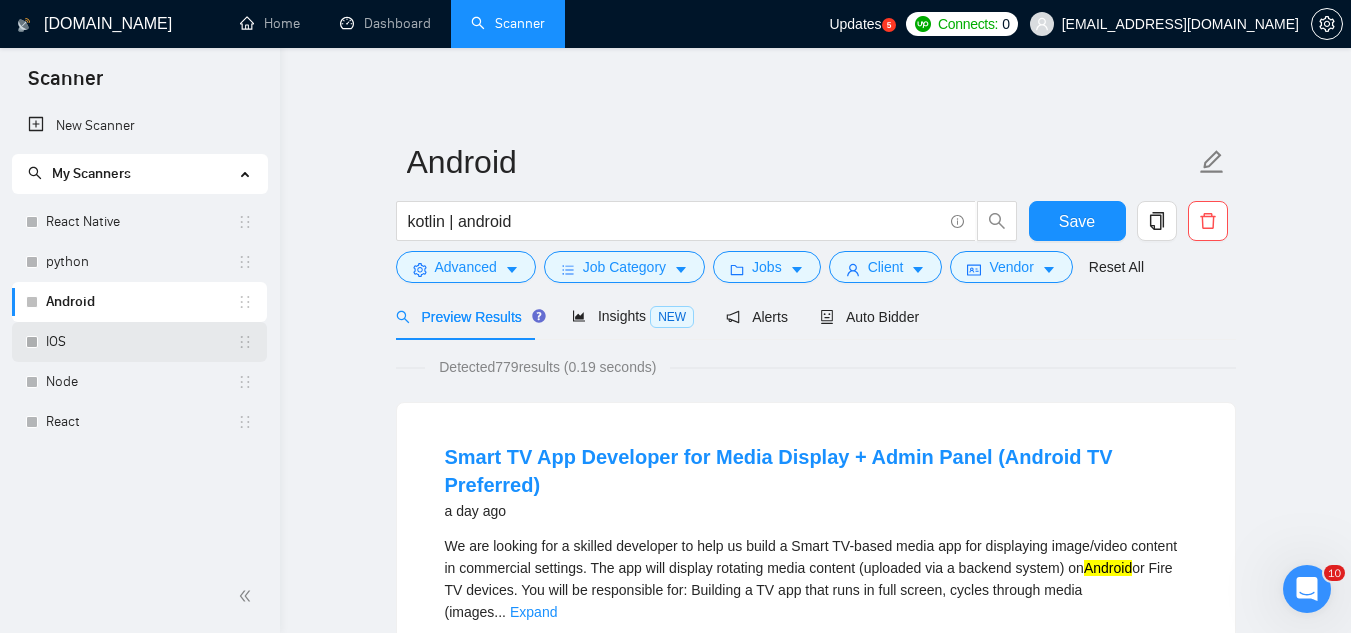click on "IOS" at bounding box center [141, 342] 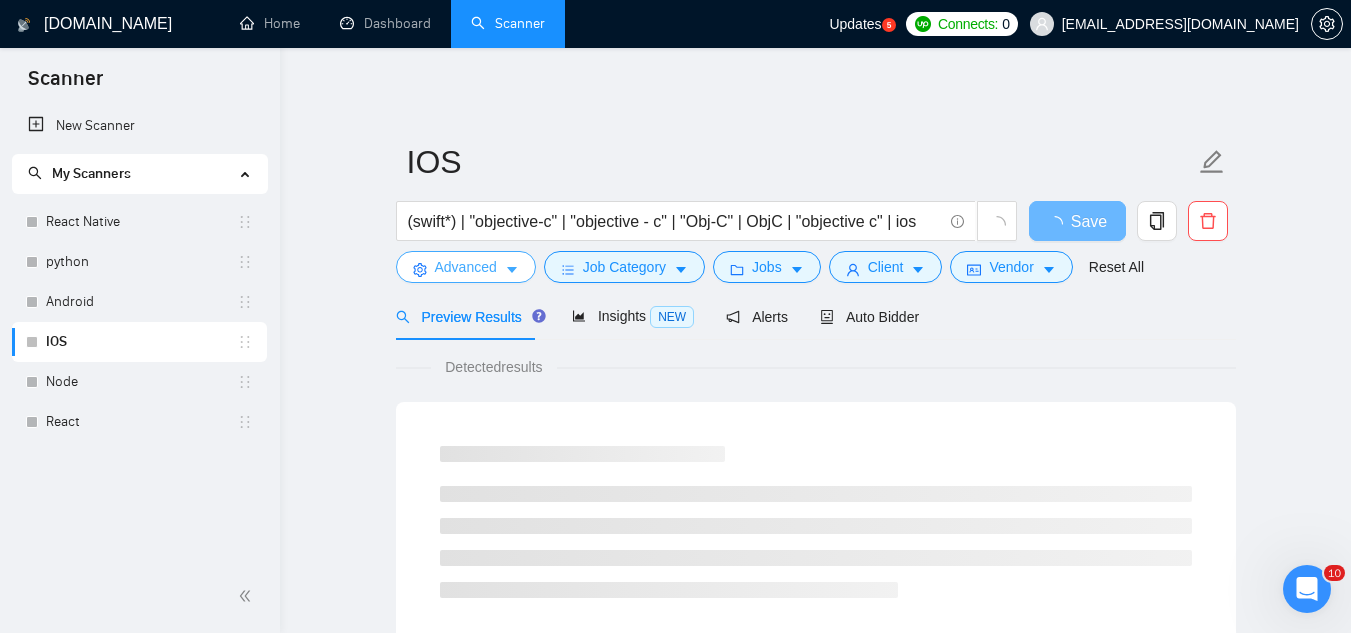 click on "Advanced" at bounding box center [466, 267] 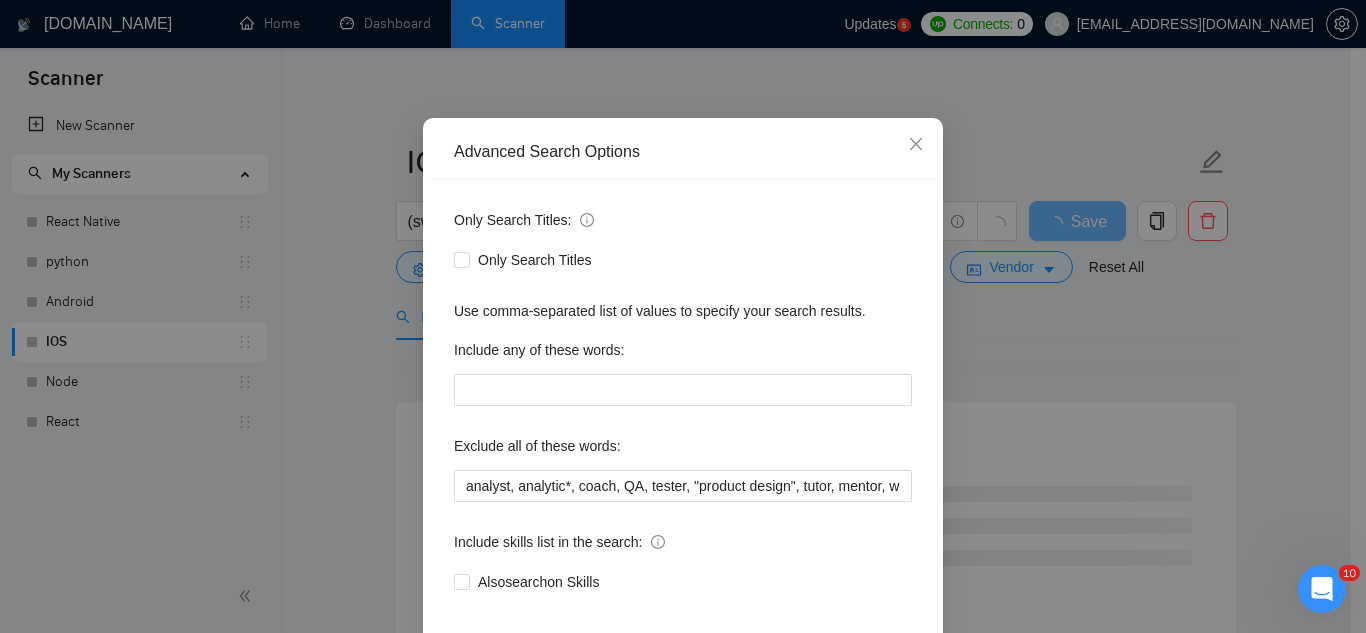 scroll, scrollTop: 199, scrollLeft: 0, axis: vertical 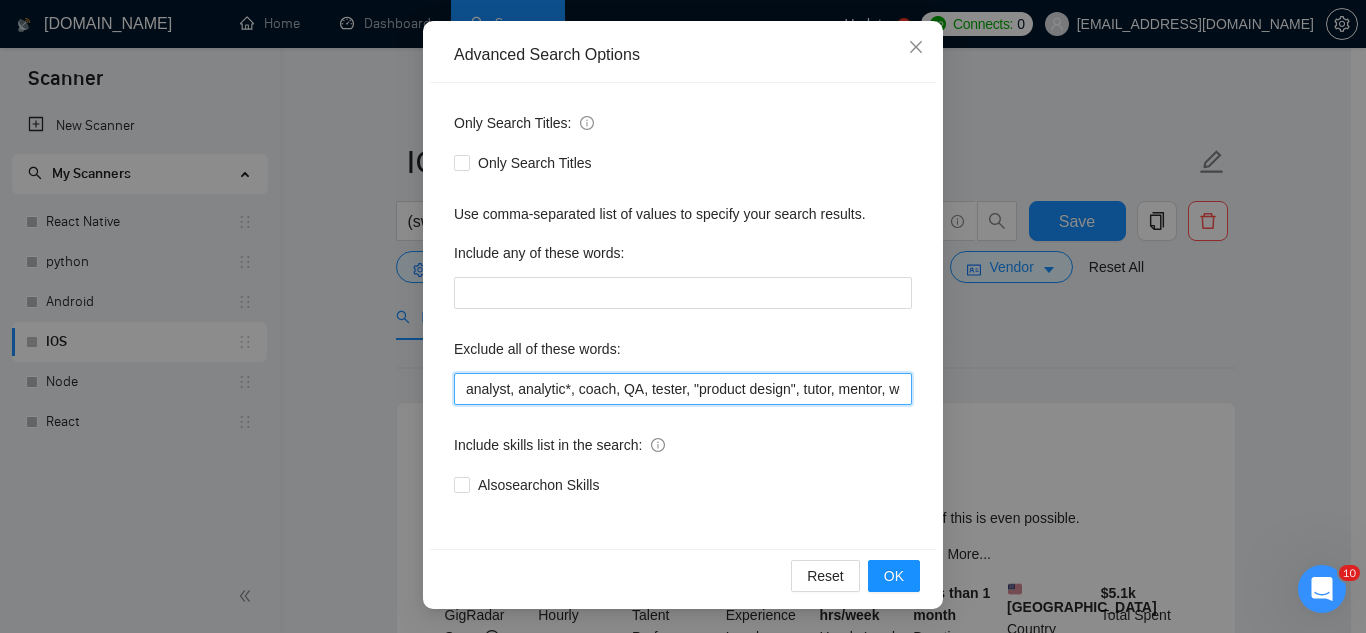 click on "analyst, analytic*, coach, QA, tester, "product design", tutor, mentor, wordpress, WP, safari, electronic, chip*, animation*, game, designer, "Data Scientist", "data analyst", sport*, gambling," at bounding box center (683, 389) 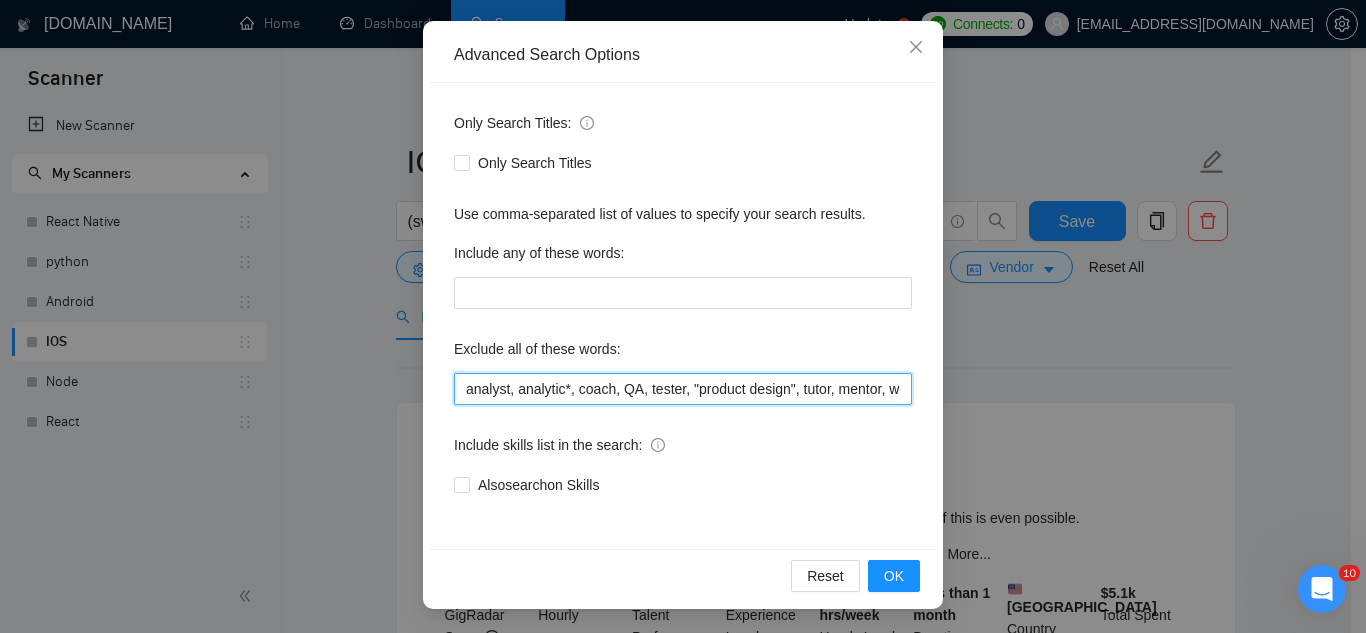 paste on ""join our", (no agenc*), "freelancers only", ready-made," 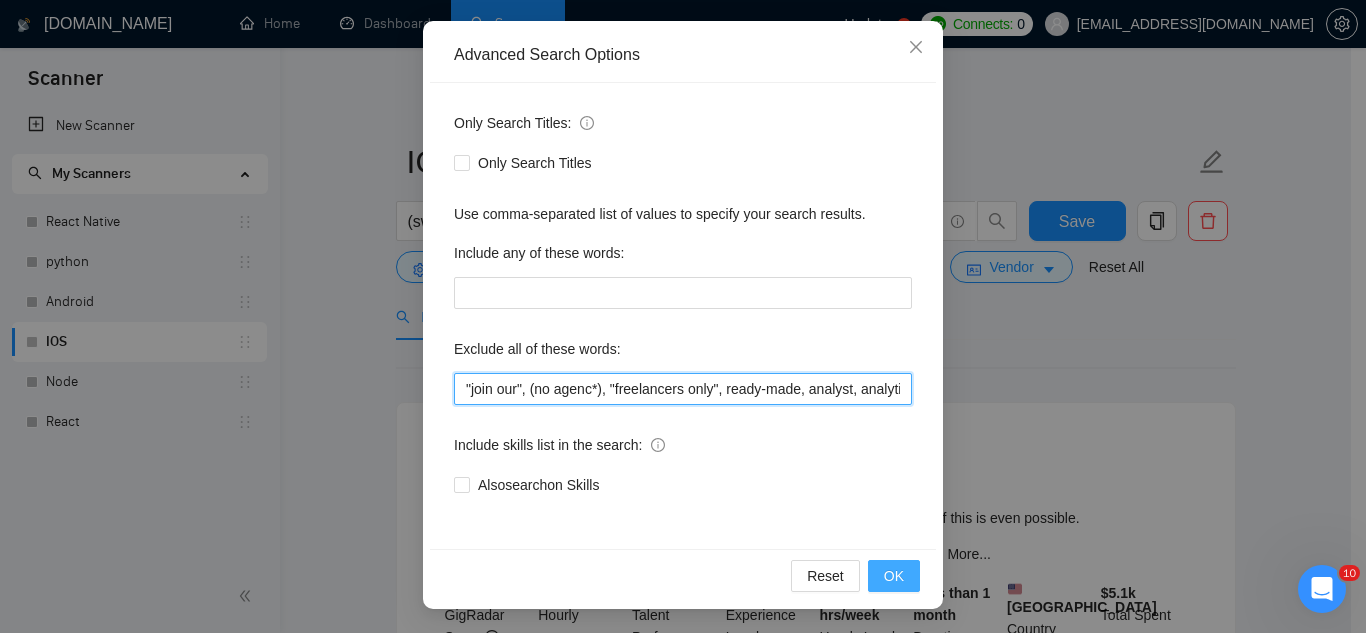 type on ""join our", (no agenc*), "freelancers only", ready-made, analyst, analytic*, coach, QA, tester, "product design", tutor, mentor, wordpress, WP, safari, electronic, chip*, animation*, game, designer, "Data Scientist", "data analyst", sport*, gambling," 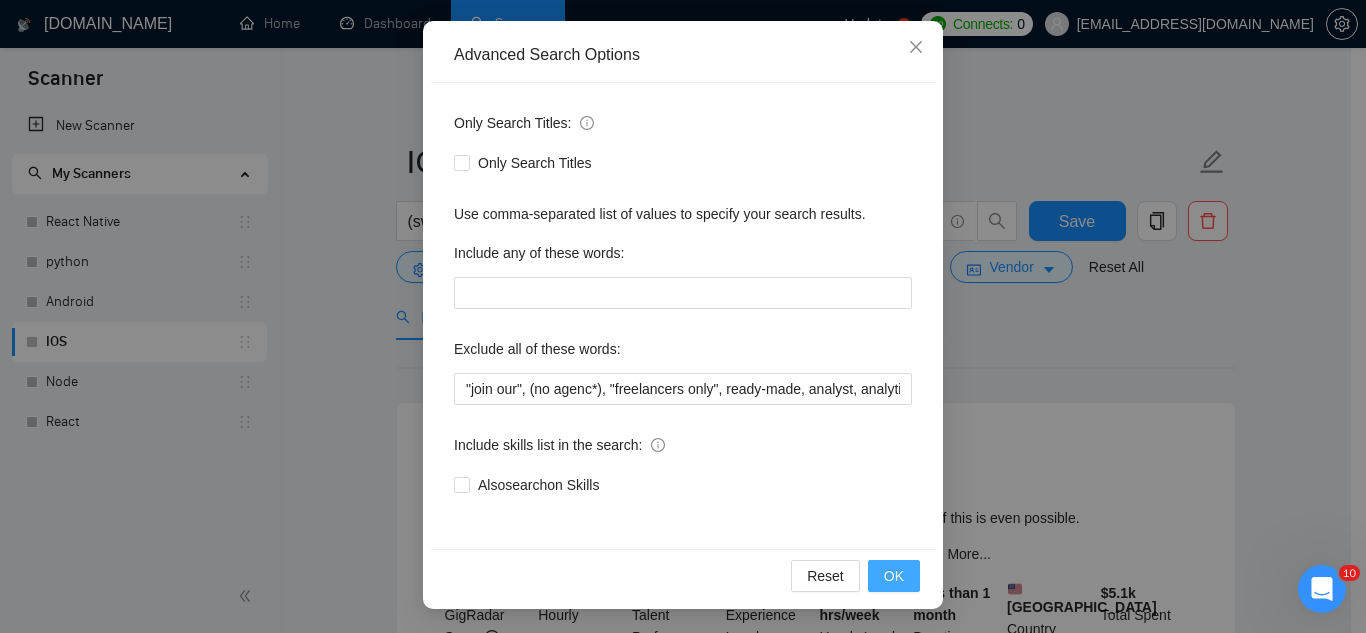 click on "OK" at bounding box center [894, 576] 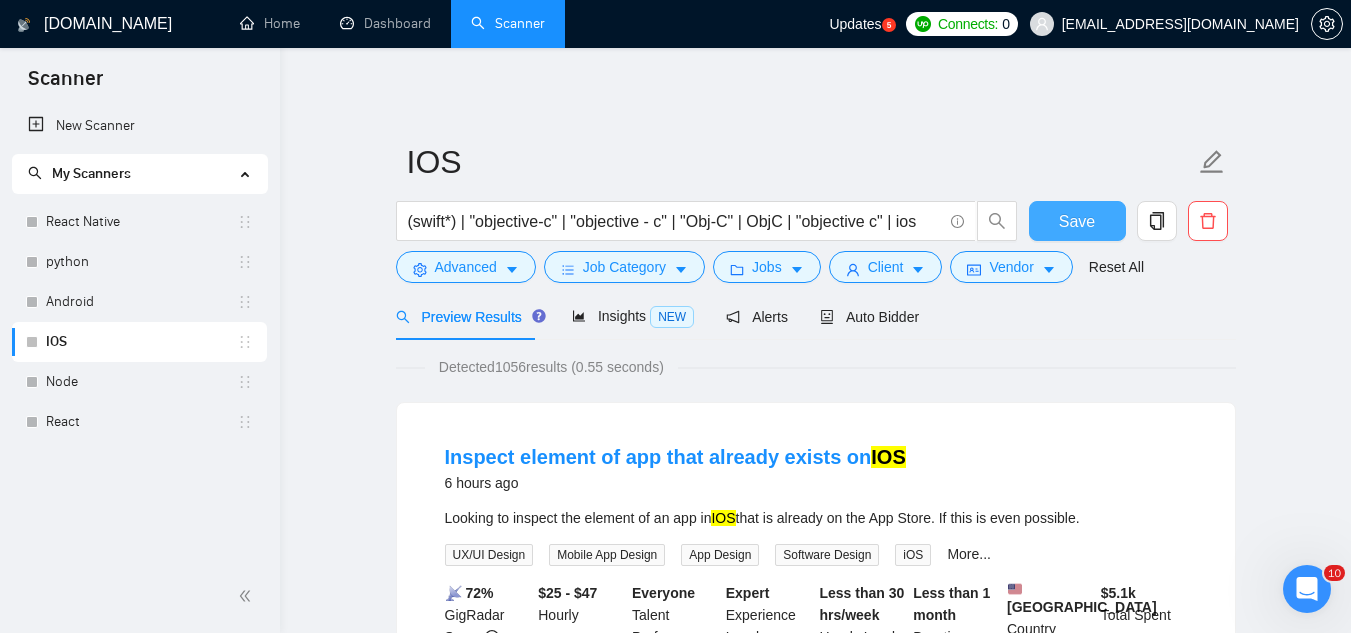 click on "Save" at bounding box center (1077, 221) 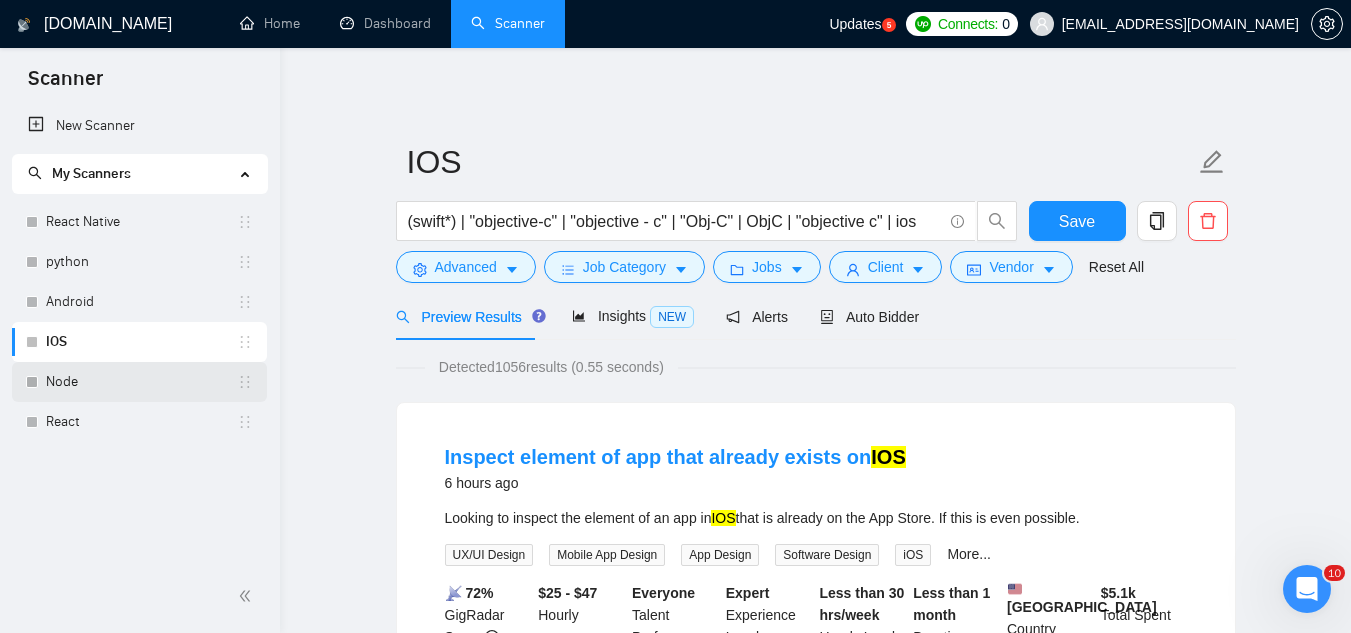 click on "Node" at bounding box center [141, 382] 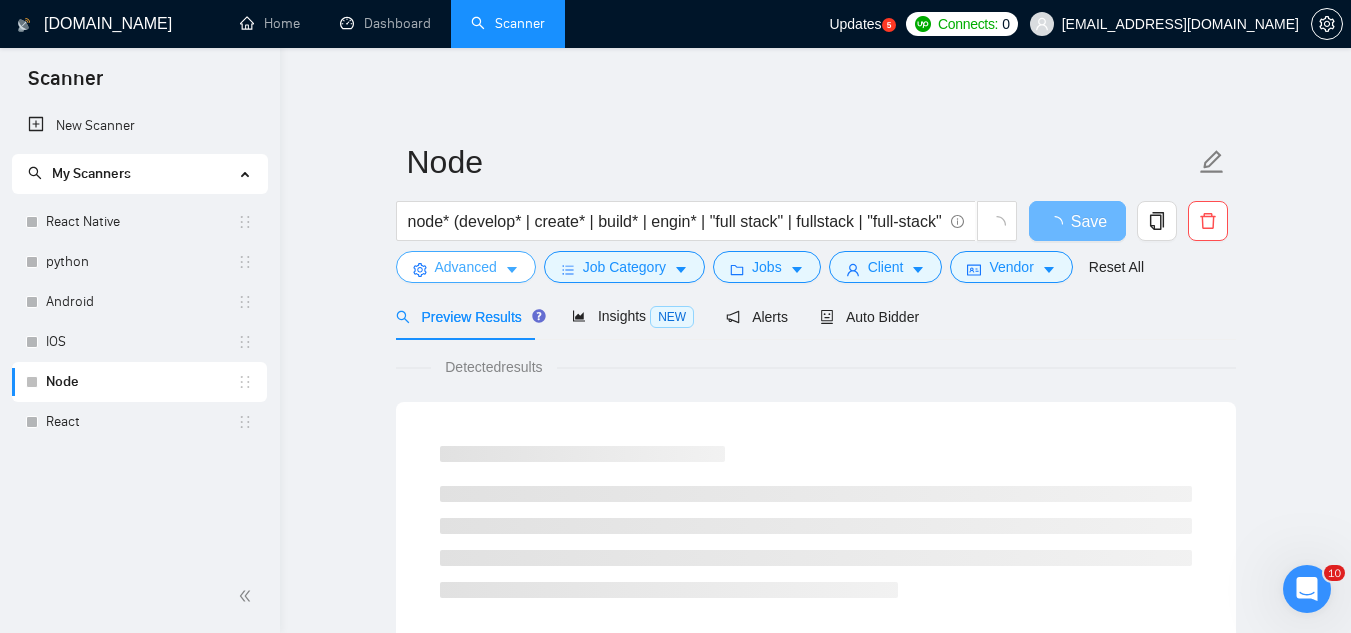 click on "Advanced" at bounding box center (466, 267) 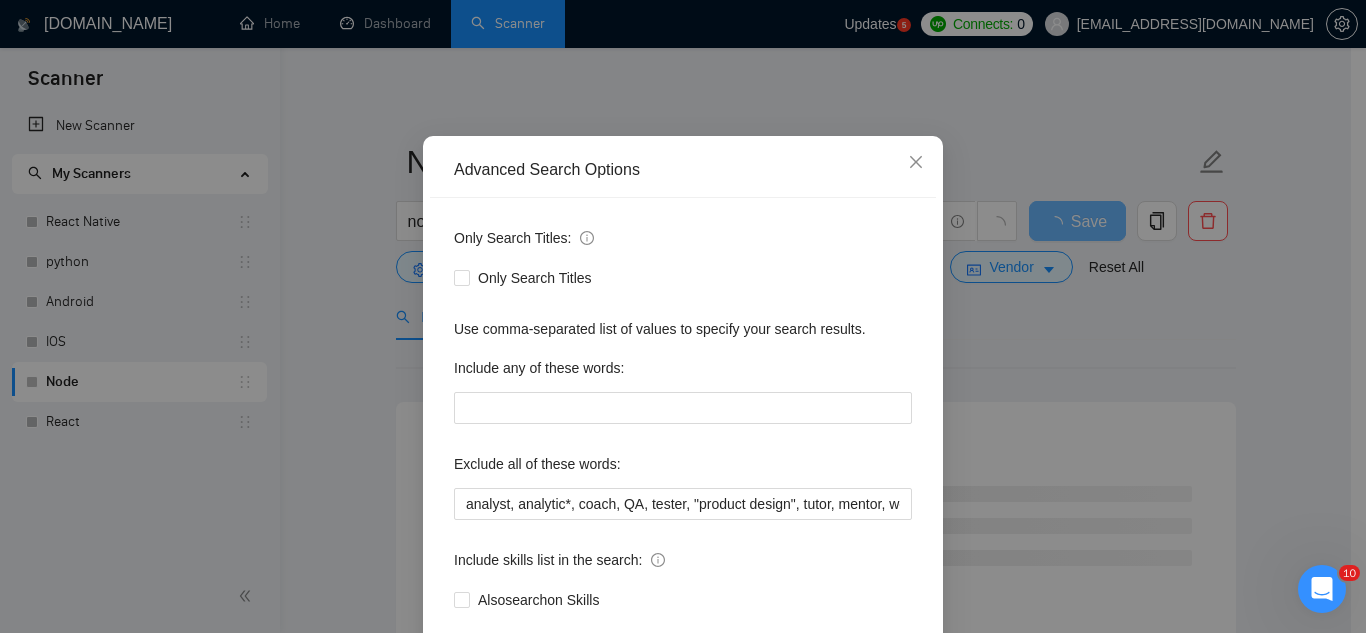scroll, scrollTop: 199, scrollLeft: 0, axis: vertical 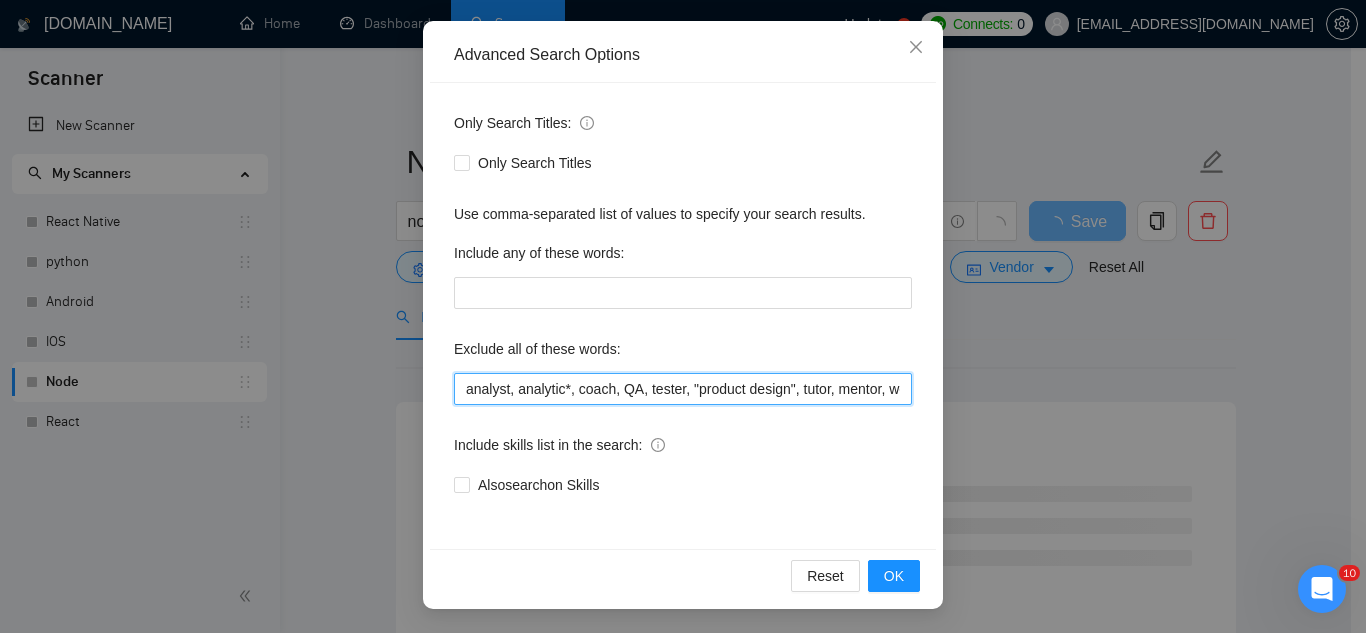 click on "analyst, analytic*, coach, QA, tester, "product design", tutor, mentor, wordpress, WP, safari, electronic, chip*, animation*, game, designer, "Data Scientist", "data analyst", sport*, gambling," at bounding box center [683, 389] 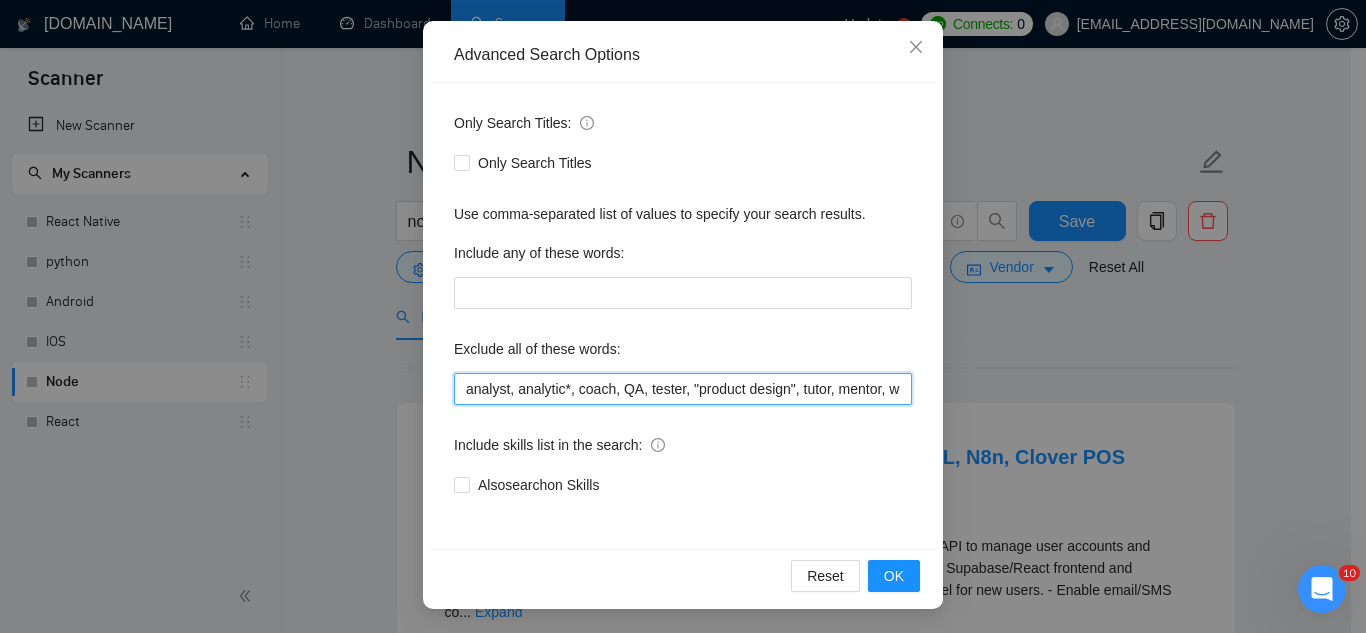 paste on ""join our", (no agenc*), "freelancers only", ready-made," 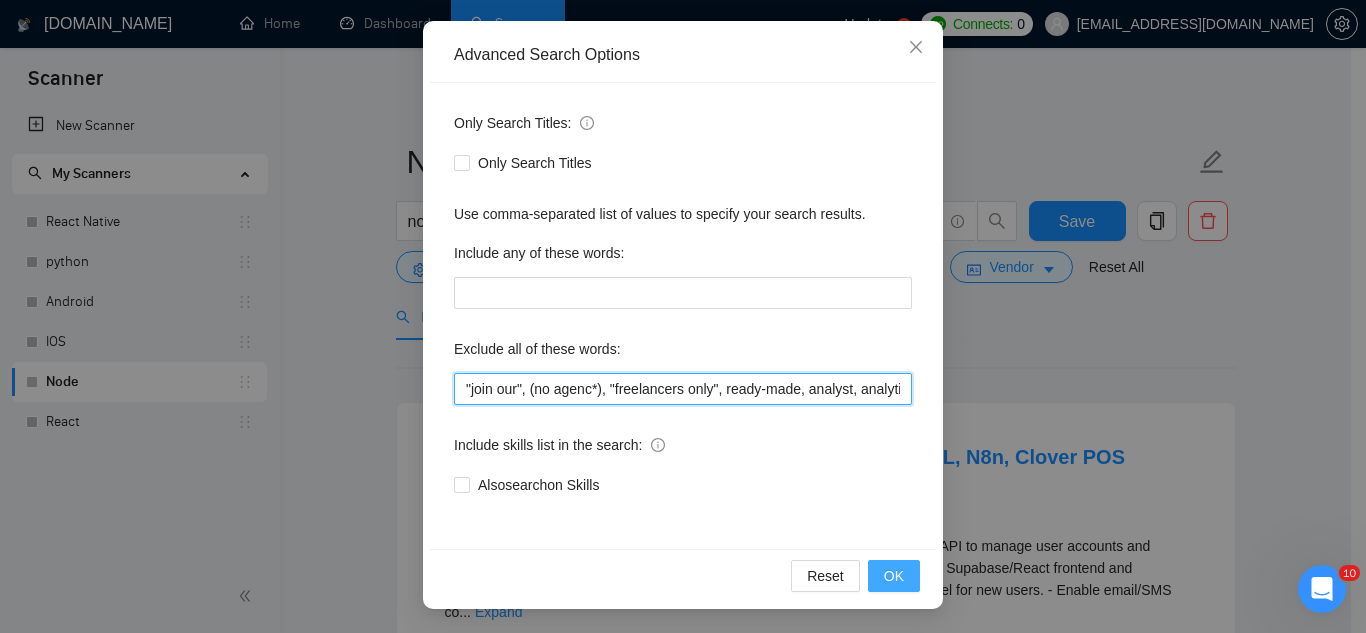 type on ""join our", (no agenc*), "freelancers only", ready-made, analyst, analytic*, coach, QA, tester, "product design", tutor, mentor, wordpress, WP, safari, electronic, chip*, animation*, game, designer, "Data Scientist", "data analyst", sport*, gambling," 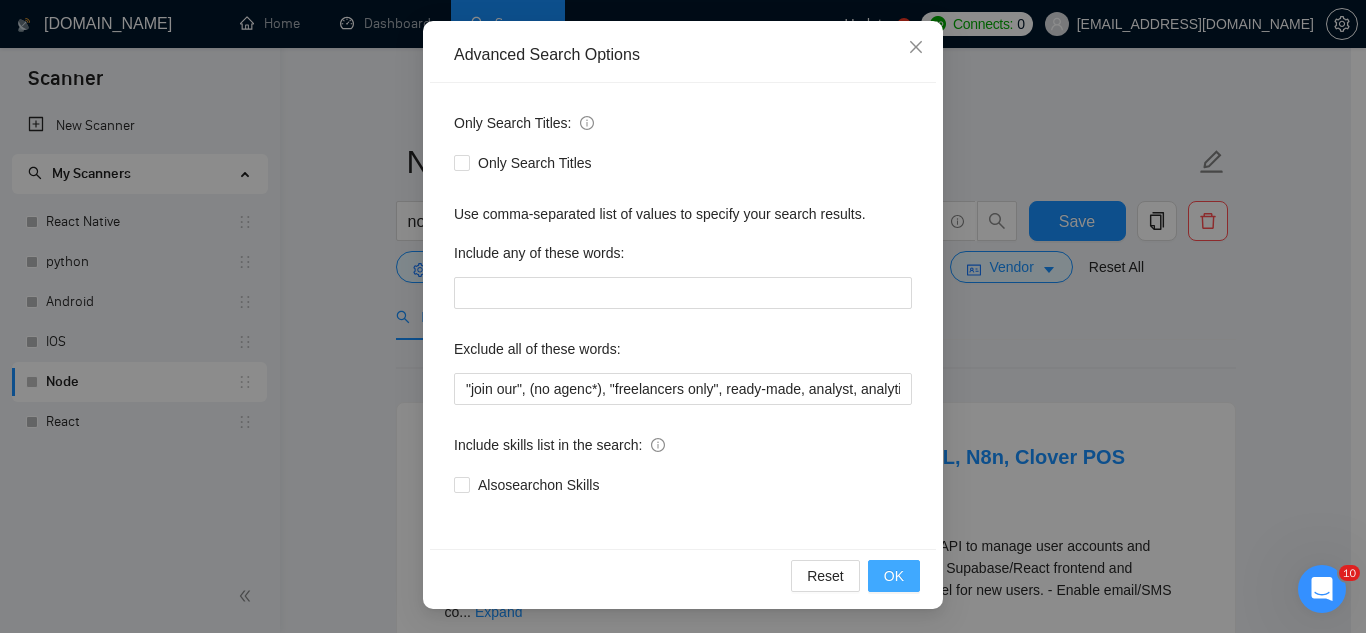 click on "OK" at bounding box center (894, 576) 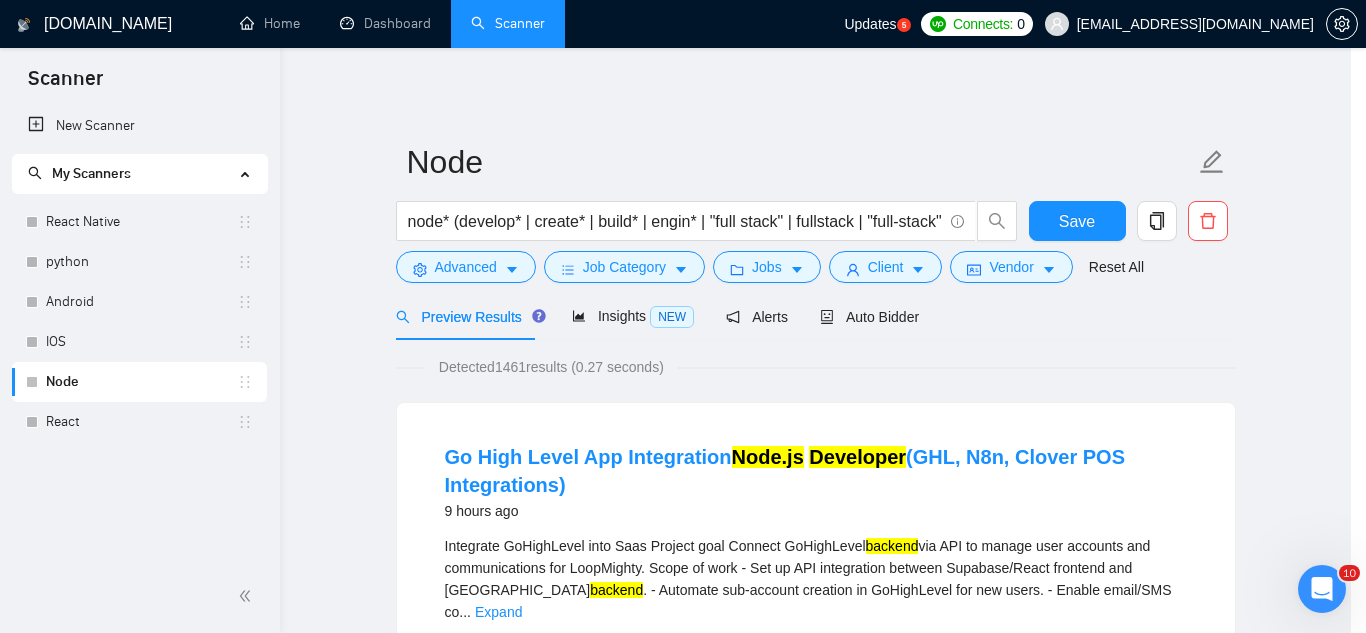 scroll, scrollTop: 99, scrollLeft: 0, axis: vertical 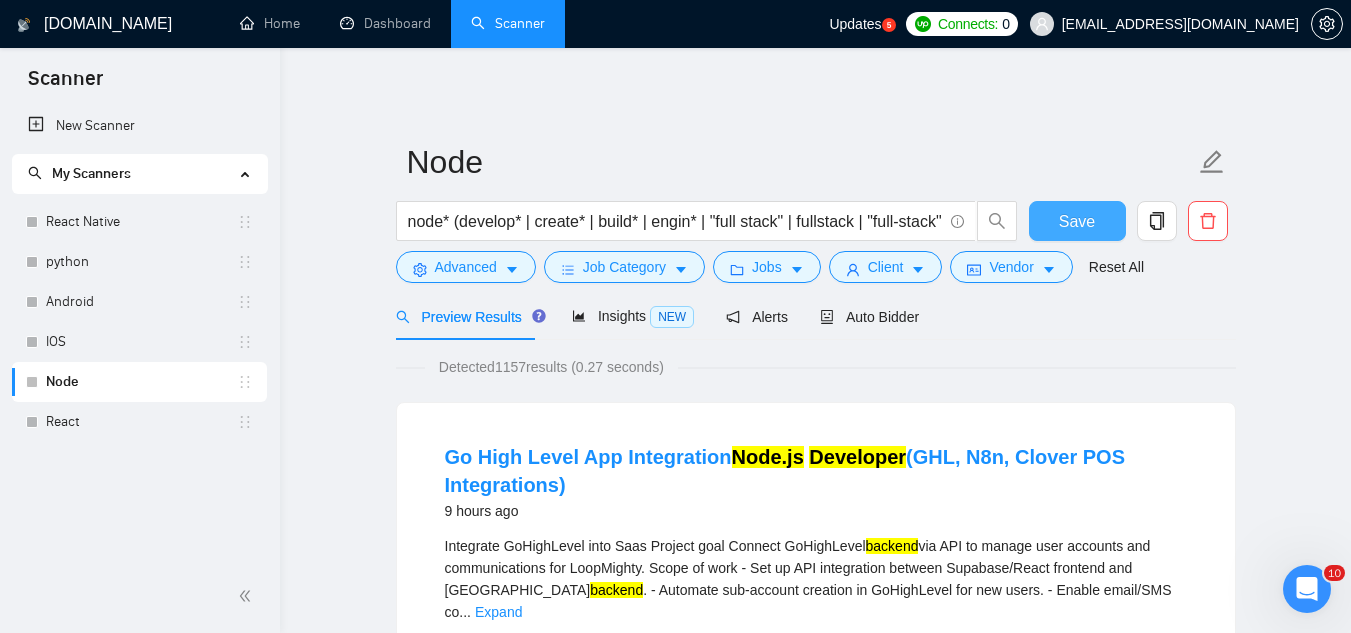 click on "Save" at bounding box center [1077, 221] 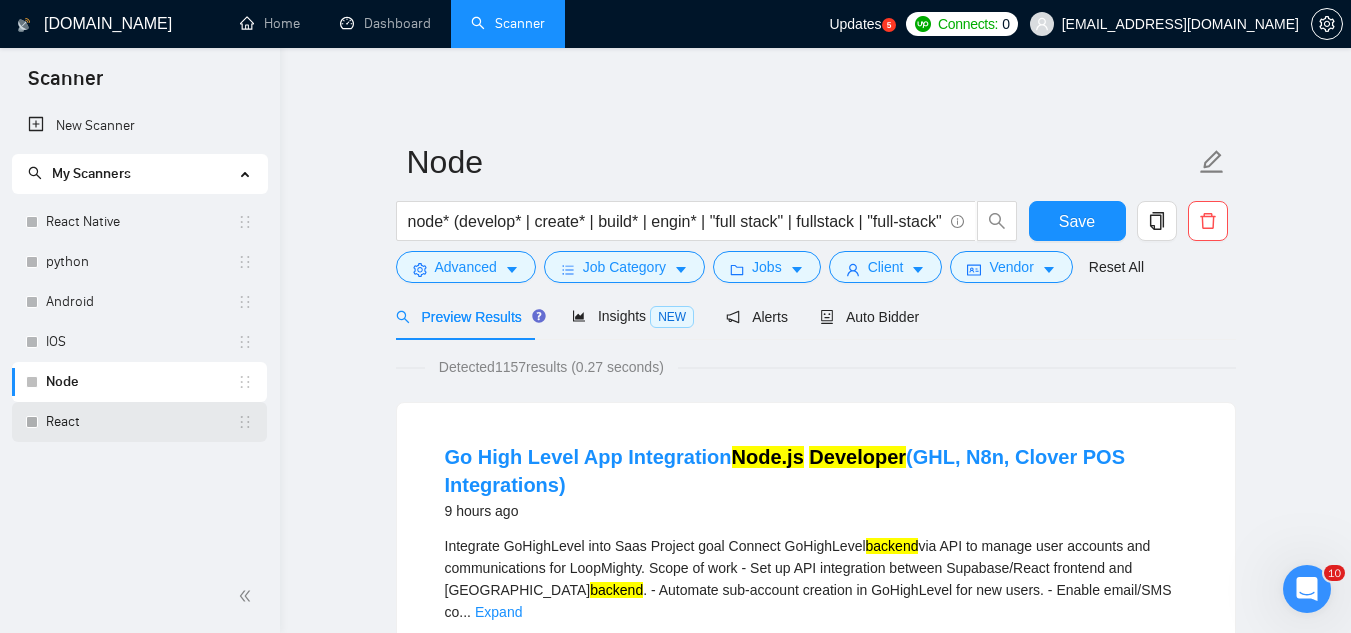 click on "React" at bounding box center [141, 422] 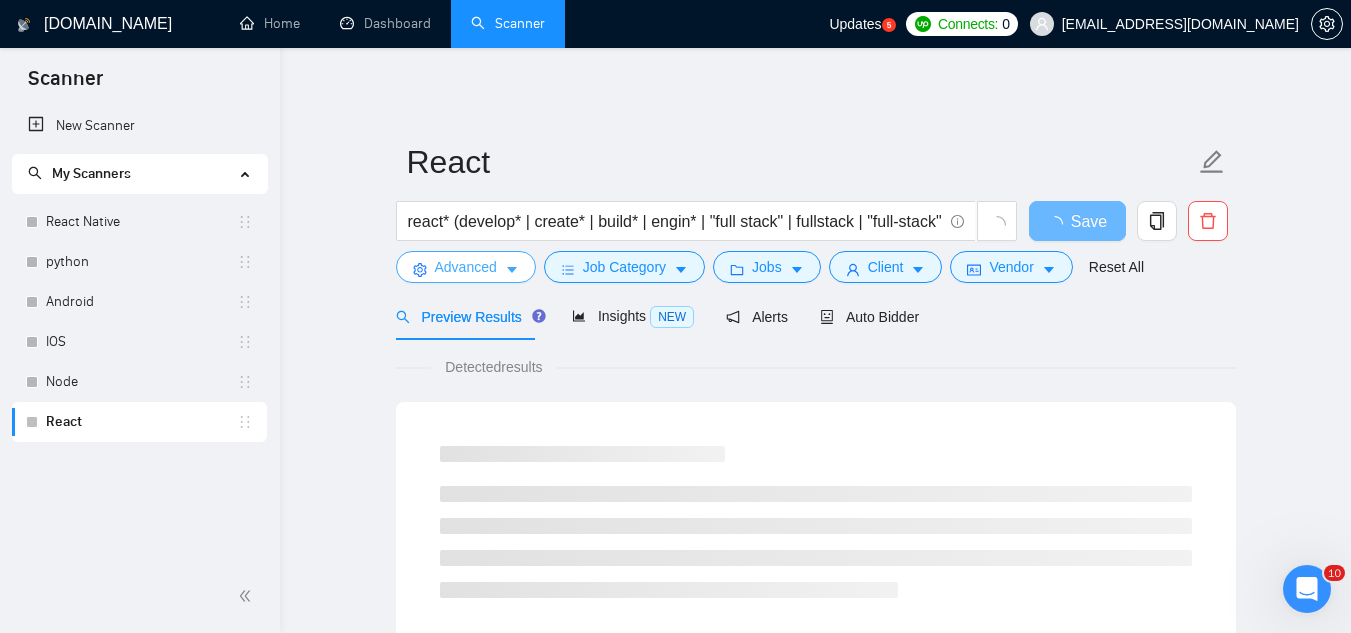 click on "Advanced" at bounding box center (466, 267) 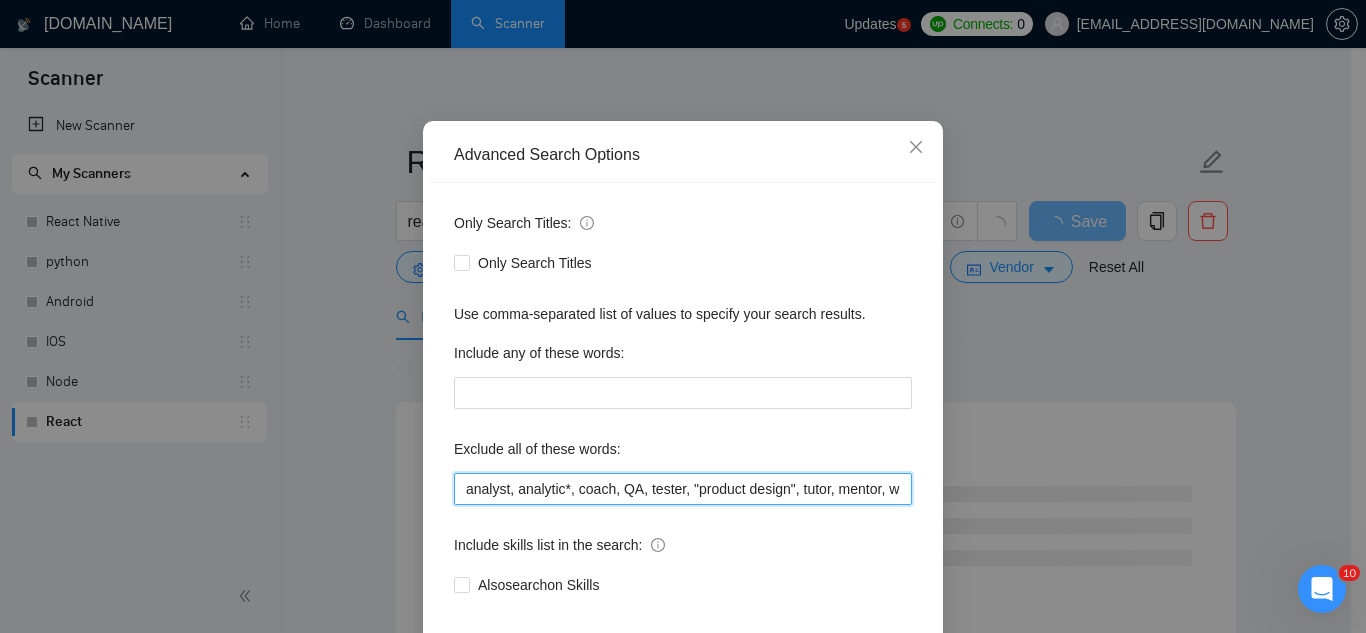 click on "analyst, analytic*, coach, QA, tester, "product design", tutor, mentor, wordpress, WP, safari, electronic, chip*, animation*, game, designer, "Data Scientist", "data analyst", sport*, gambling," at bounding box center (683, 489) 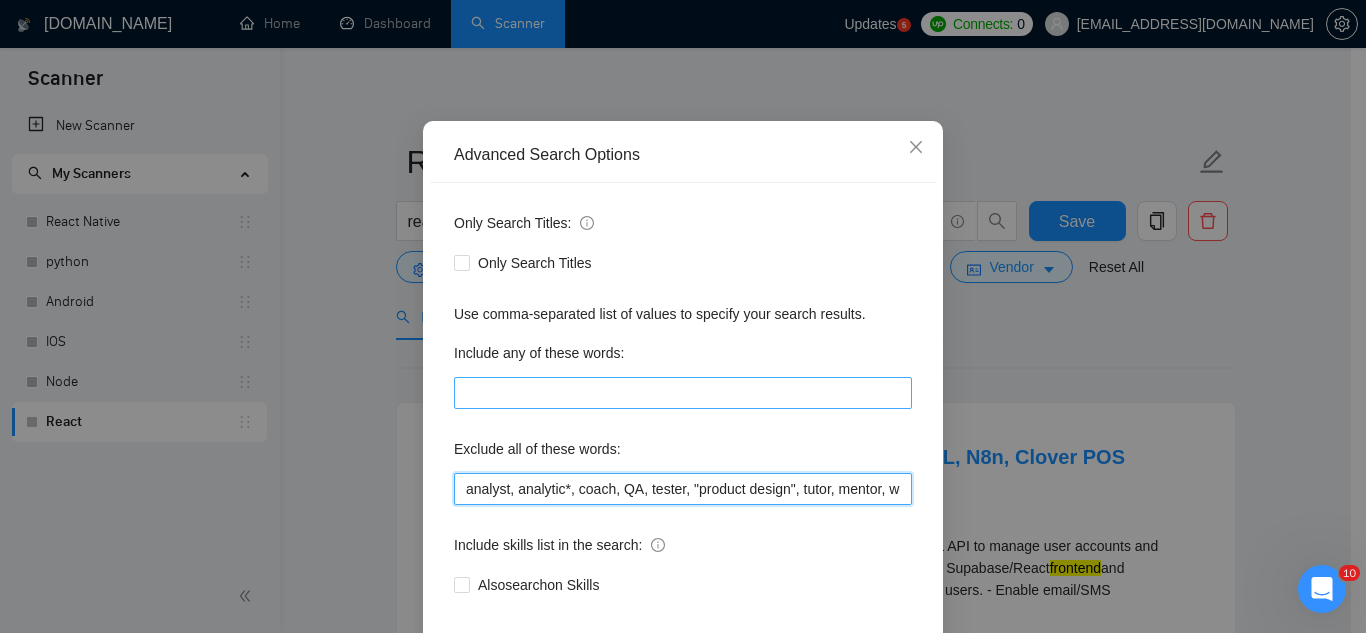 paste on ""join our", (no agenc*), "freelancers only", ready-made," 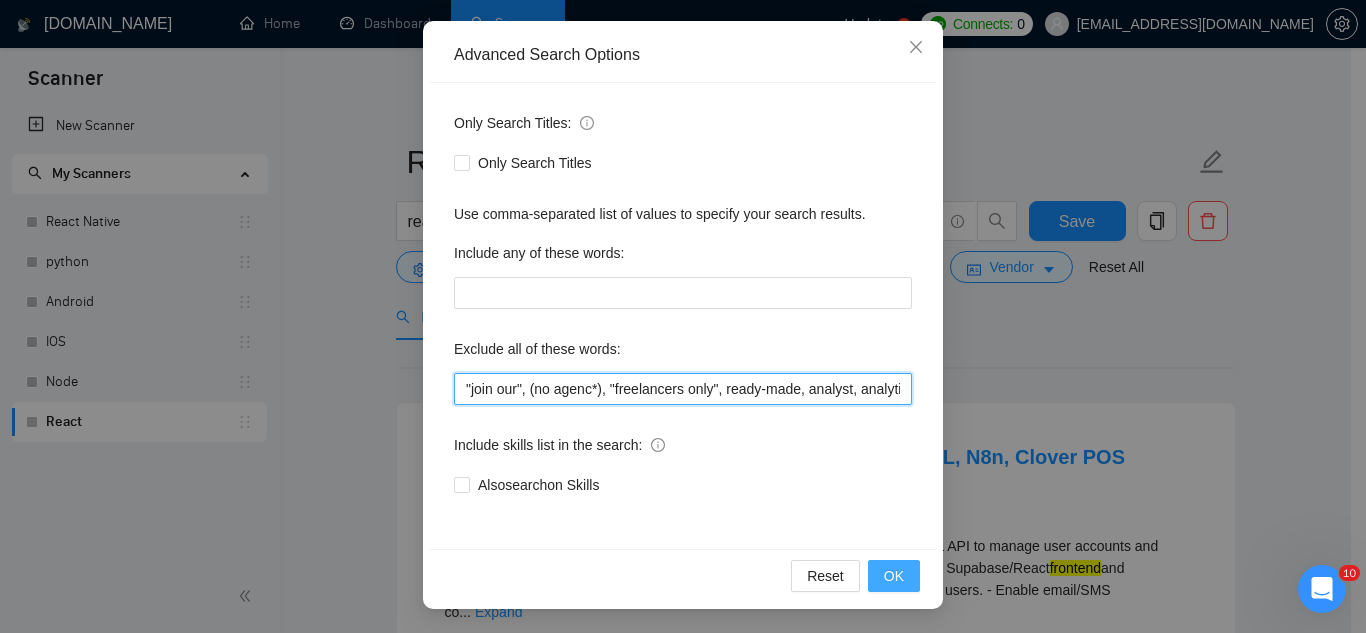 type on ""join our", (no agenc*), "freelancers only", ready-made, analyst, analytic*, coach, QA, tester, "product design", tutor, mentor, wordpress, WP, safari, electronic, chip*, animation*, game, designer, "Data Scientist", "data analyst", sport*, gambling," 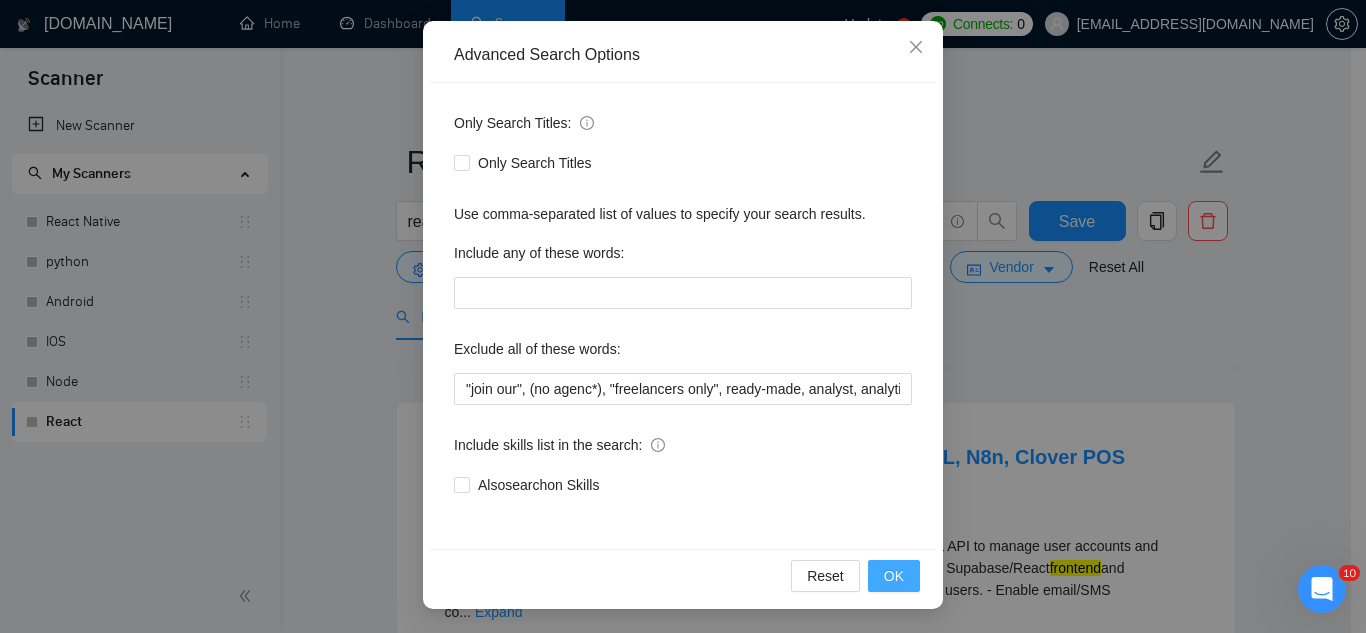 click on "OK" at bounding box center (894, 576) 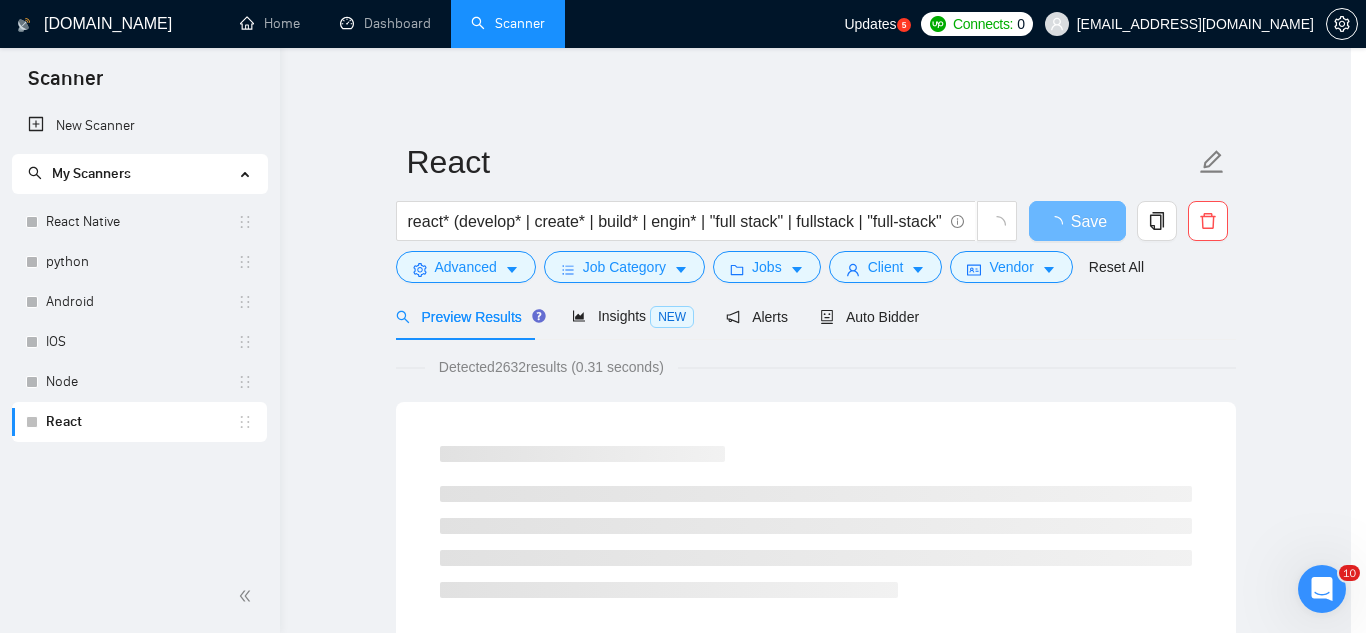 scroll, scrollTop: 99, scrollLeft: 0, axis: vertical 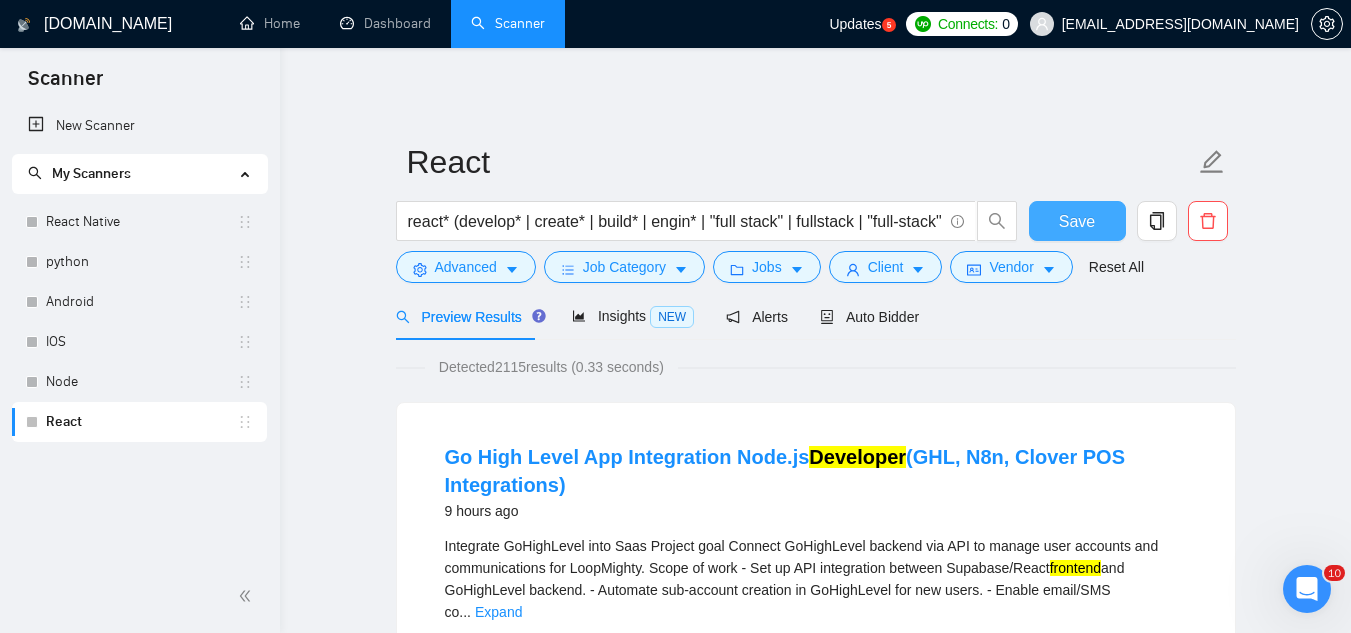 click on "Save" at bounding box center [1077, 221] 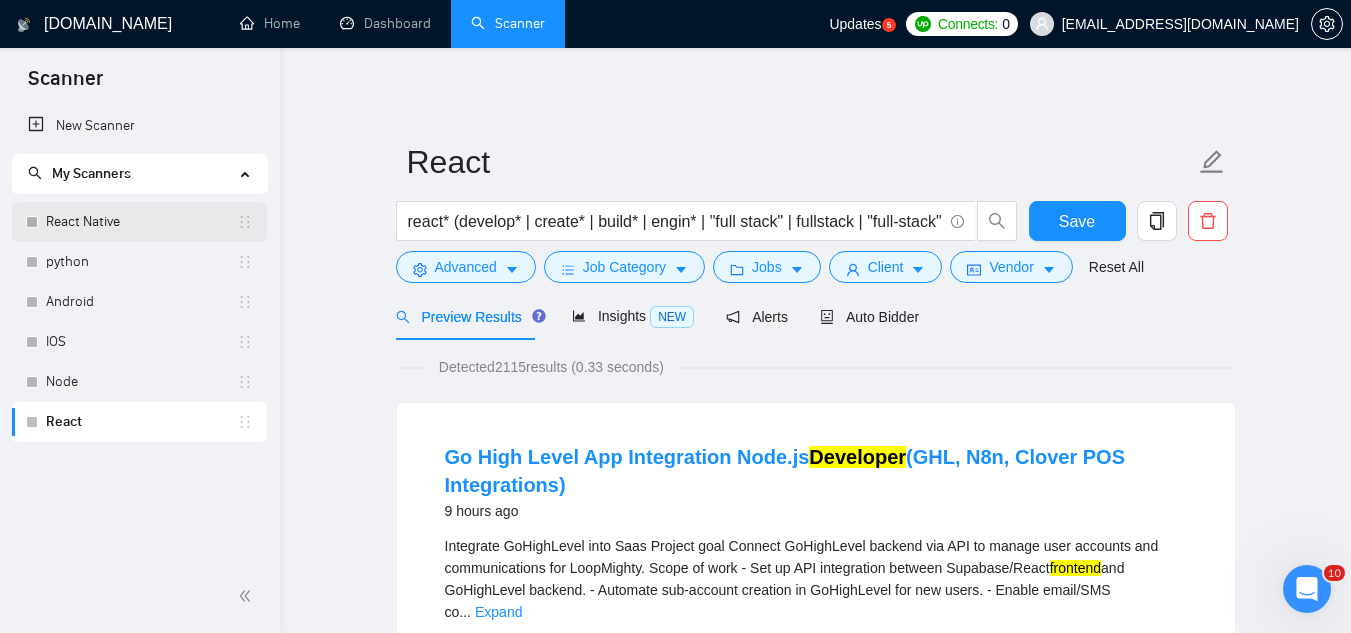 click on "React Native" at bounding box center [141, 222] 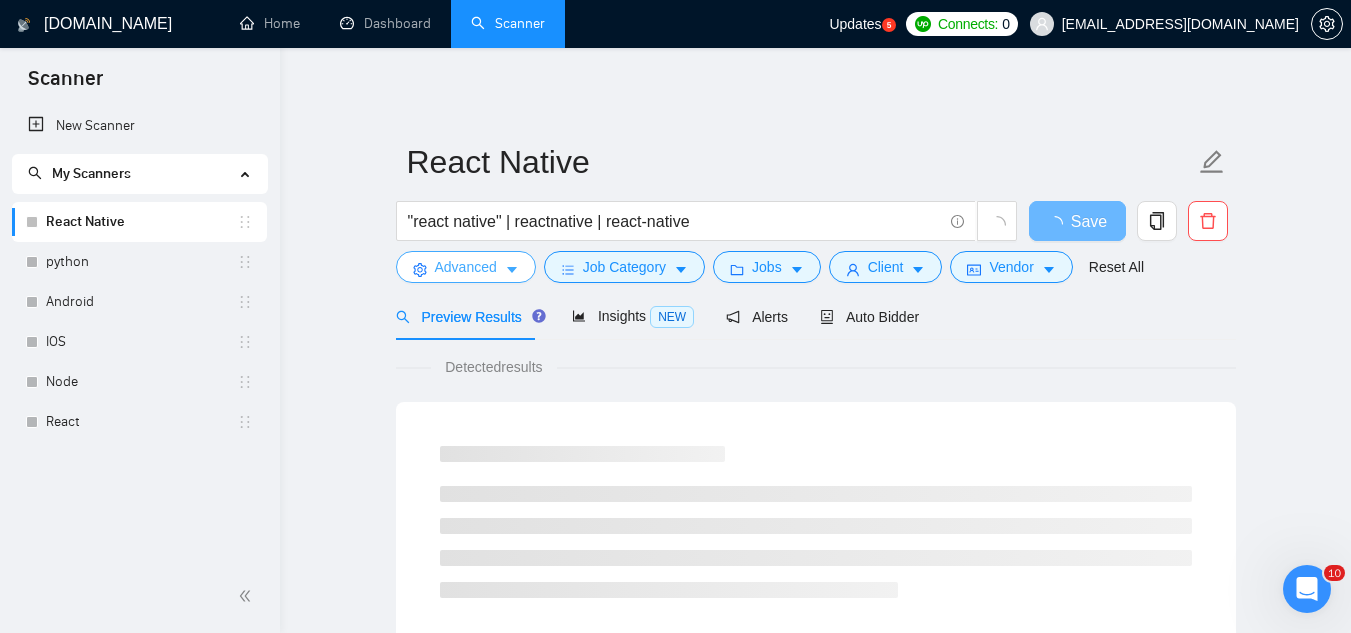 click on "Advanced" at bounding box center [466, 267] 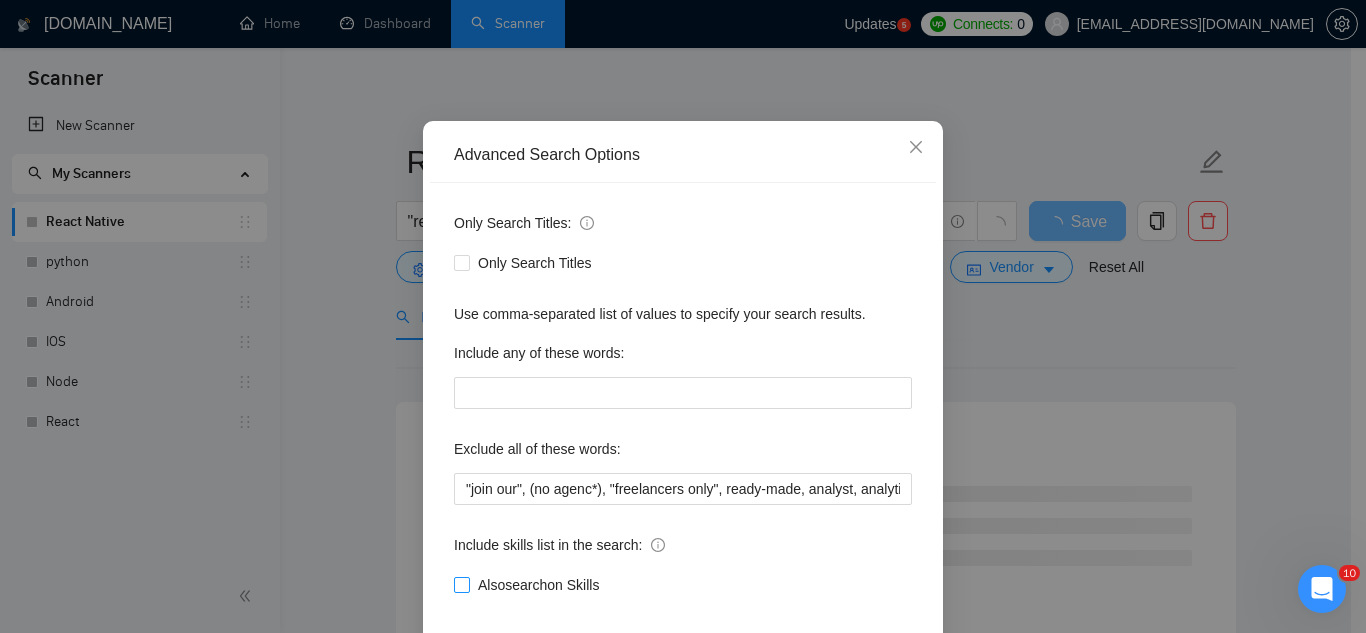 scroll, scrollTop: 199, scrollLeft: 0, axis: vertical 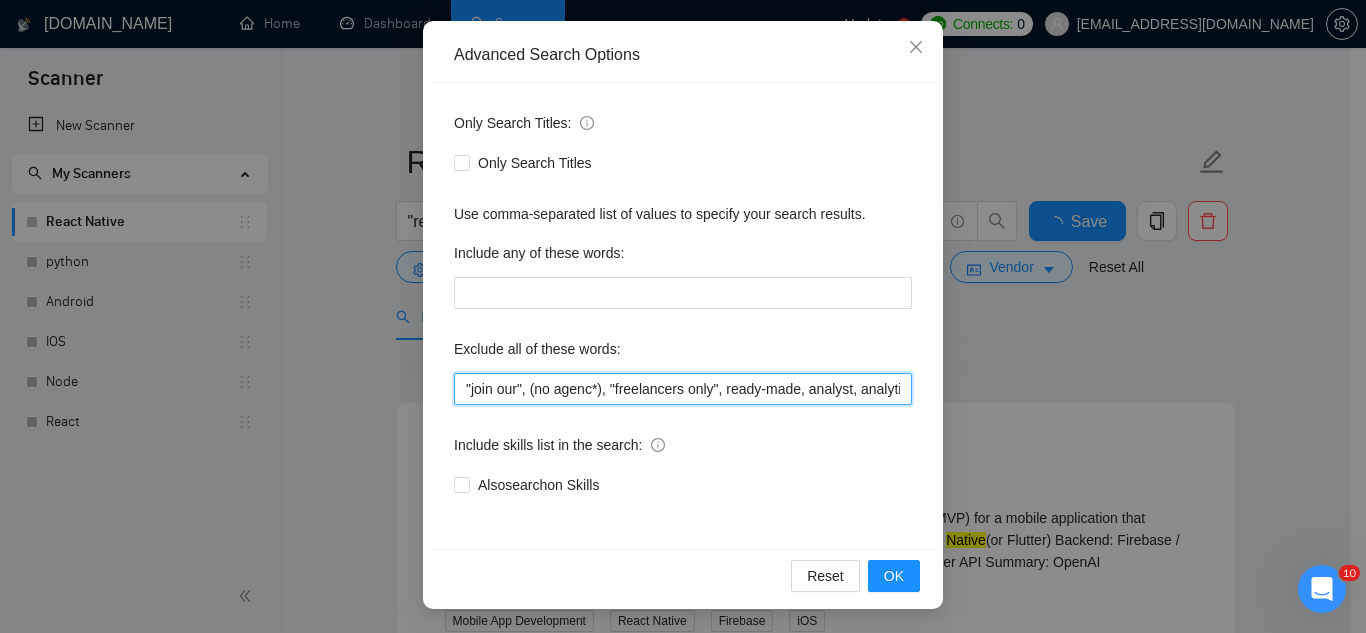 click on ""join our", (no agenc*), "freelancers only", ready-made, analyst, analytic*, coach, QA, tester, "product design", tutor, mentor, wordpress, WP, safari, electronic, chip*, animation*, game, designer, "Data Scientist", "data analyst", sport*, gambling," at bounding box center [683, 389] 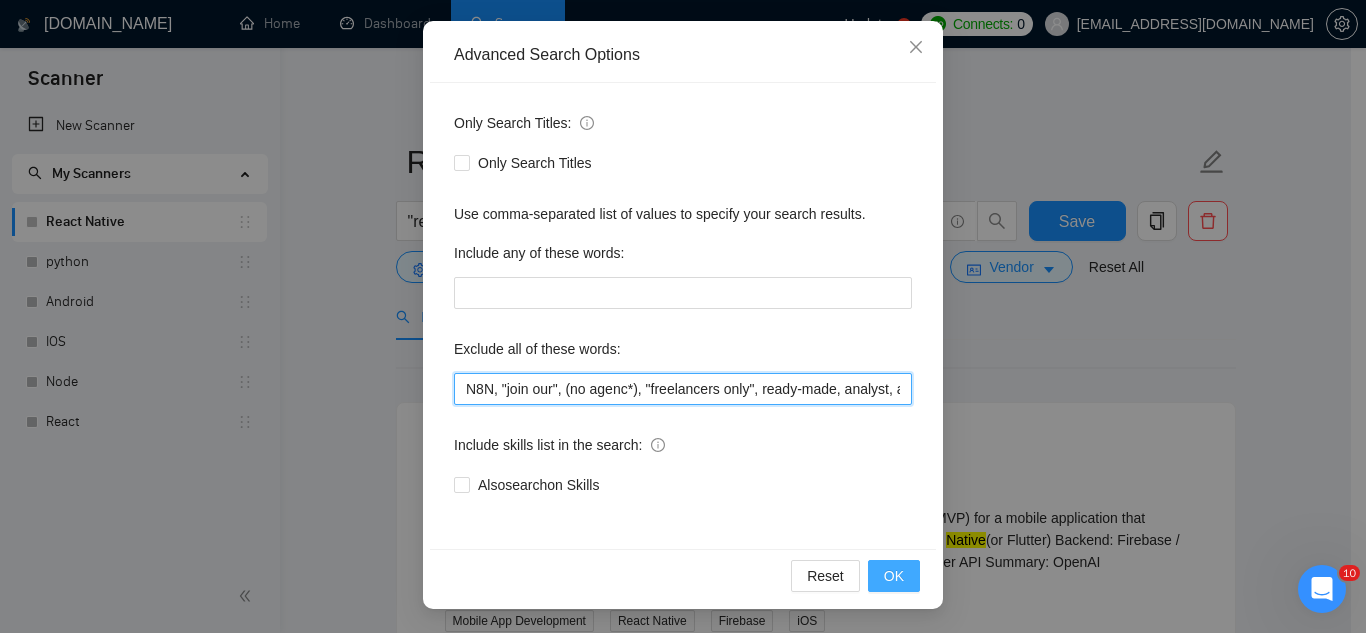 type on "N8N, "join our", (no agenc*), "freelancers only", ready-made, analyst, analytic*, coach, QA, tester, "product design", tutor, mentor, wordpress, WP, safari, electronic, chip*, animation*, game, designer, "Data Scientist", "data analyst", sport*, gambling," 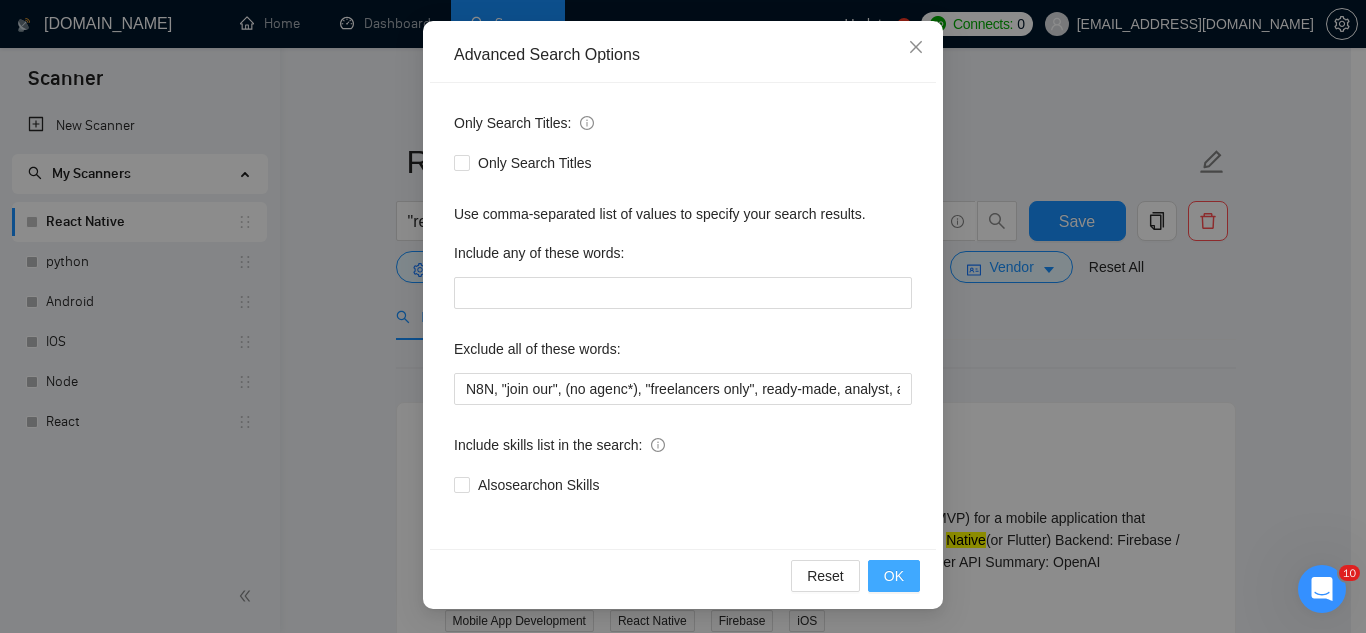 click on "OK" at bounding box center [894, 576] 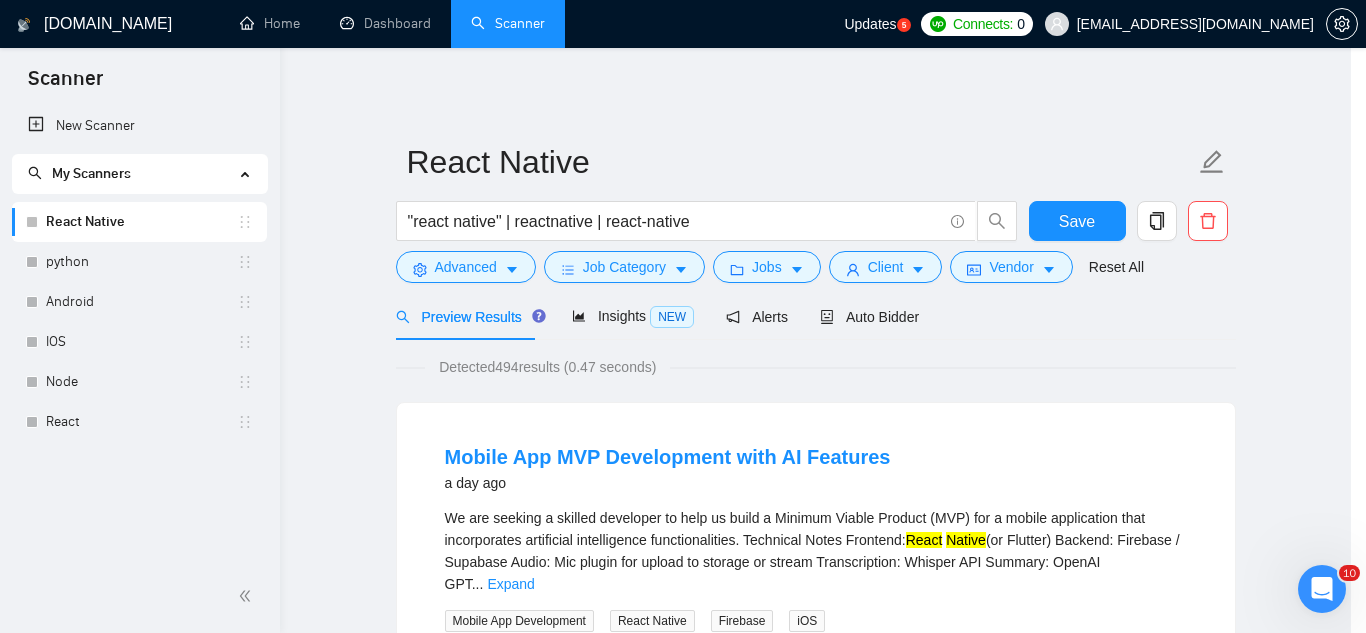 scroll, scrollTop: 99, scrollLeft: 0, axis: vertical 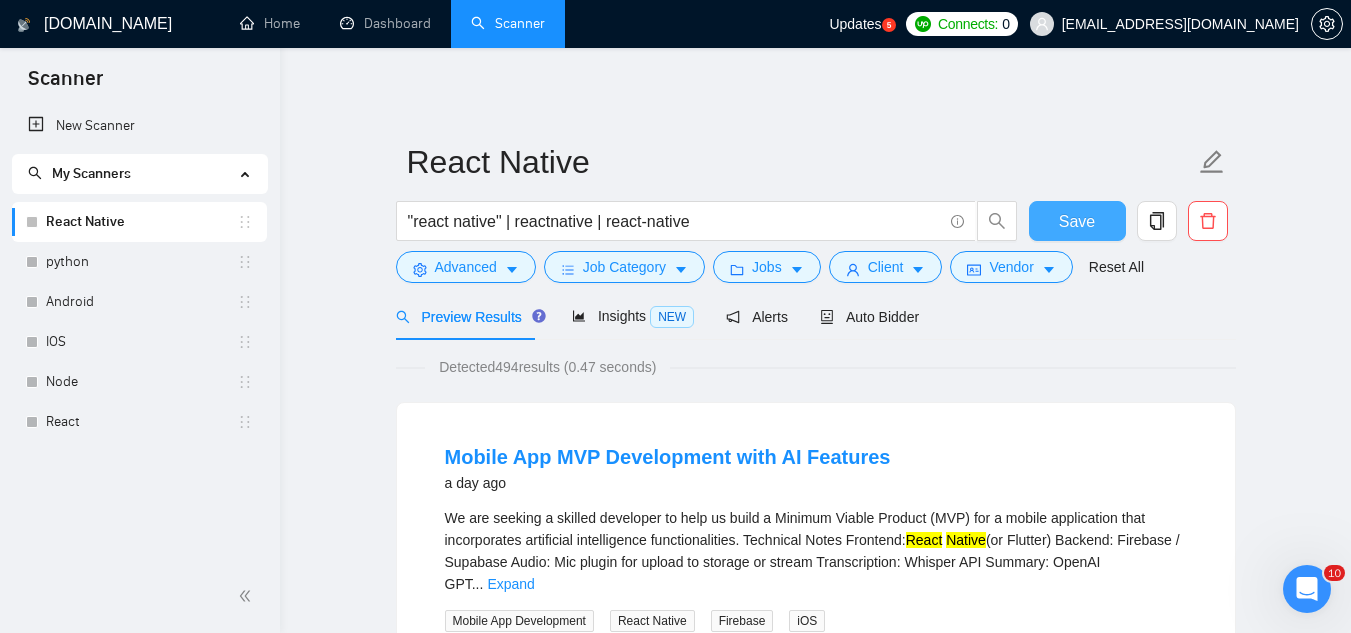 click on "Save" at bounding box center [1077, 221] 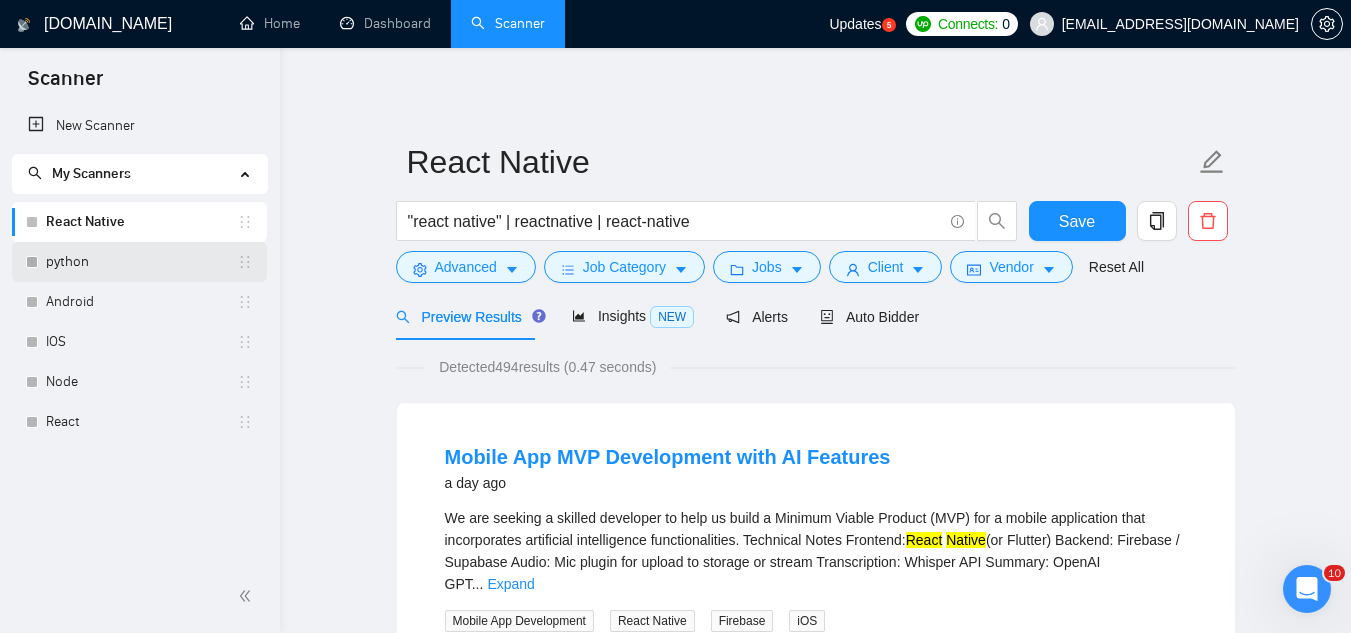 click on "python" at bounding box center (141, 262) 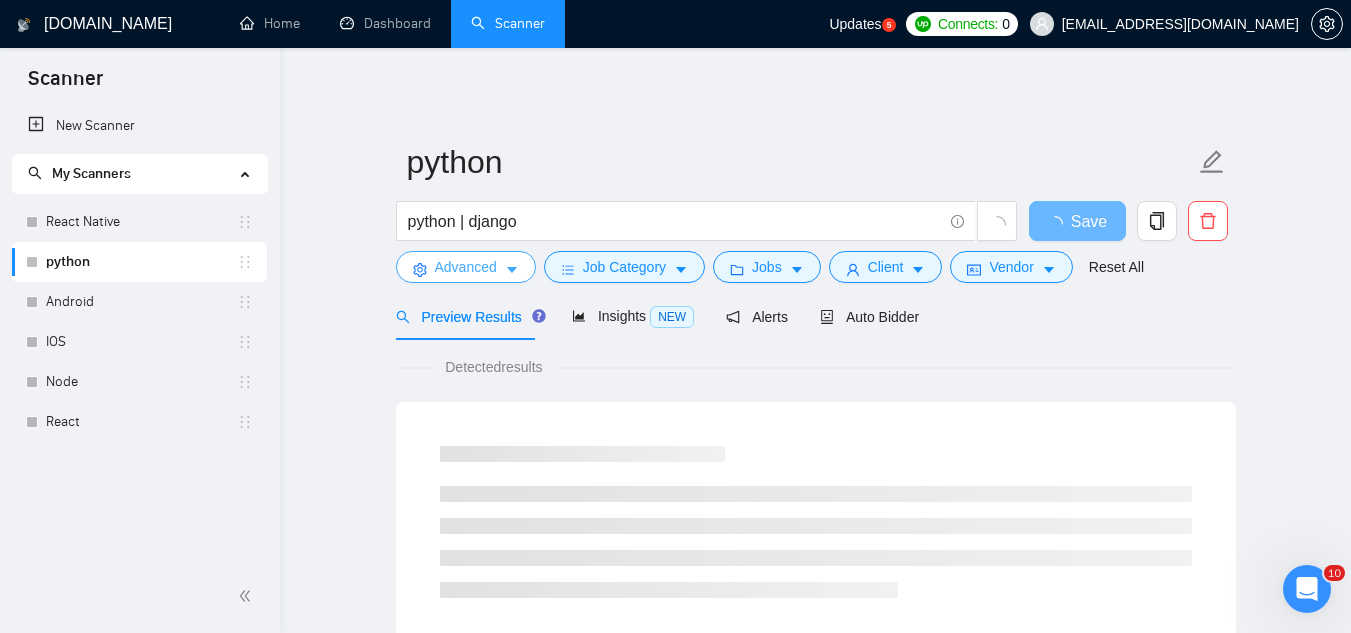 click on "Advanced" at bounding box center (466, 267) 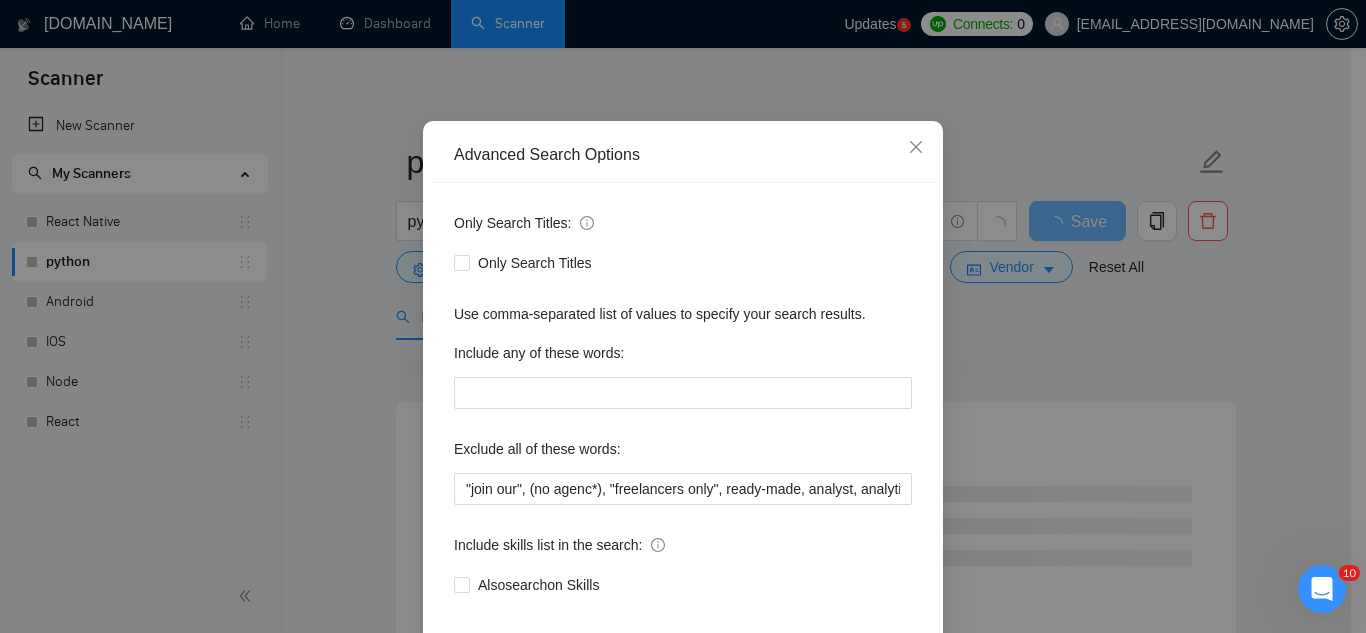 scroll, scrollTop: 100, scrollLeft: 0, axis: vertical 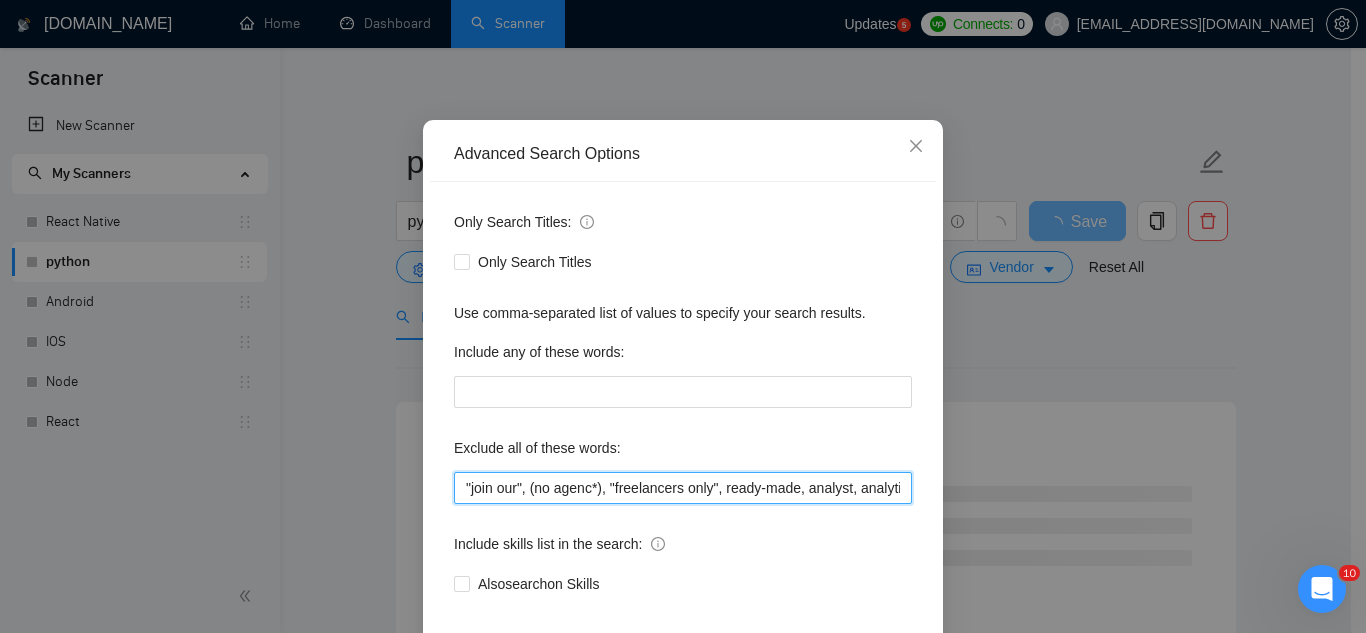 click on ""join our", (no agenc*), "freelancers only", ready-made, analyst, analytic*, coach, QA, tester, "product design", tutor, mentor, wordpress, WP, safari, electronic, chip*, animation*, game, designer, "Data Scientist", "data analyst", sport*, gambling," at bounding box center [683, 488] 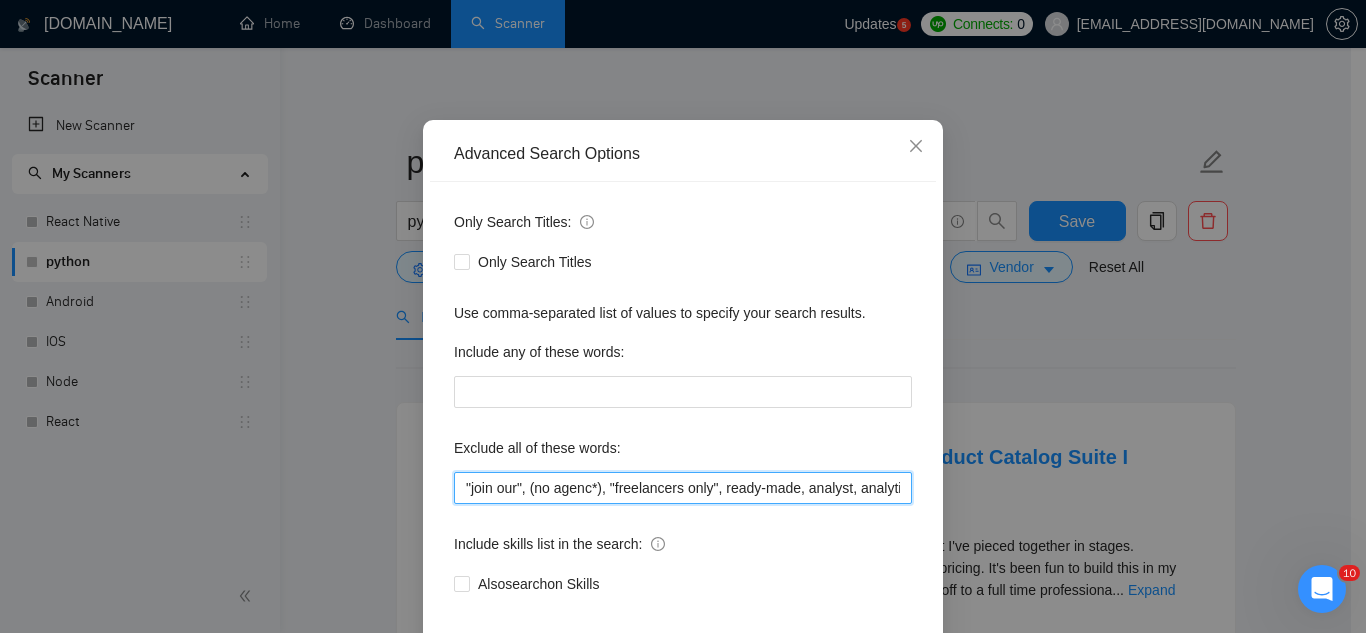 paste on "N8N," 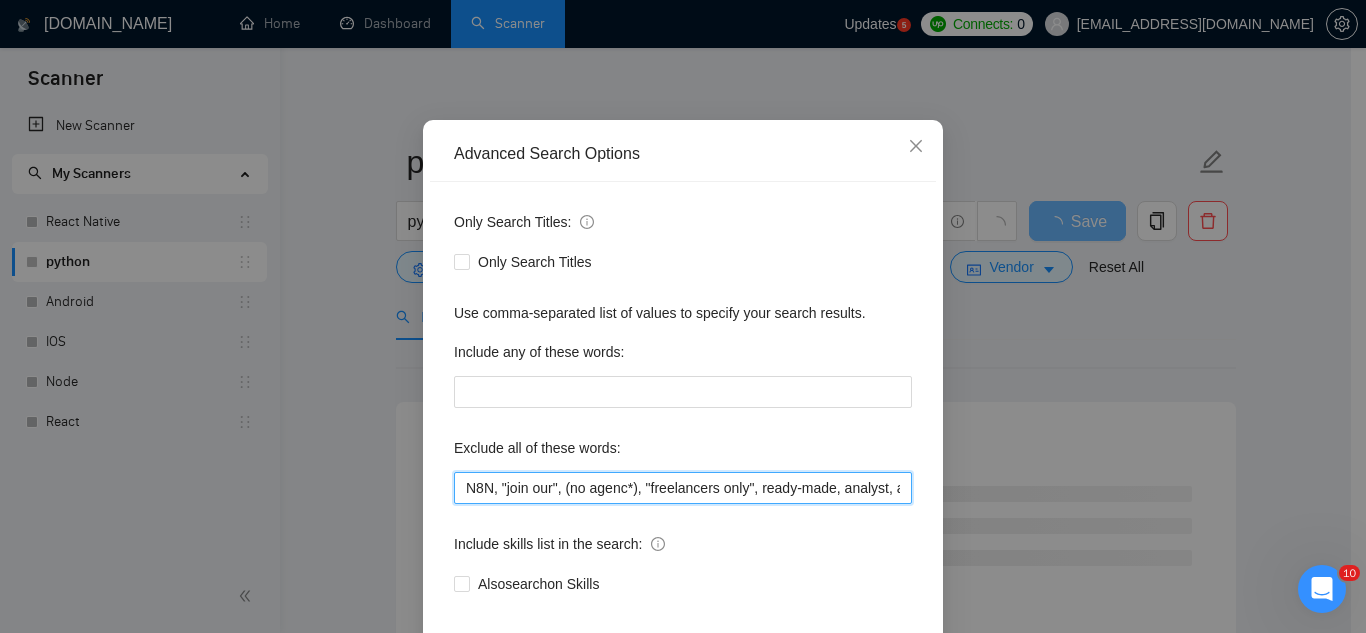 scroll, scrollTop: 199, scrollLeft: 0, axis: vertical 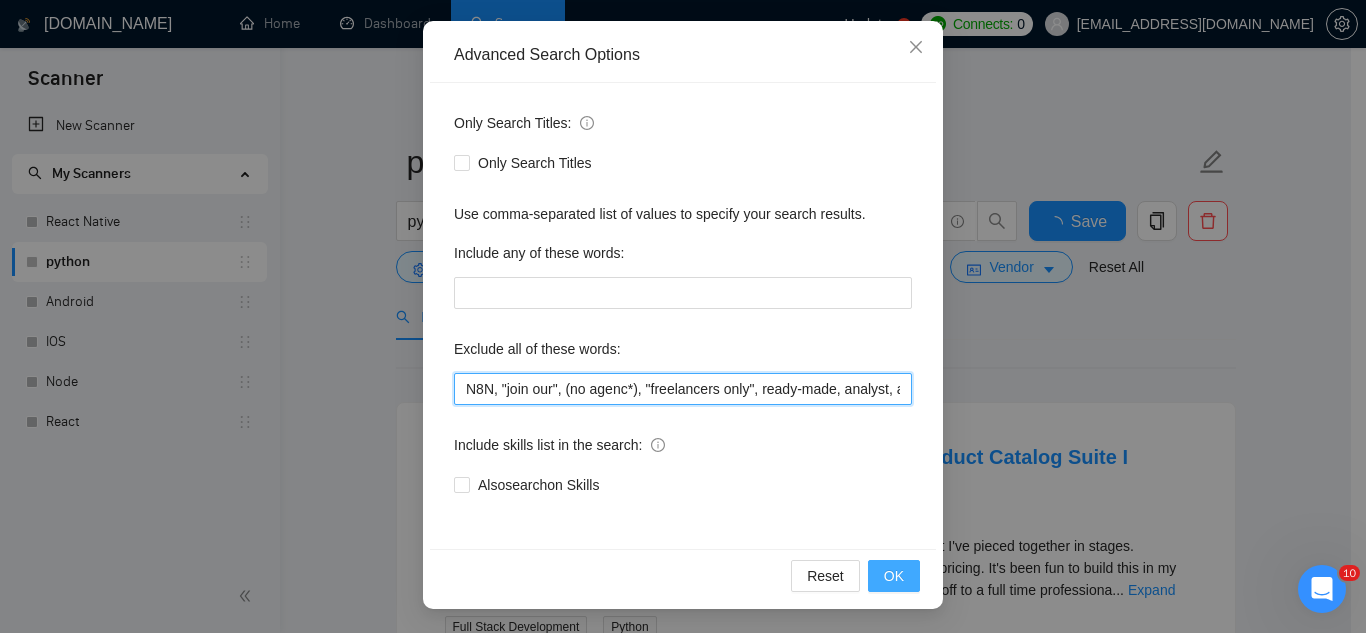 type on "N8N, "join our", (no agenc*), "freelancers only", ready-made, analyst, analytic*, coach, QA, tester, "product design", tutor, mentor, wordpress, WP, safari, electronic, chip*, animation*, game, designer, "Data Scientist", "data analyst", sport*, gambling," 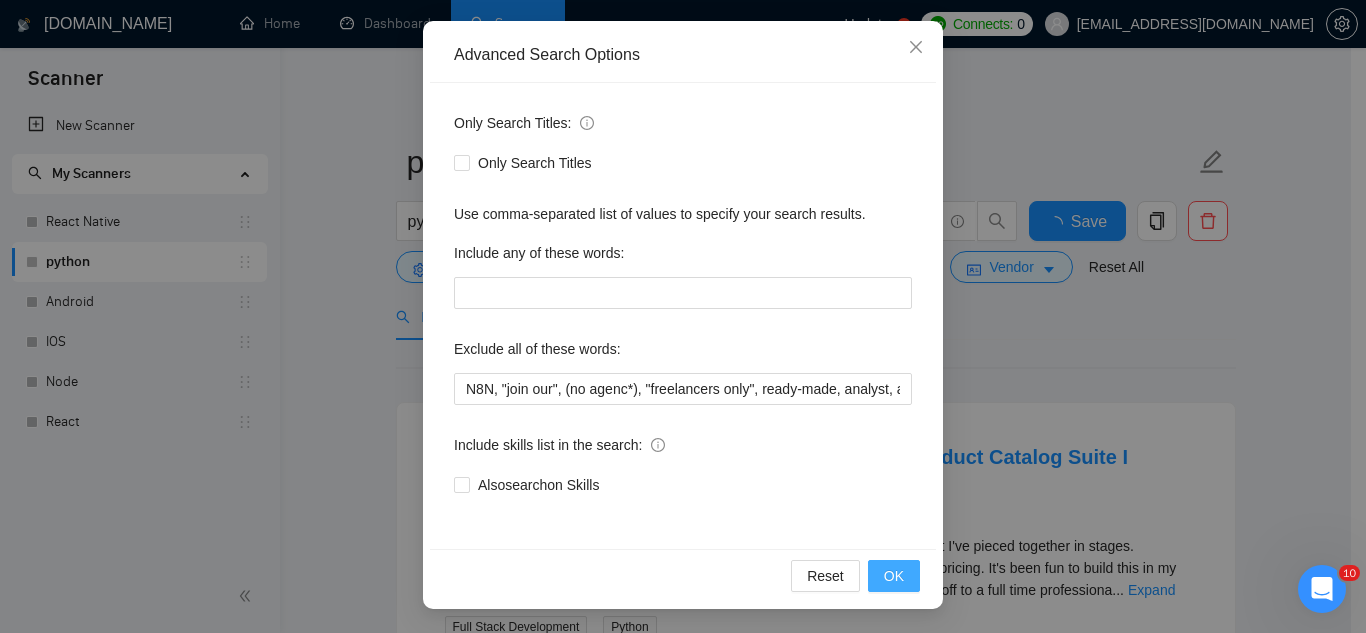 click on "OK" at bounding box center (894, 576) 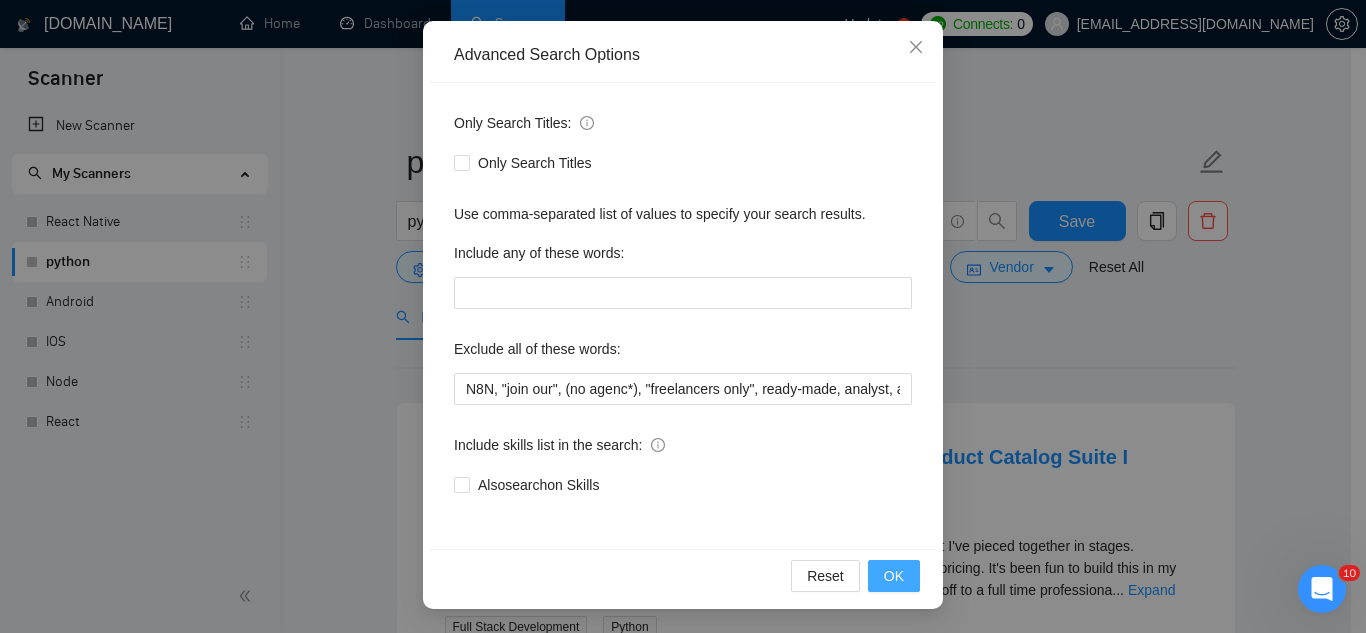 scroll, scrollTop: 99, scrollLeft: 0, axis: vertical 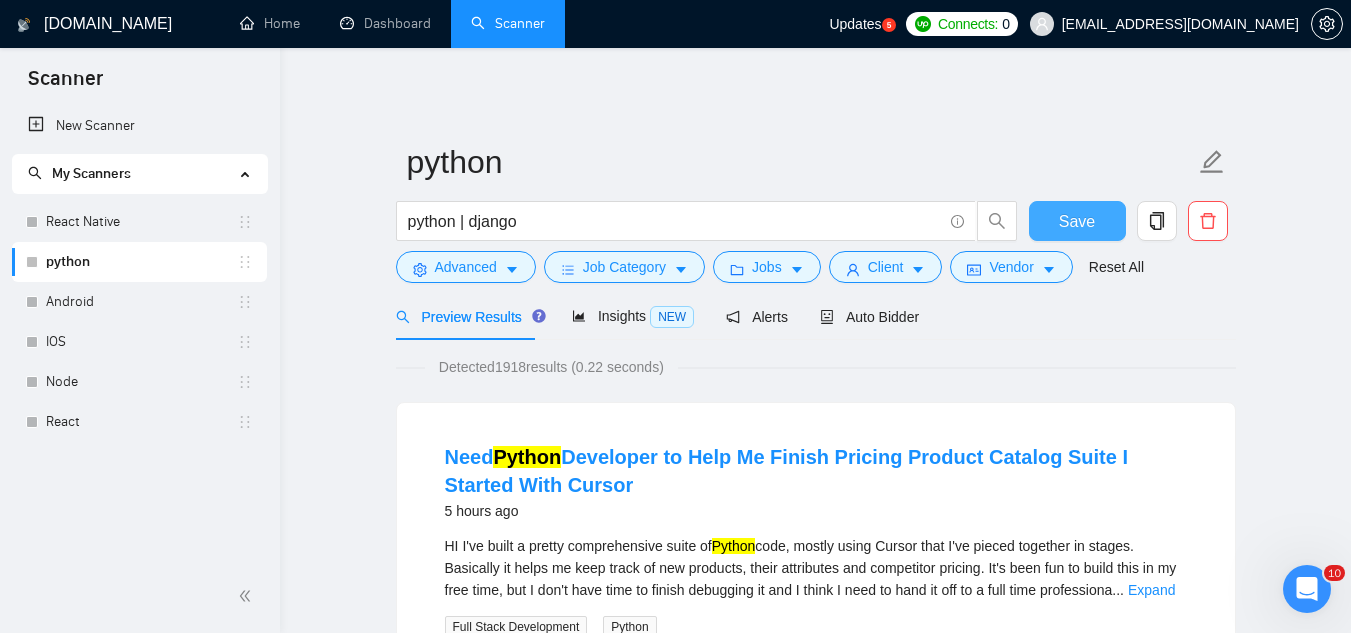 click on "Save" at bounding box center (1077, 221) 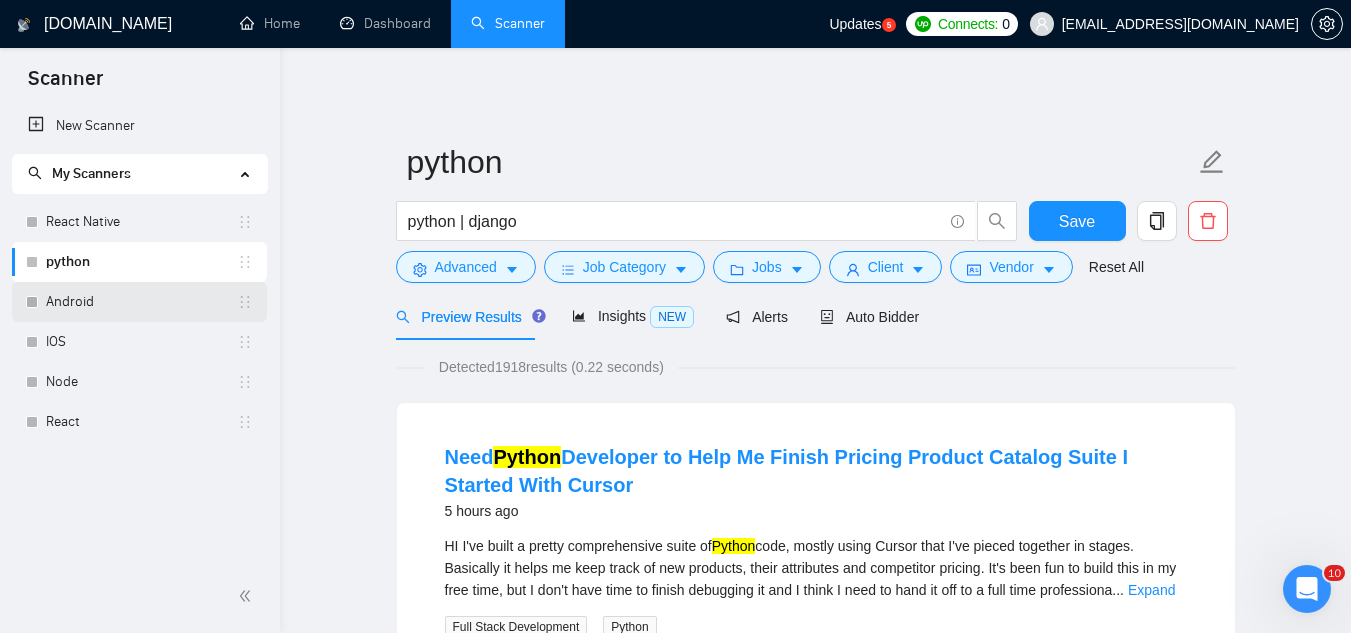 click on "Android" at bounding box center [141, 302] 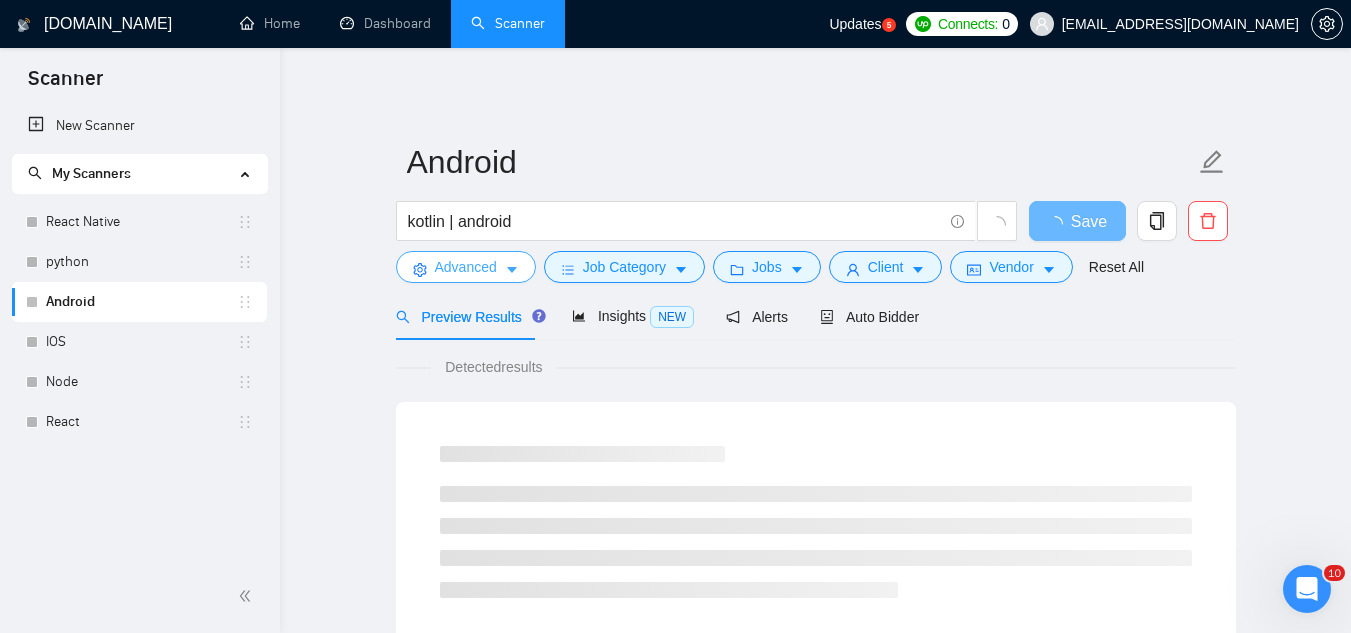 click on "Advanced" at bounding box center [466, 267] 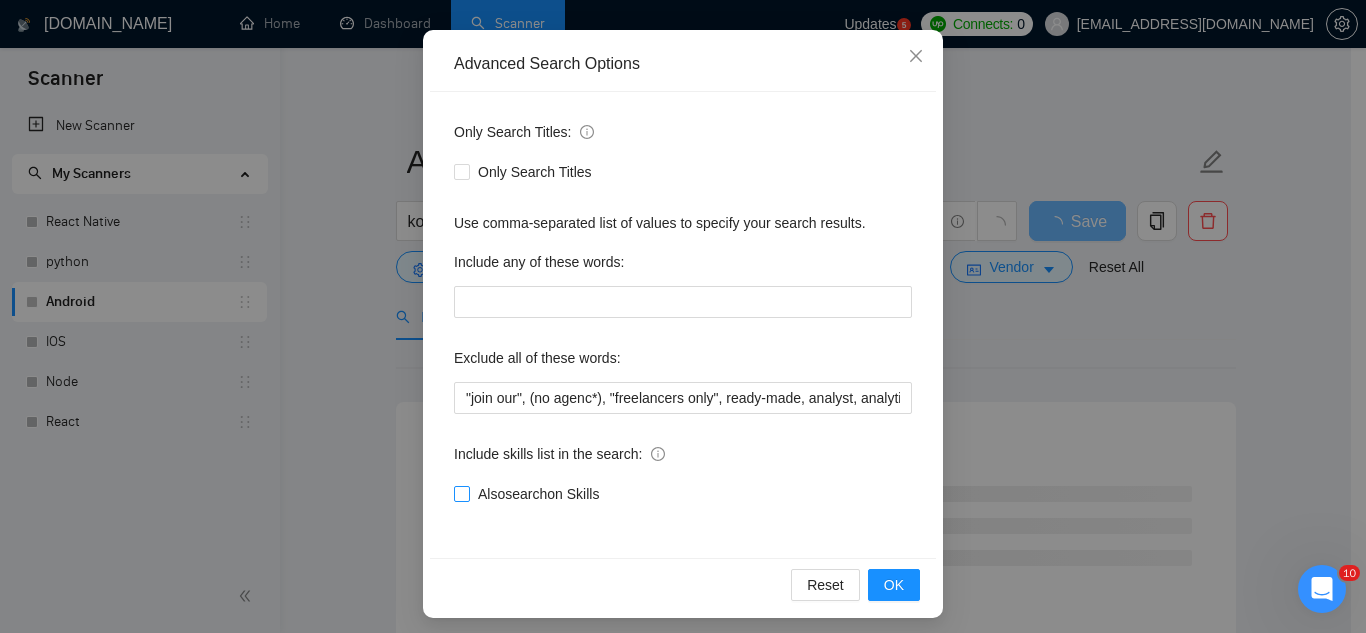 scroll, scrollTop: 199, scrollLeft: 0, axis: vertical 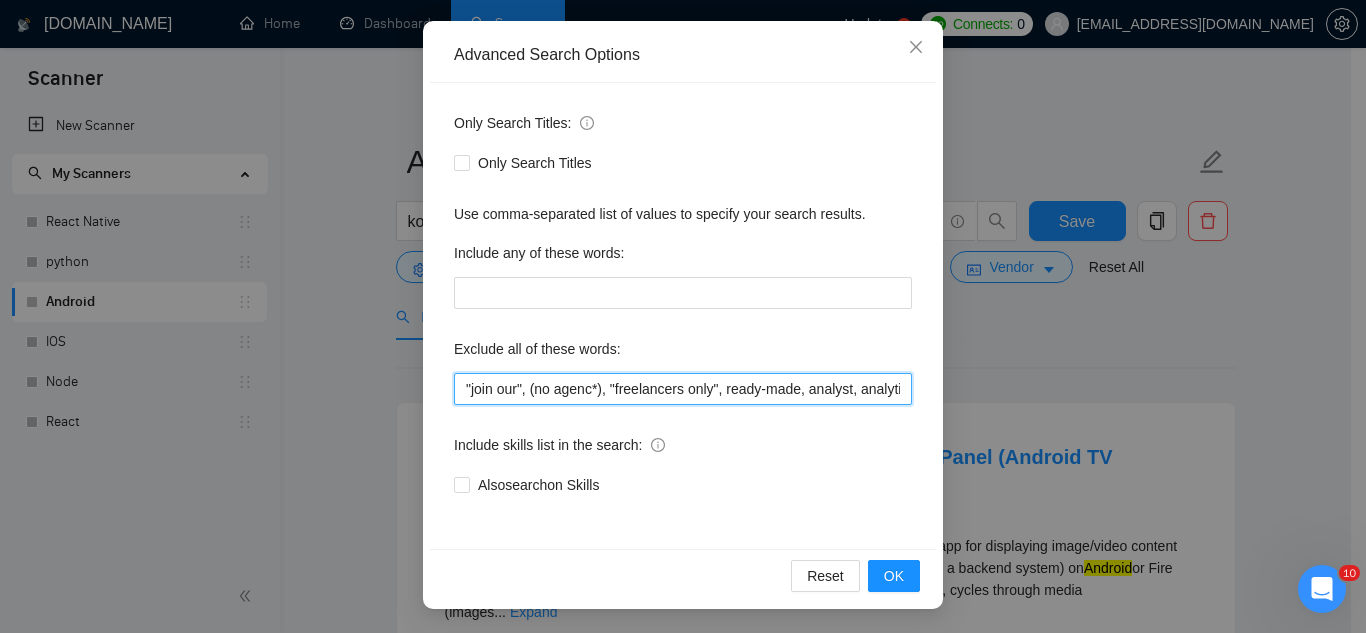 click on ""join our", (no agenc*), "freelancers only", ready-made, analyst, analytic*, coach, QA, tester, "product design", tutor, mentor, wordpress, WP, safari, electronic, chip*, animation*, game, designer, "Data Scientist", "data analyst", sport*, gambling," at bounding box center [683, 389] 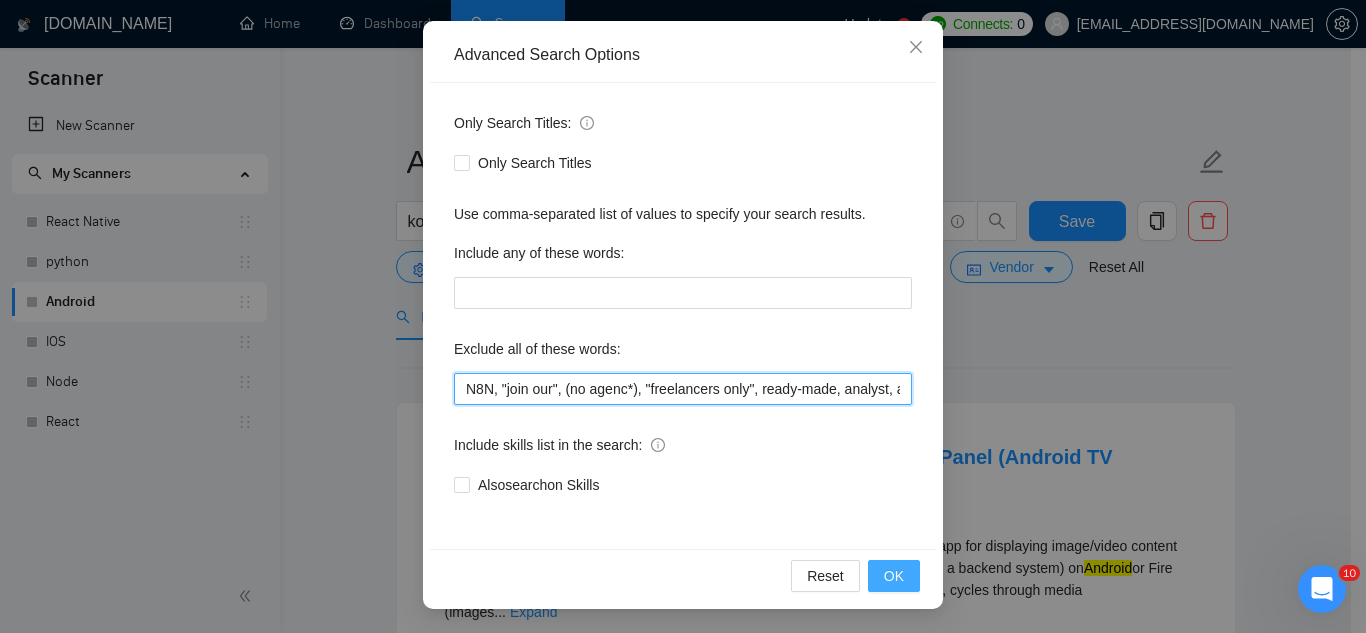 type on "N8N, "join our", (no agenc*), "freelancers only", ready-made, analyst, analytic*, coach, QA, tester, "product design", tutor, mentor, wordpress, WP, safari, electronic, chip*, animation*, game, designer, "Data Scientist", "data analyst", sport*, gambling," 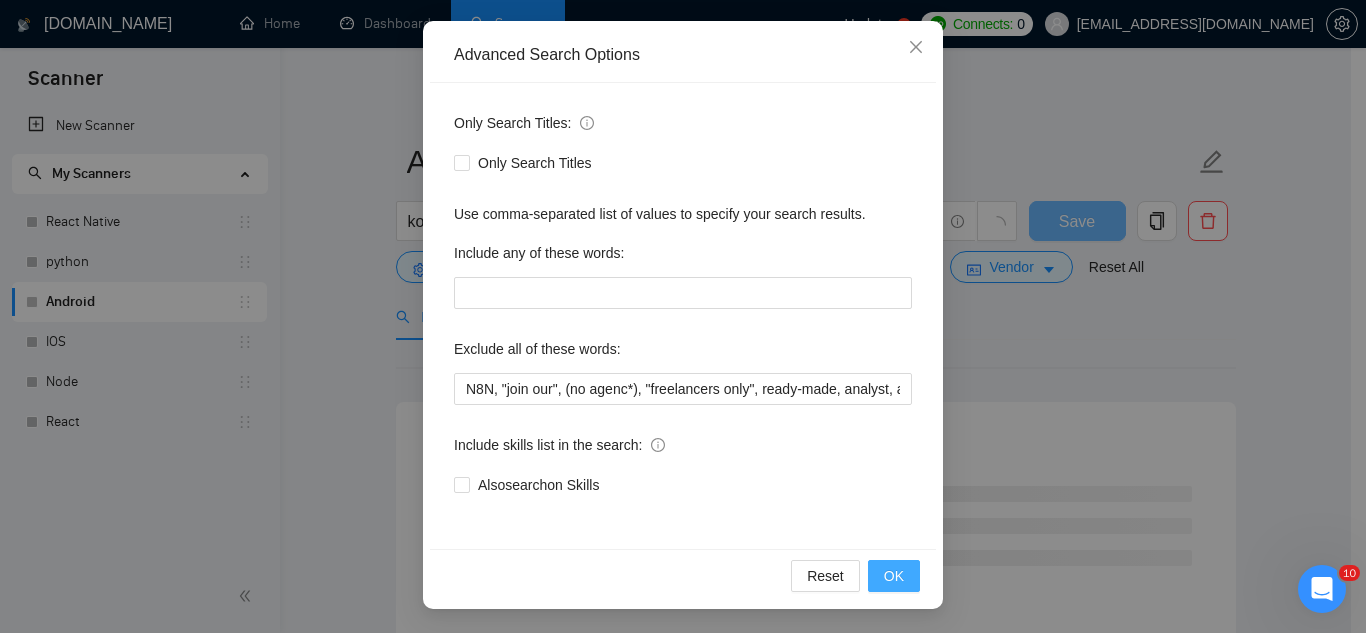 click on "OK" at bounding box center (894, 576) 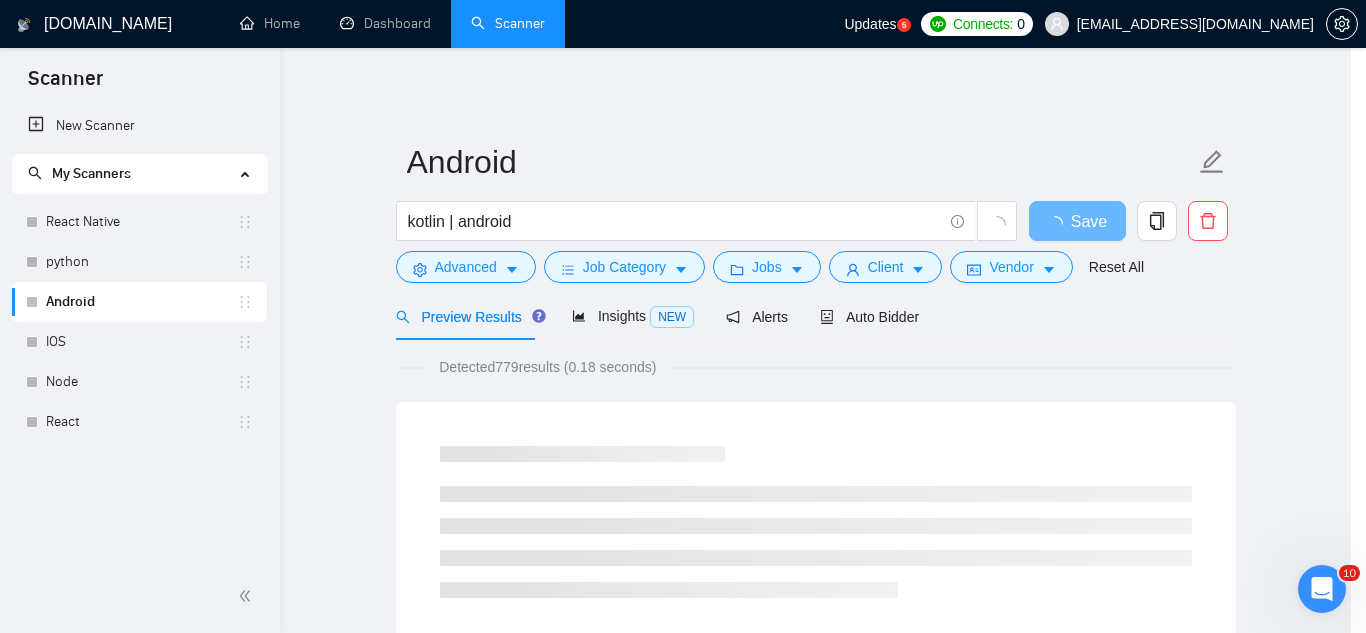 scroll, scrollTop: 99, scrollLeft: 0, axis: vertical 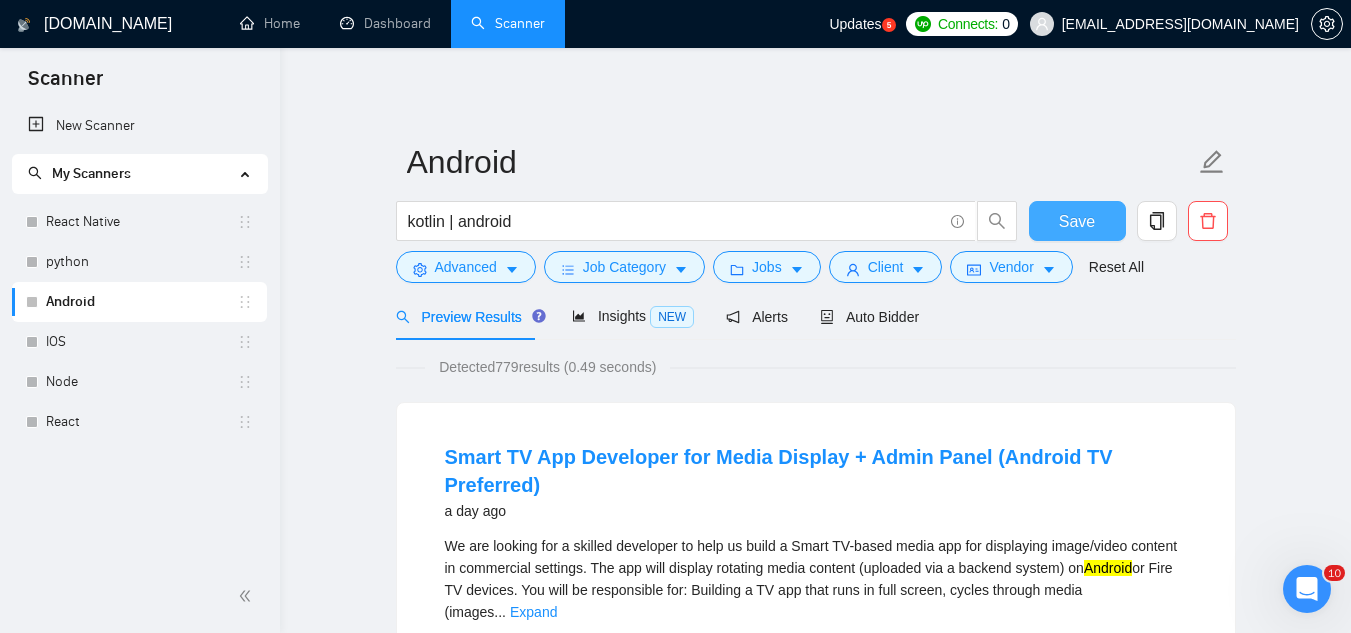 click on "Save" at bounding box center [1077, 221] 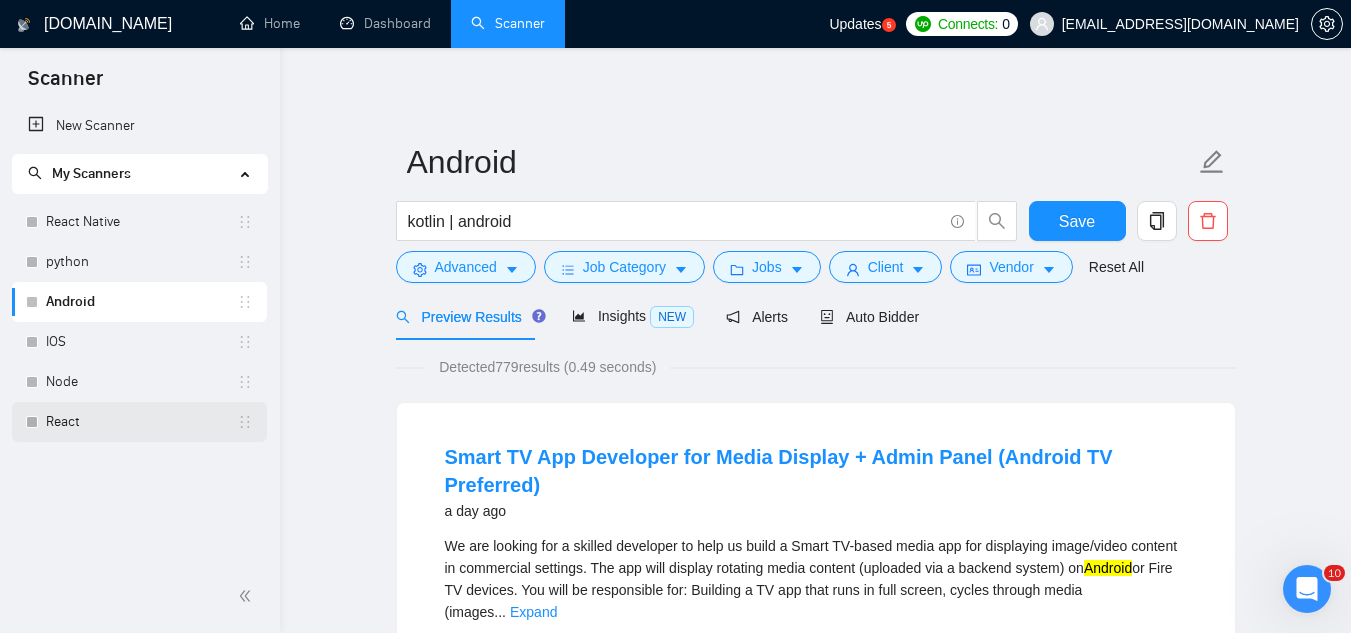 click on "React" at bounding box center (141, 422) 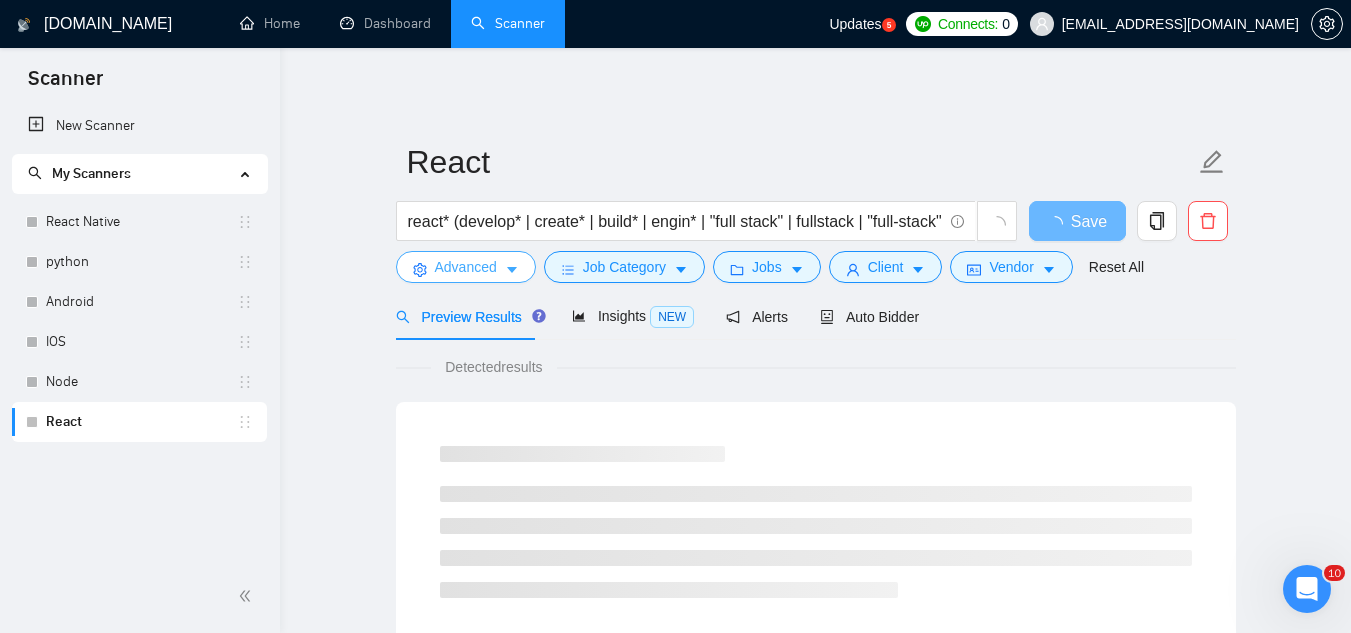 click on "Advanced" at bounding box center (466, 267) 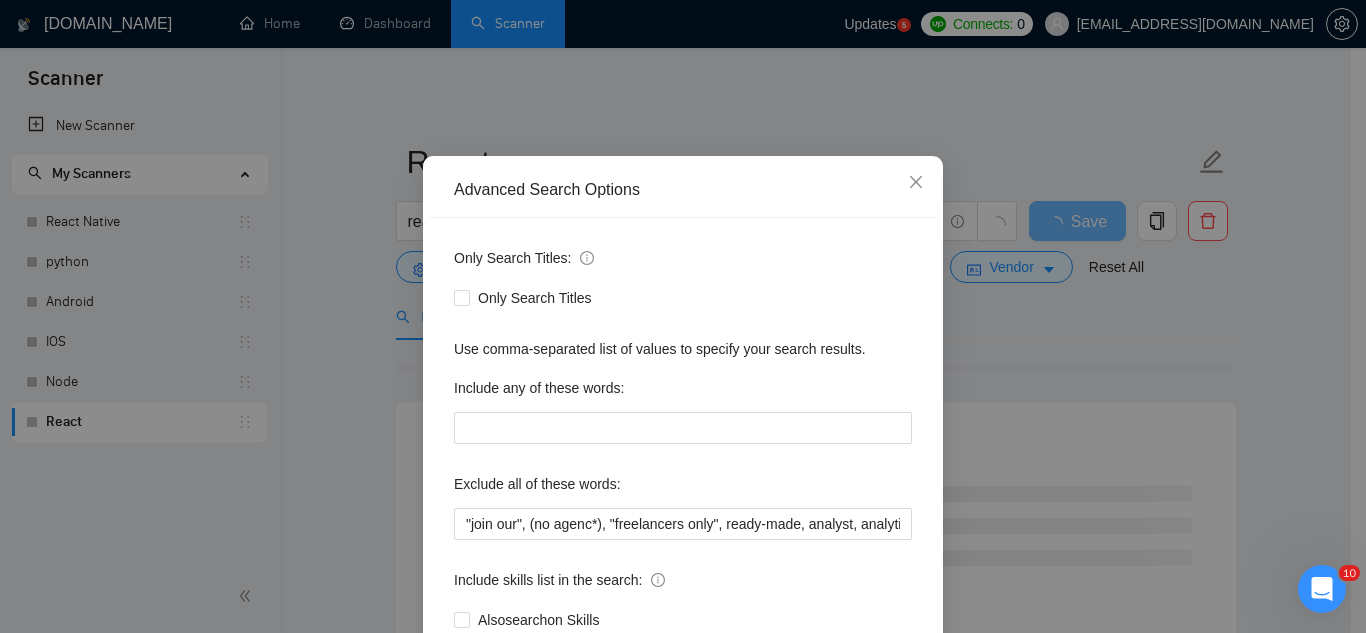 scroll, scrollTop: 100, scrollLeft: 0, axis: vertical 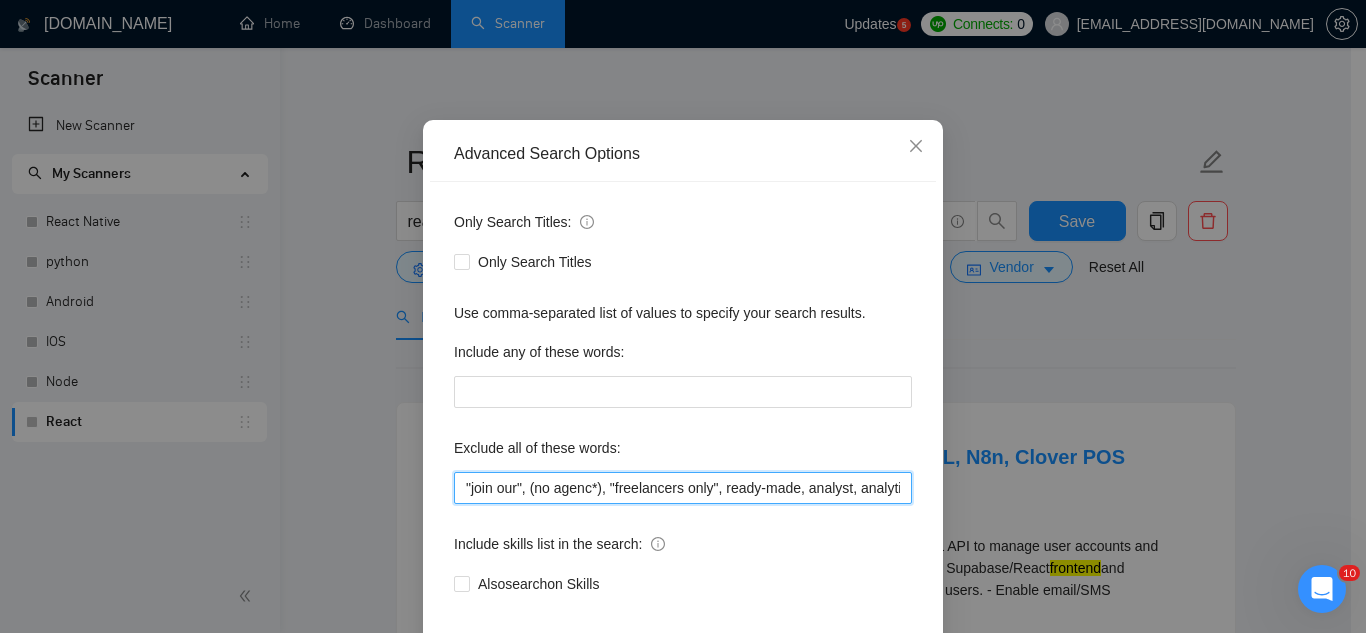 click on ""join our", (no agenc*), "freelancers only", ready-made, analyst, analytic*, coach, QA, tester, "product design", tutor, mentor, wordpress, WP, safari, electronic, chip*, animation*, game, designer, "Data Scientist", "data analyst", sport*, gambling," at bounding box center [683, 488] 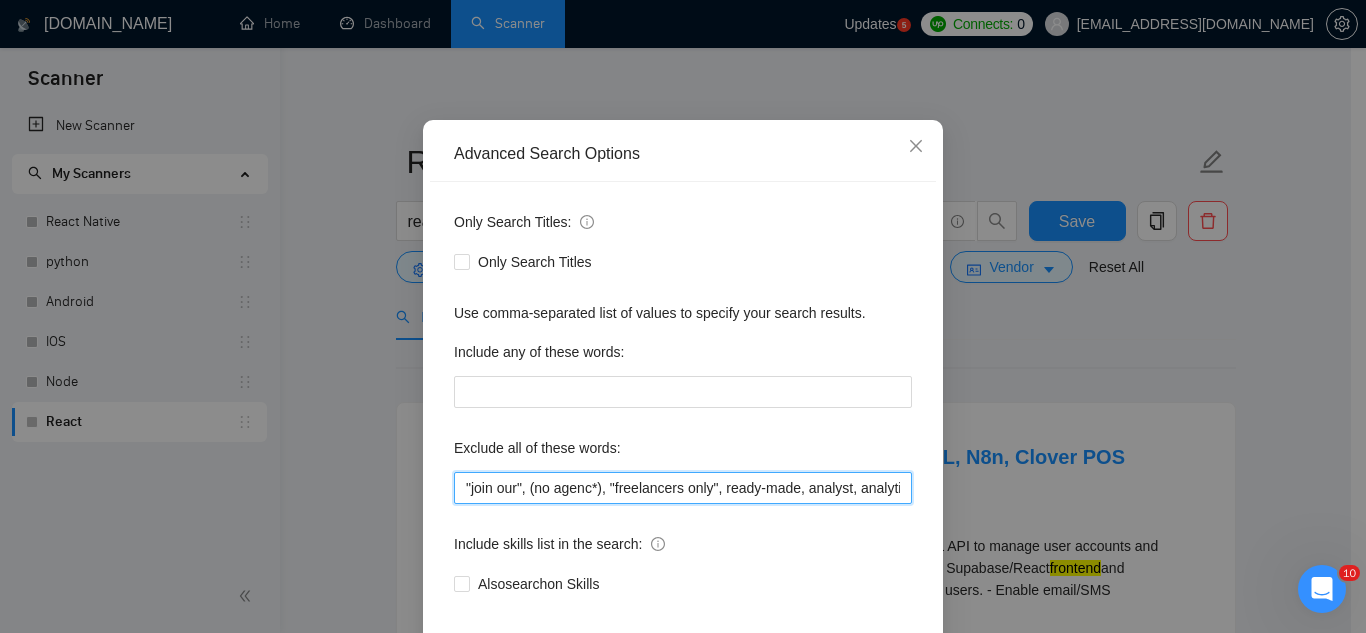 paste on "N8N," 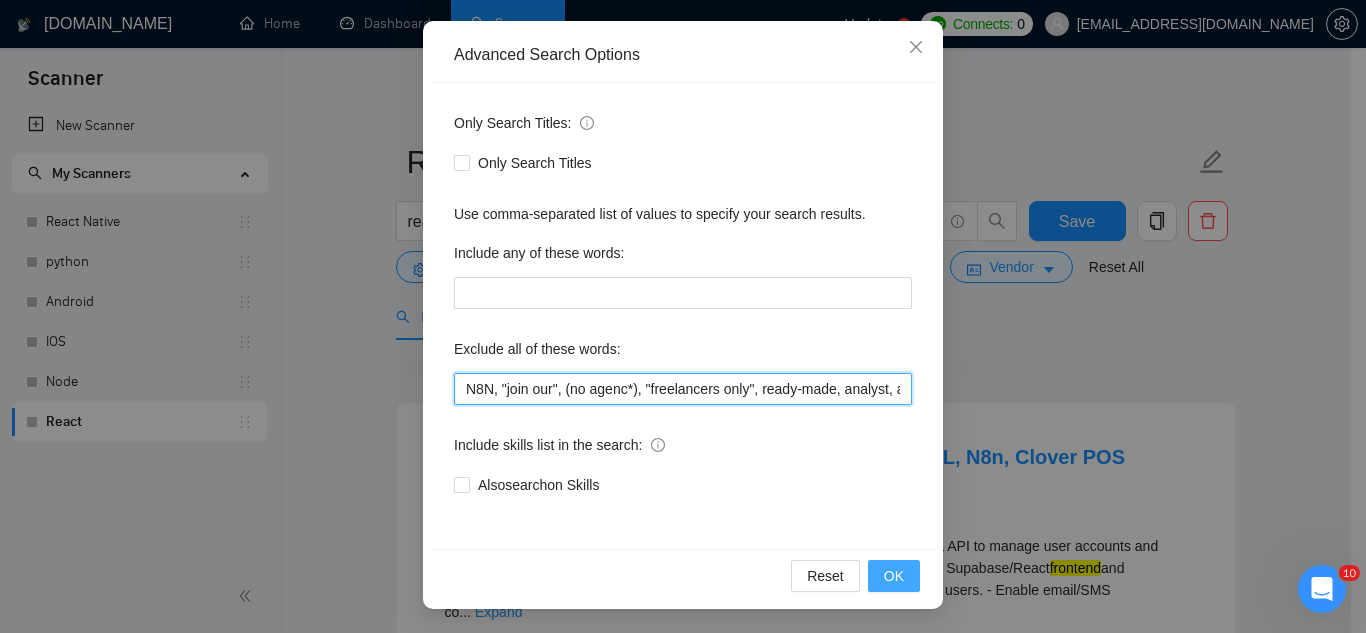 type on "N8N, "join our", (no agenc*), "freelancers only", ready-made, analyst, analytic*, coach, QA, tester, "product design", tutor, mentor, wordpress, WP, safari, electronic, chip*, animation*, game, designer, "Data Scientist", "data analyst", sport*, gambling," 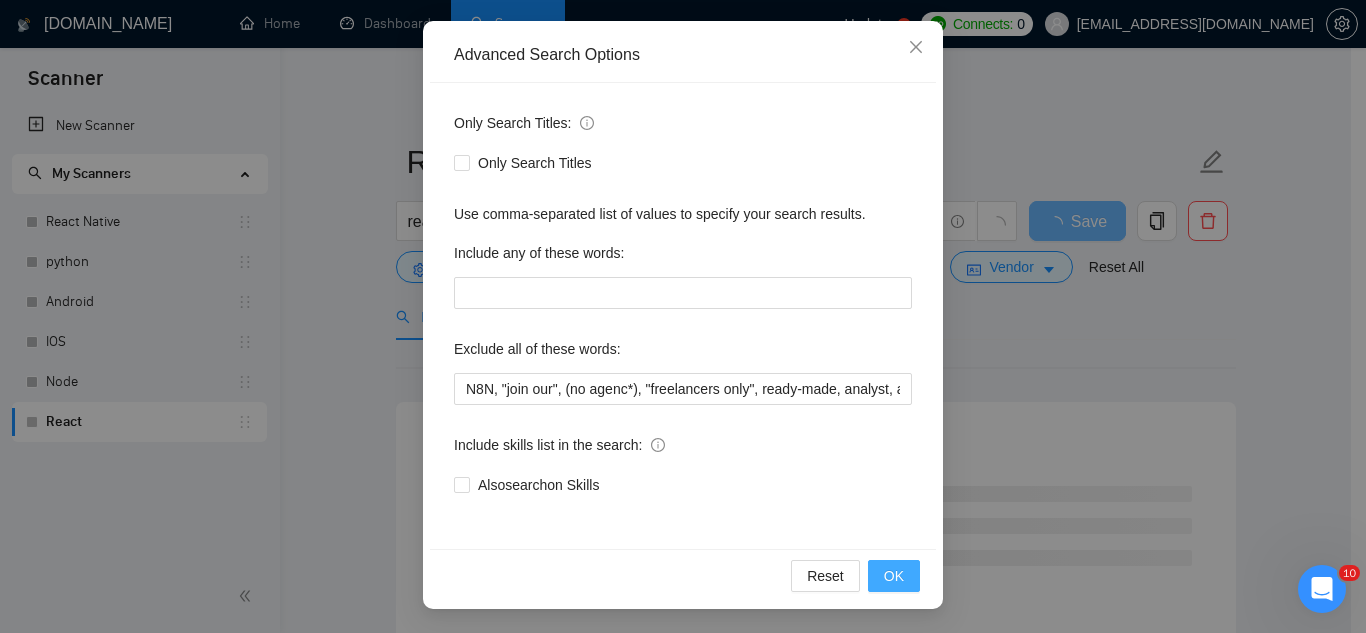 click on "OK" at bounding box center [894, 576] 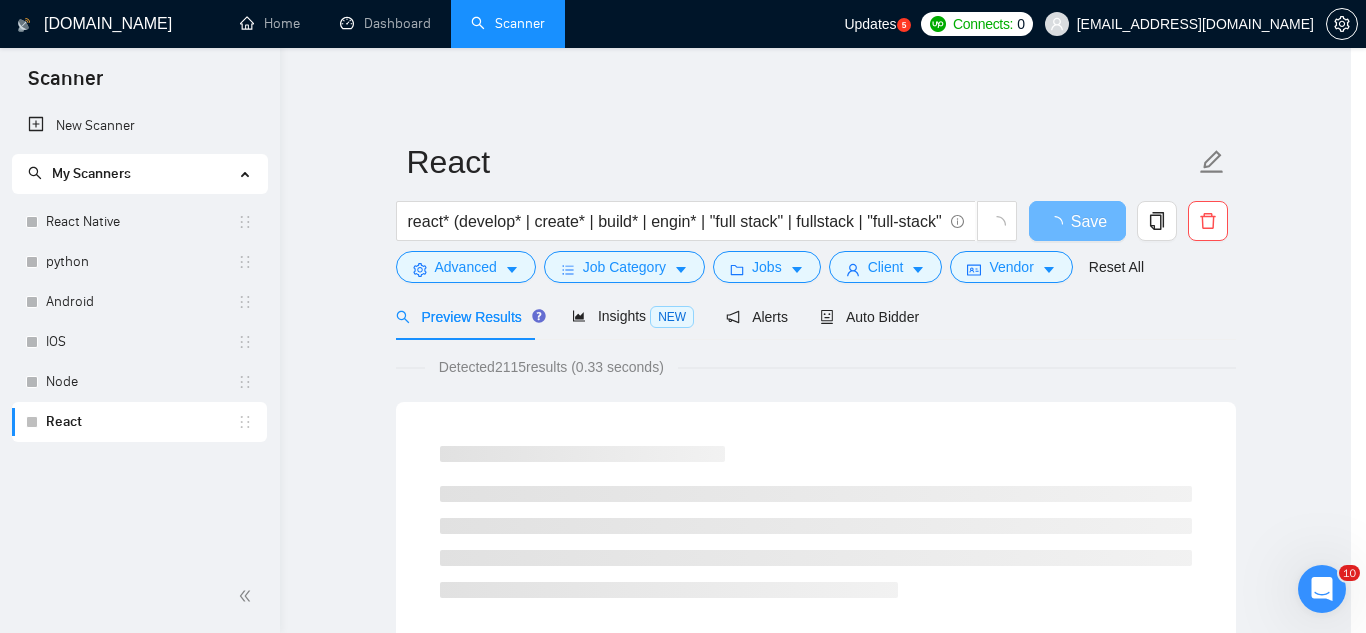 scroll, scrollTop: 99, scrollLeft: 0, axis: vertical 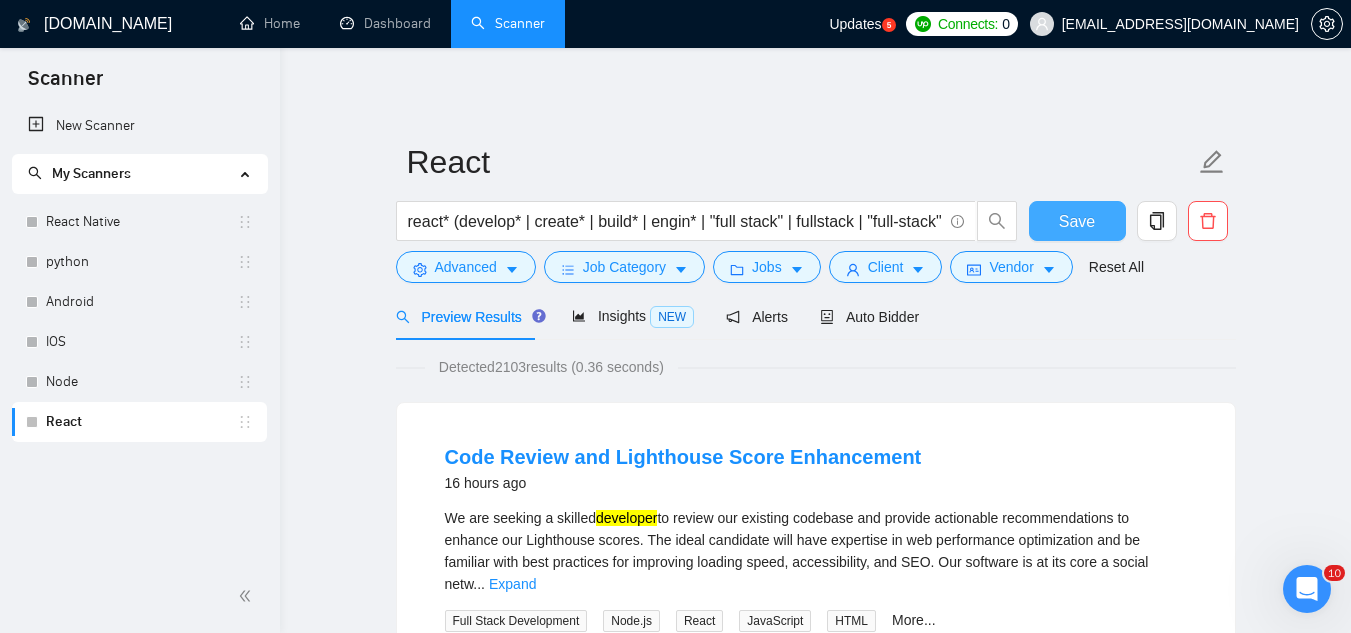 click on "Save" at bounding box center [1077, 221] 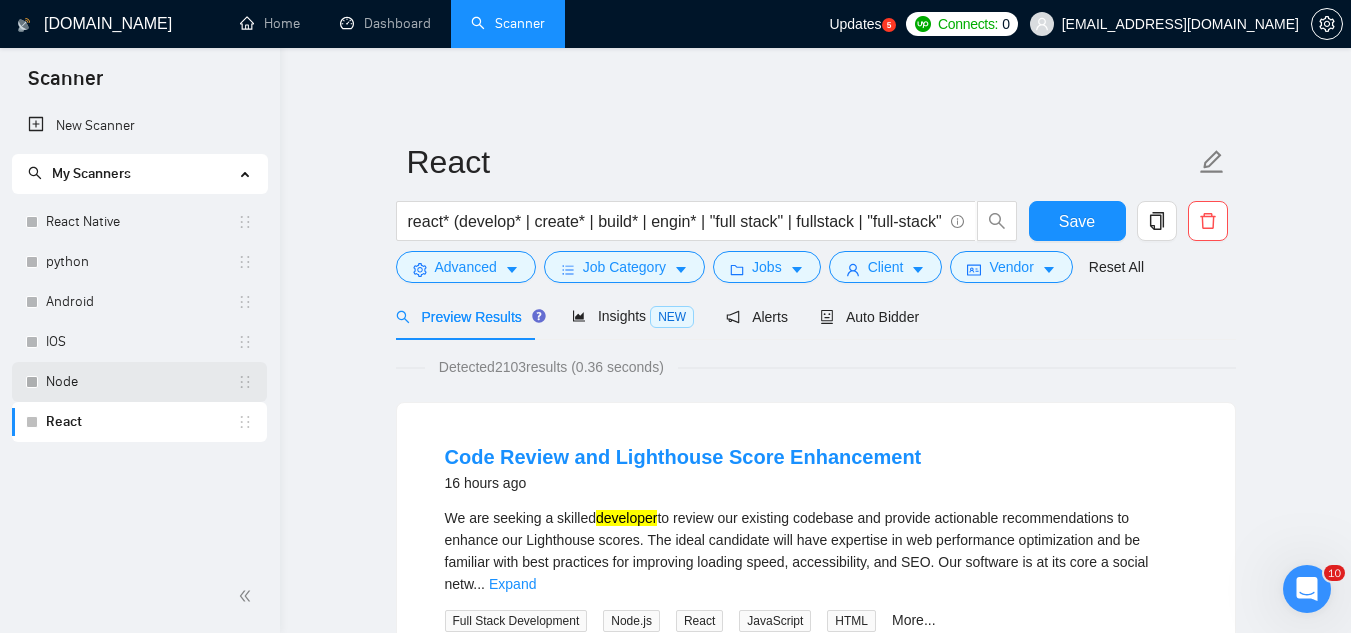 click on "Node" at bounding box center [141, 382] 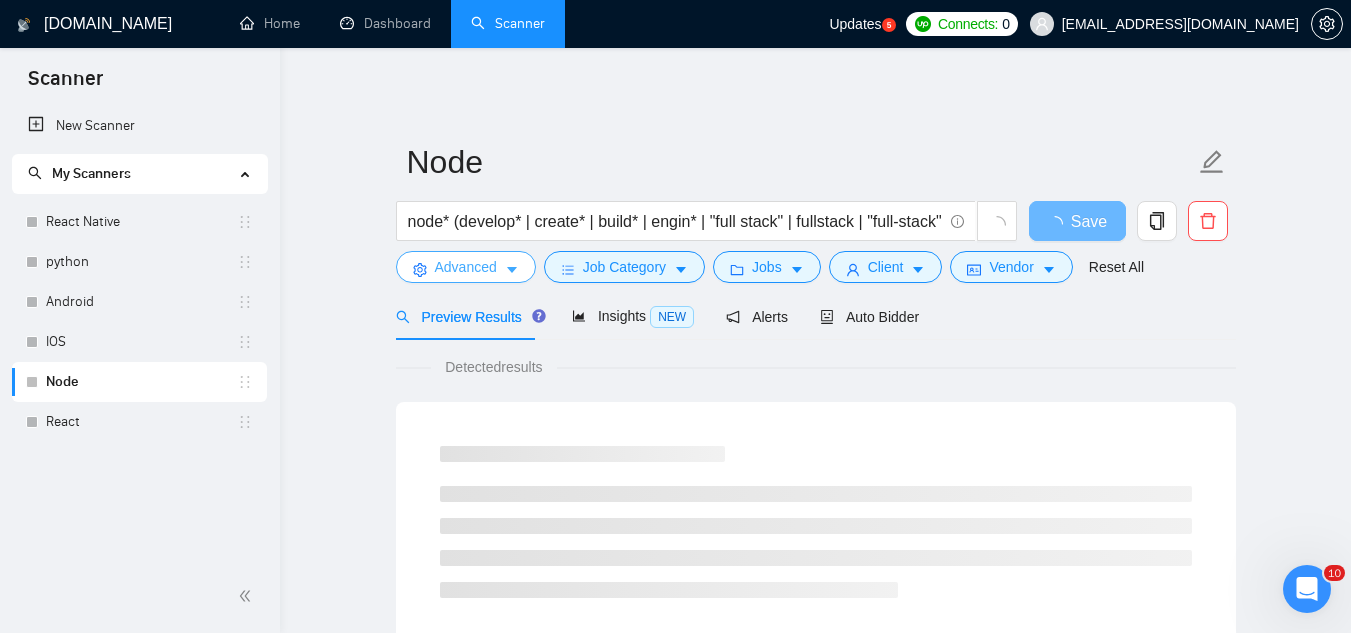 click on "Advanced" at bounding box center [466, 267] 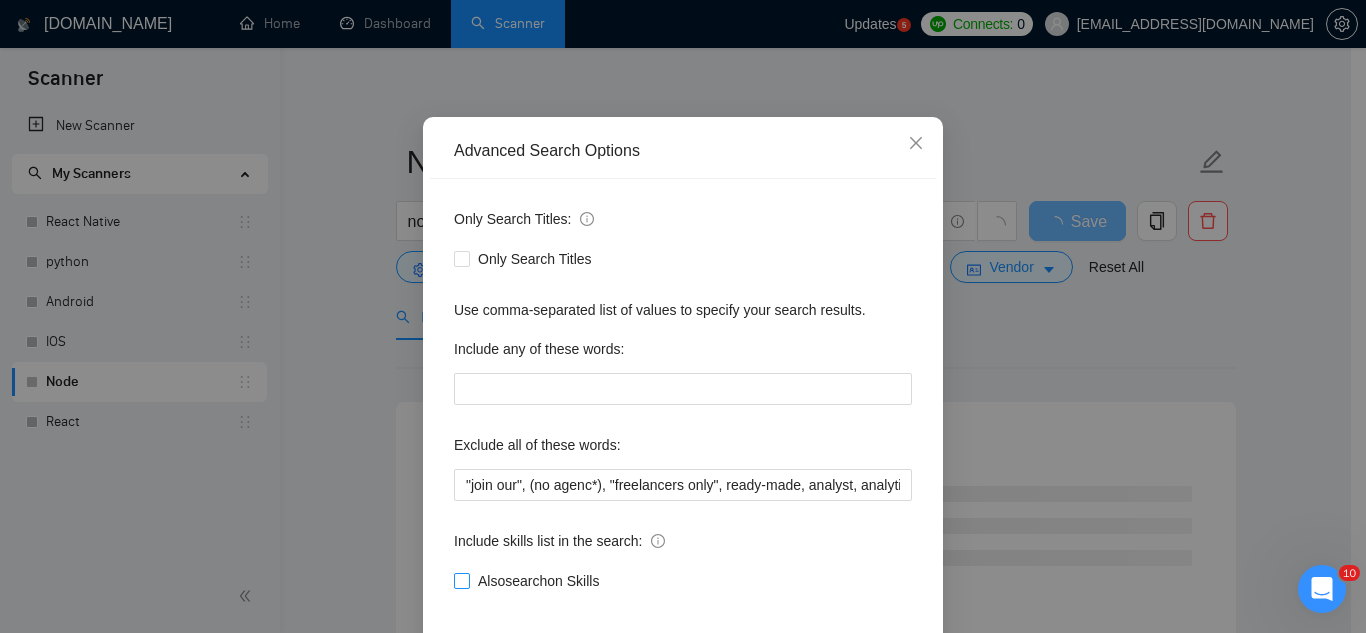 scroll, scrollTop: 199, scrollLeft: 0, axis: vertical 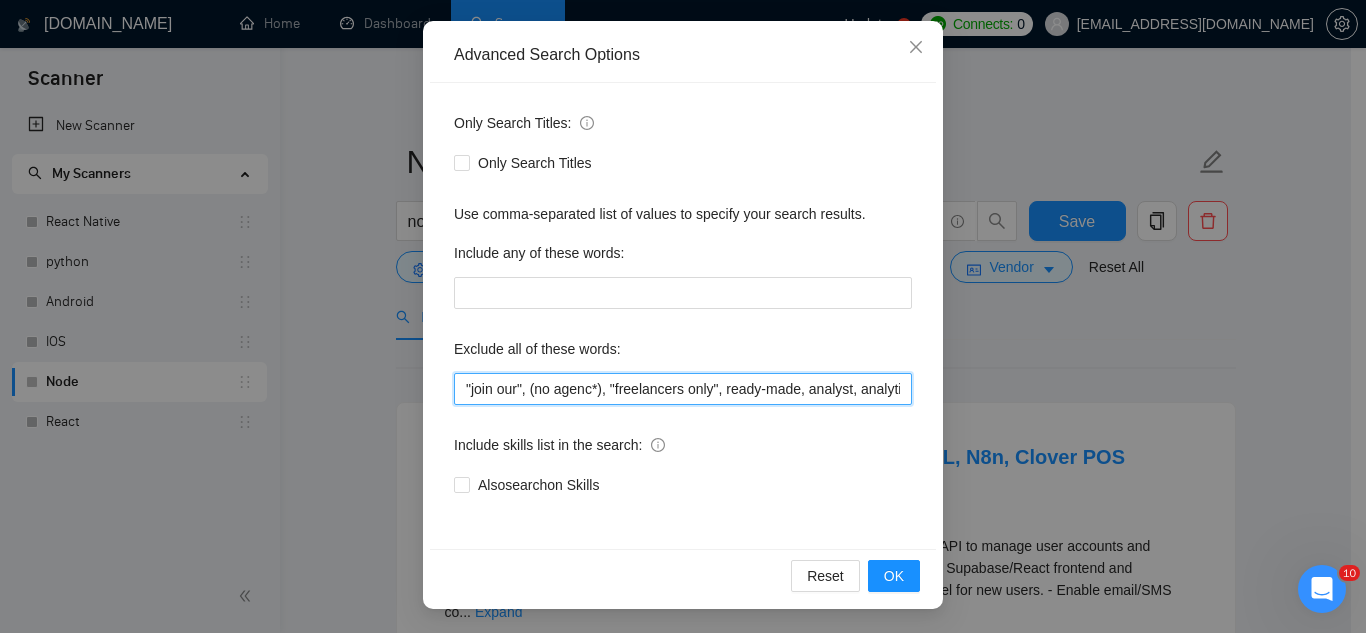 click on ""join our", (no agenc*), "freelancers only", ready-made, analyst, analytic*, coach, QA, tester, "product design", tutor, mentor, wordpress, WP, safari, electronic, chip*, animation*, game, designer, "Data Scientist", "data analyst", sport*, gambling," at bounding box center (683, 389) 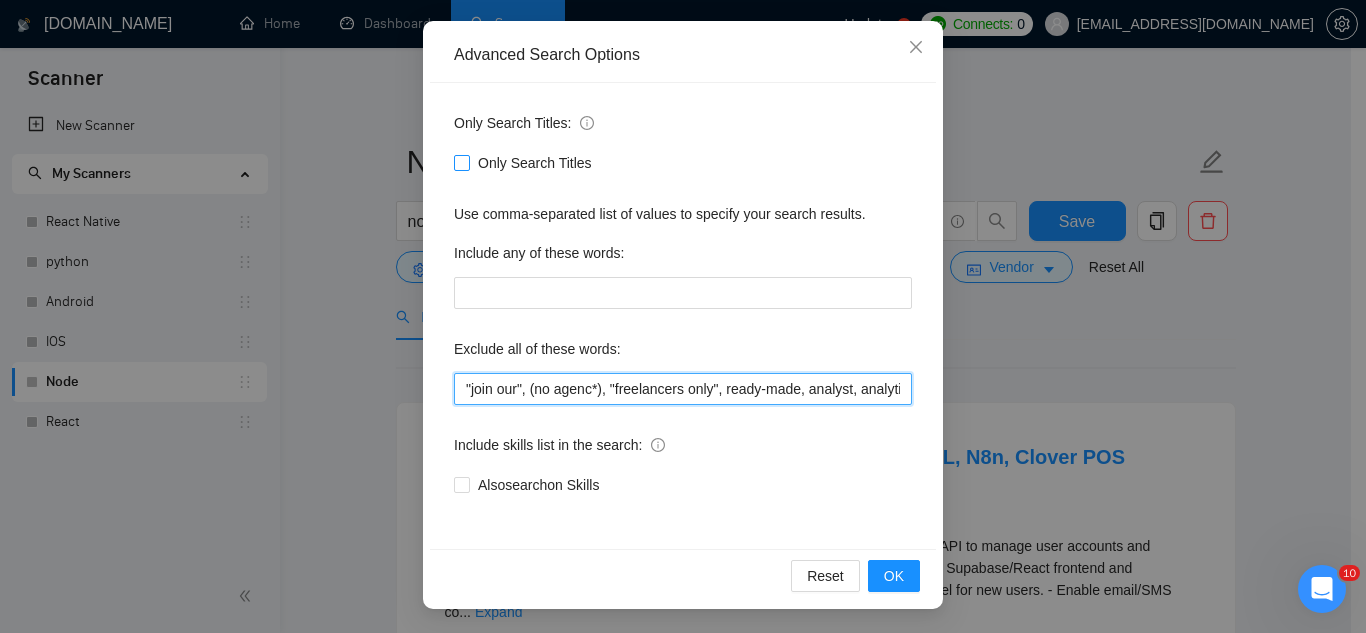 paste on "N8N," 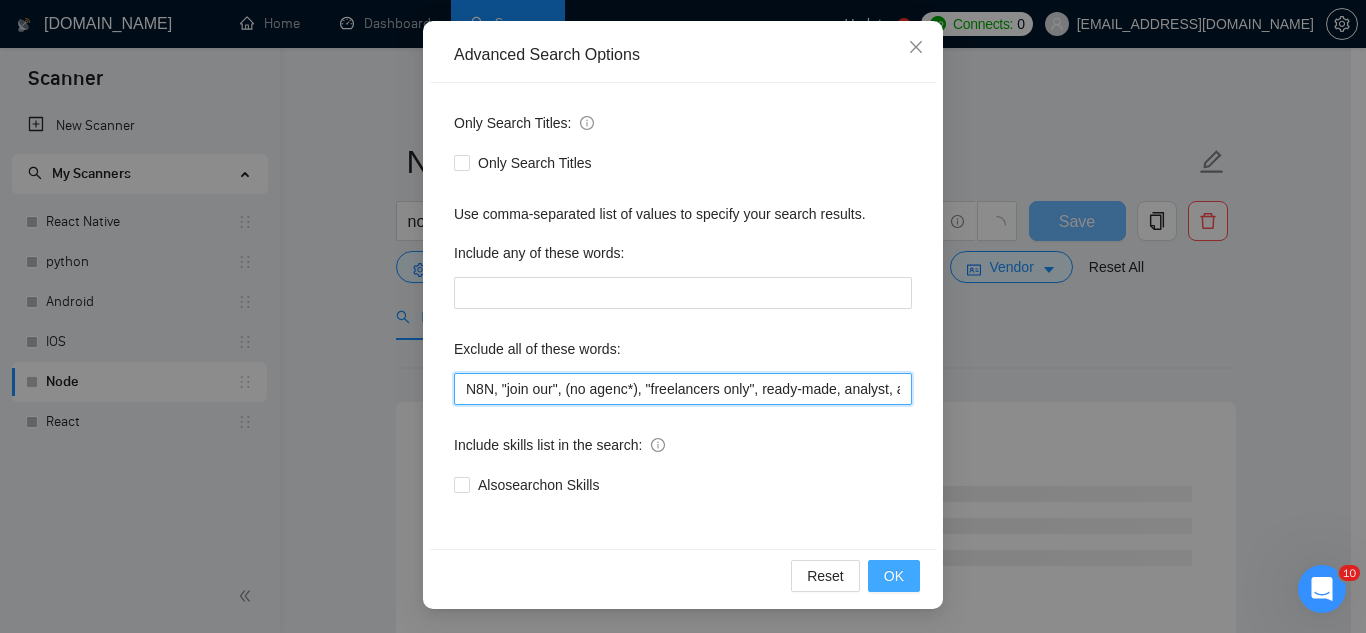 type on "N8N, "join our", (no agenc*), "freelancers only", ready-made, analyst, analytic*, coach, QA, tester, "product design", tutor, mentor, wordpress, WP, safari, electronic, chip*, animation*, game, designer, "Data Scientist", "data analyst", sport*, gambling," 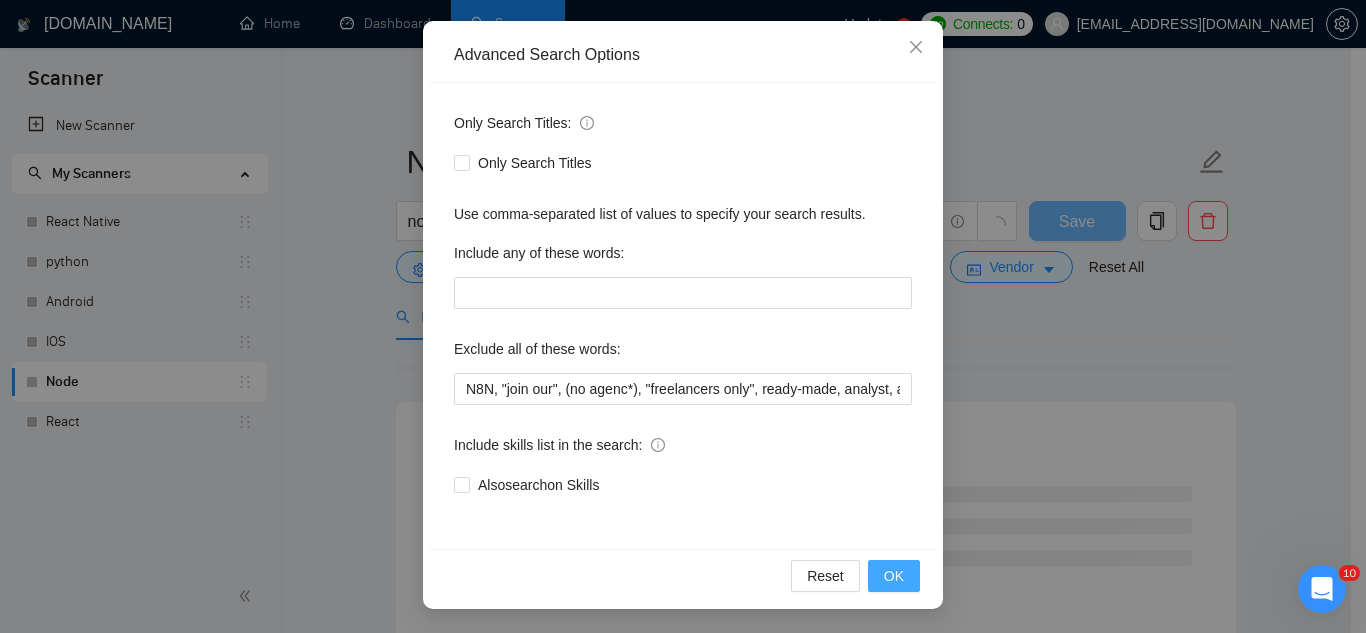 click on "OK" at bounding box center (894, 576) 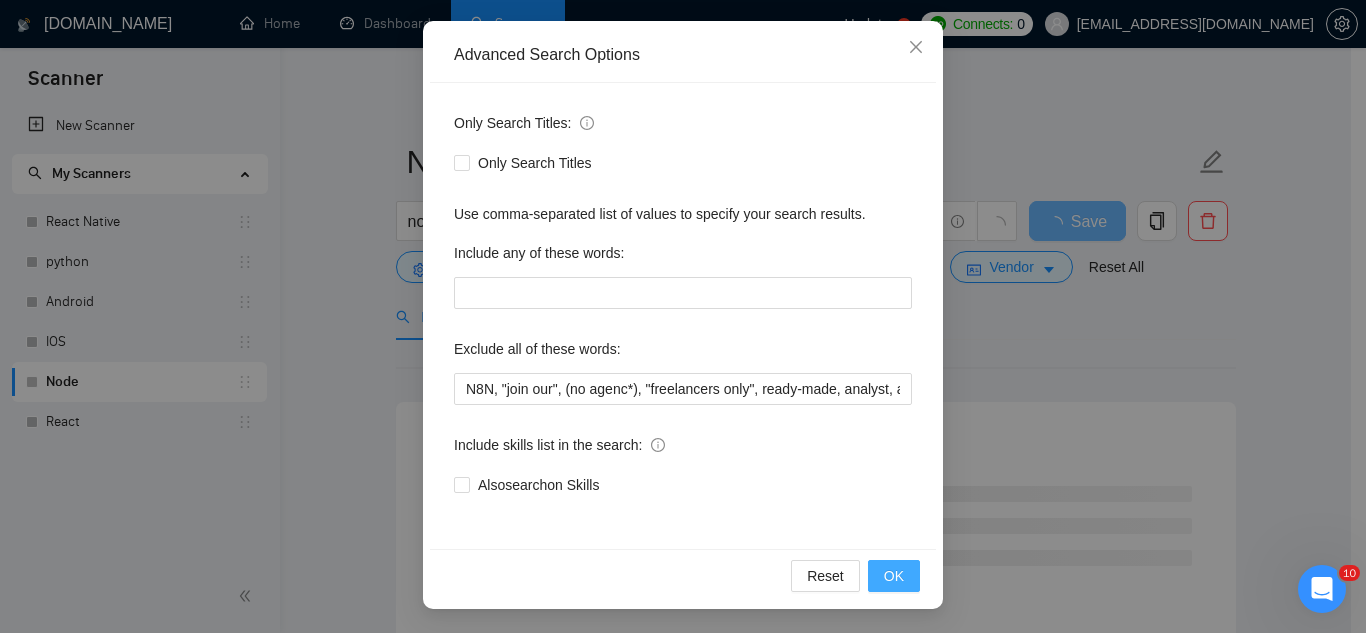 scroll, scrollTop: 99, scrollLeft: 0, axis: vertical 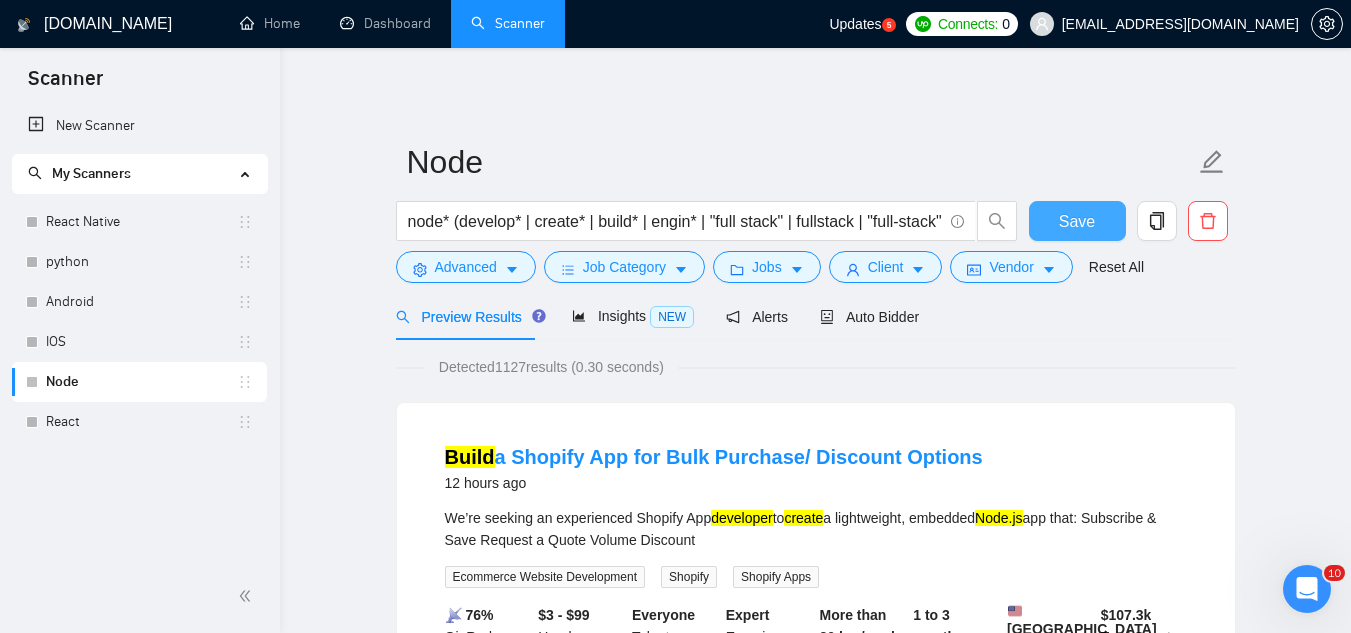 click on "Save" at bounding box center [1077, 221] 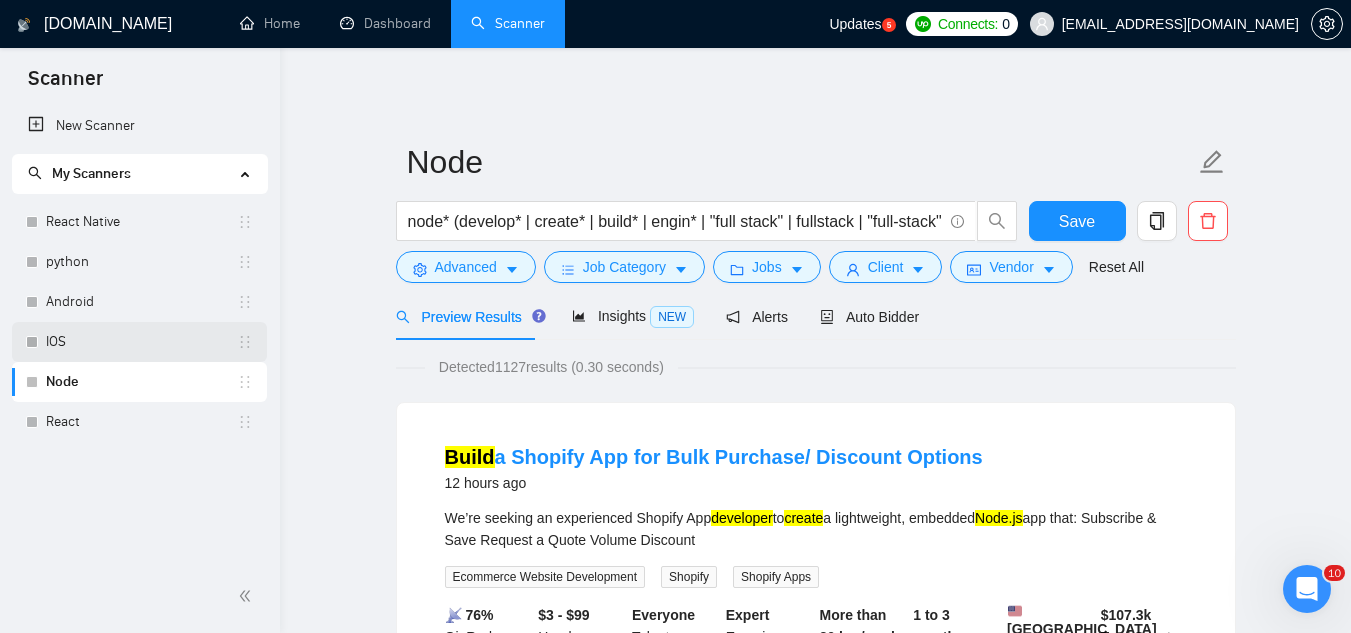 click on "IOS" at bounding box center (141, 342) 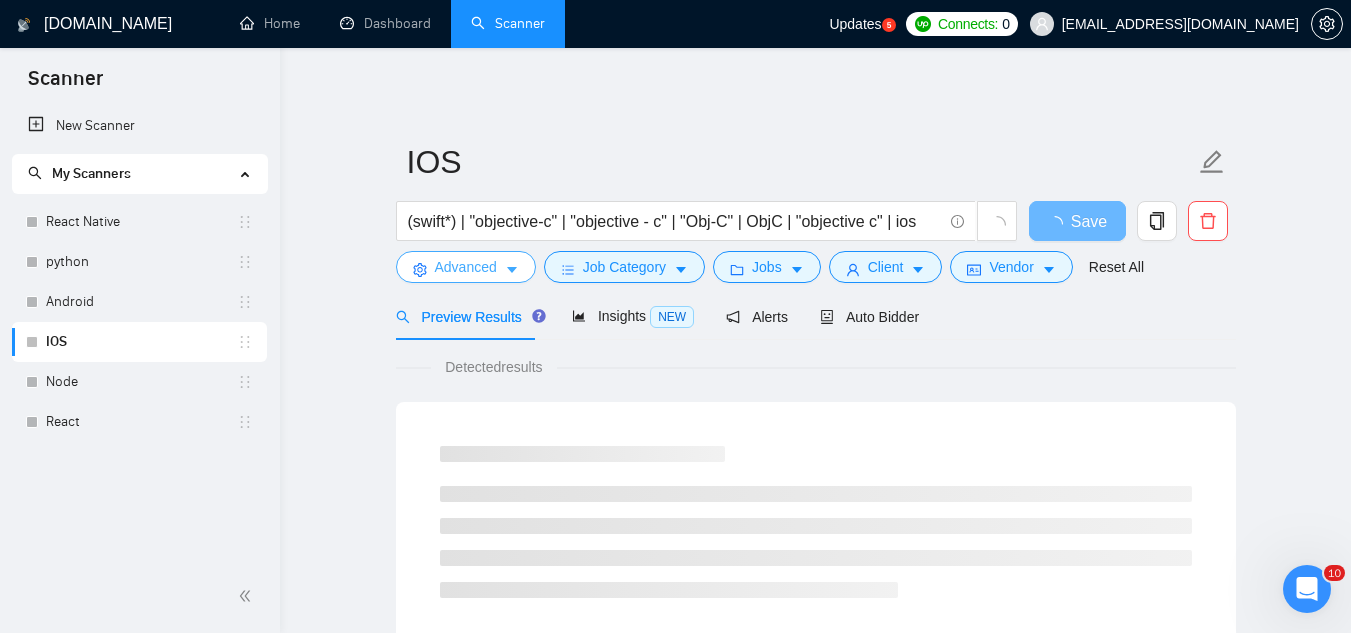 click on "Advanced" at bounding box center (466, 267) 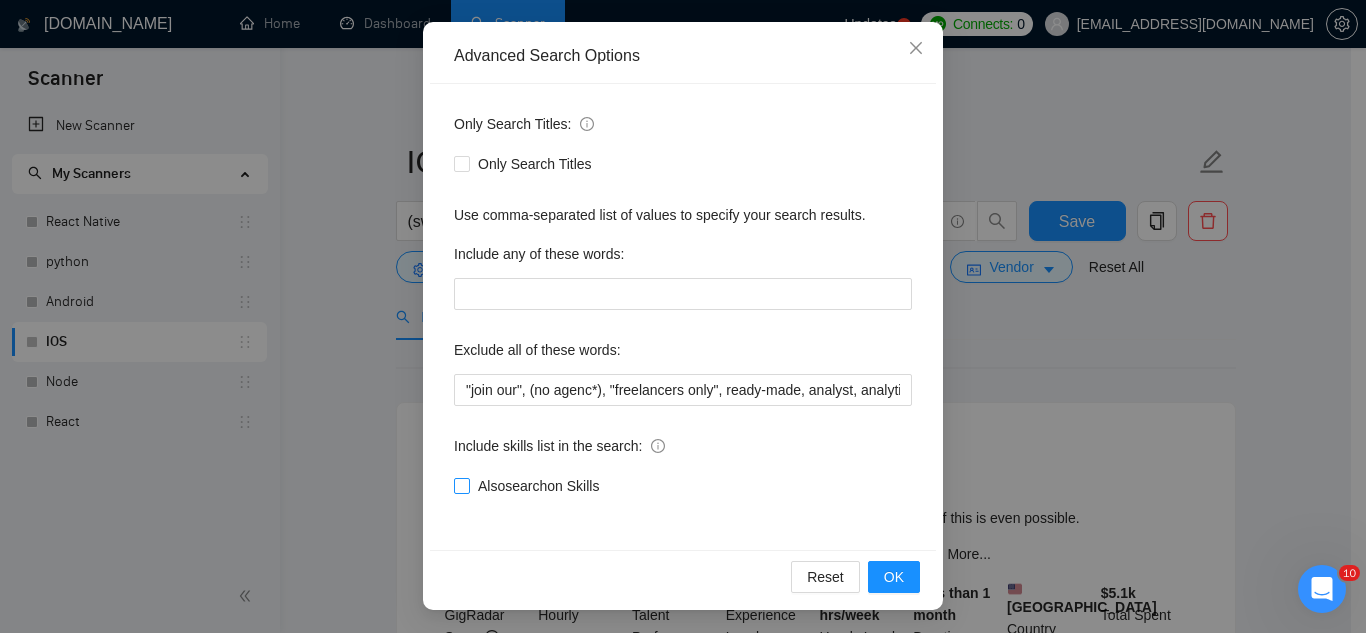 scroll, scrollTop: 199, scrollLeft: 0, axis: vertical 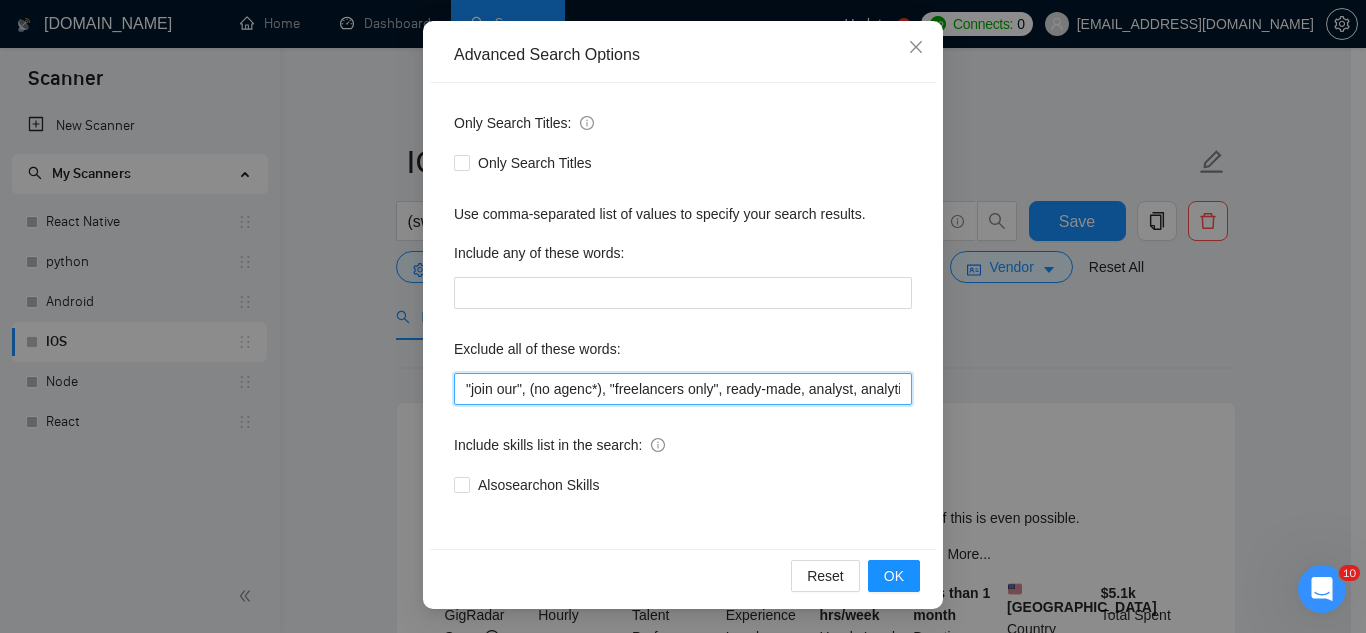 click on ""join our", (no agenc*), "freelancers only", ready-made, analyst, analytic*, coach, QA, tester, "product design", tutor, mentor, wordpress, WP, safari, electronic, chip*, animation*, game, designer, "Data Scientist", "data analyst", sport*, gambling," at bounding box center [683, 389] 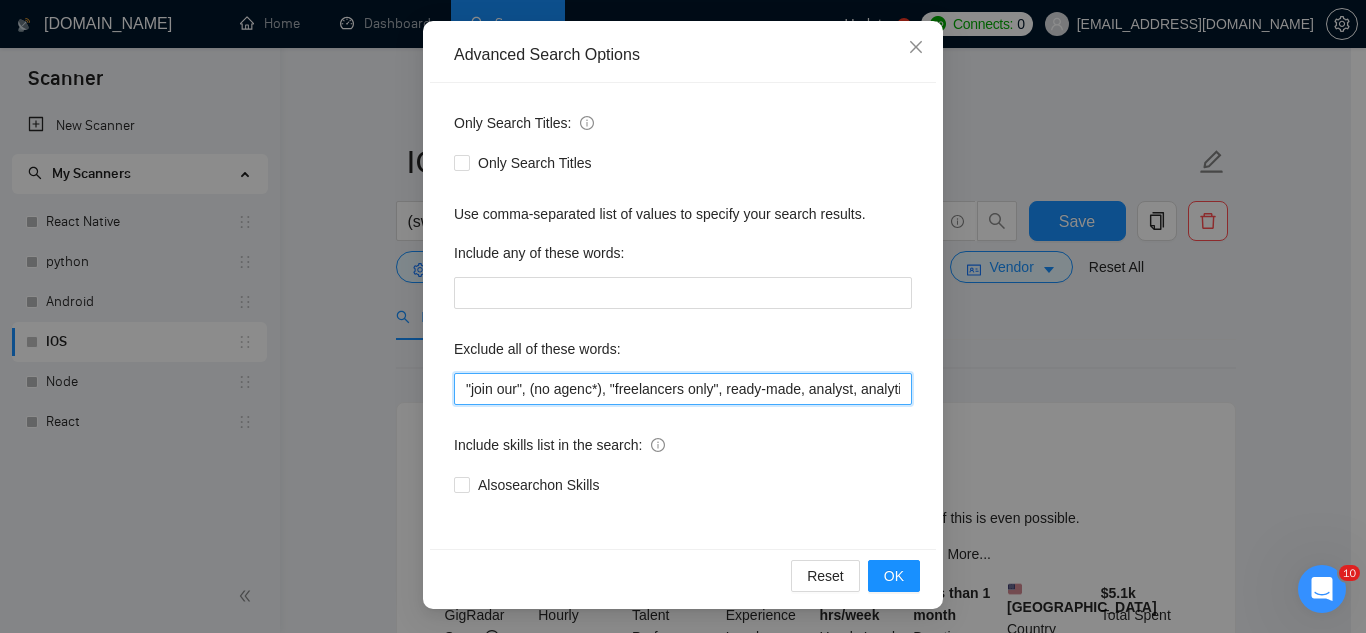 paste on "N8N," 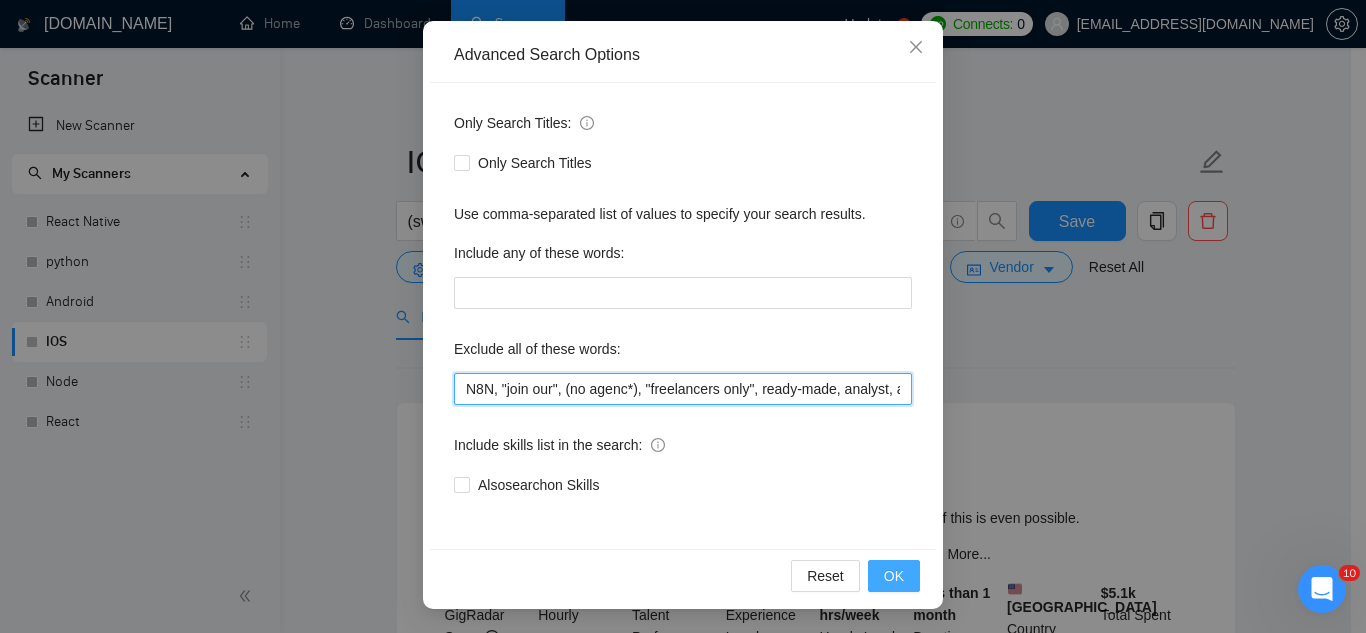 type on "N8N, "join our", (no agenc*), "freelancers only", ready-made, analyst, analytic*, coach, QA, tester, "product design", tutor, mentor, wordpress, WP, safari, electronic, chip*, animation*, game, designer, "Data Scientist", "data analyst", sport*, gambling," 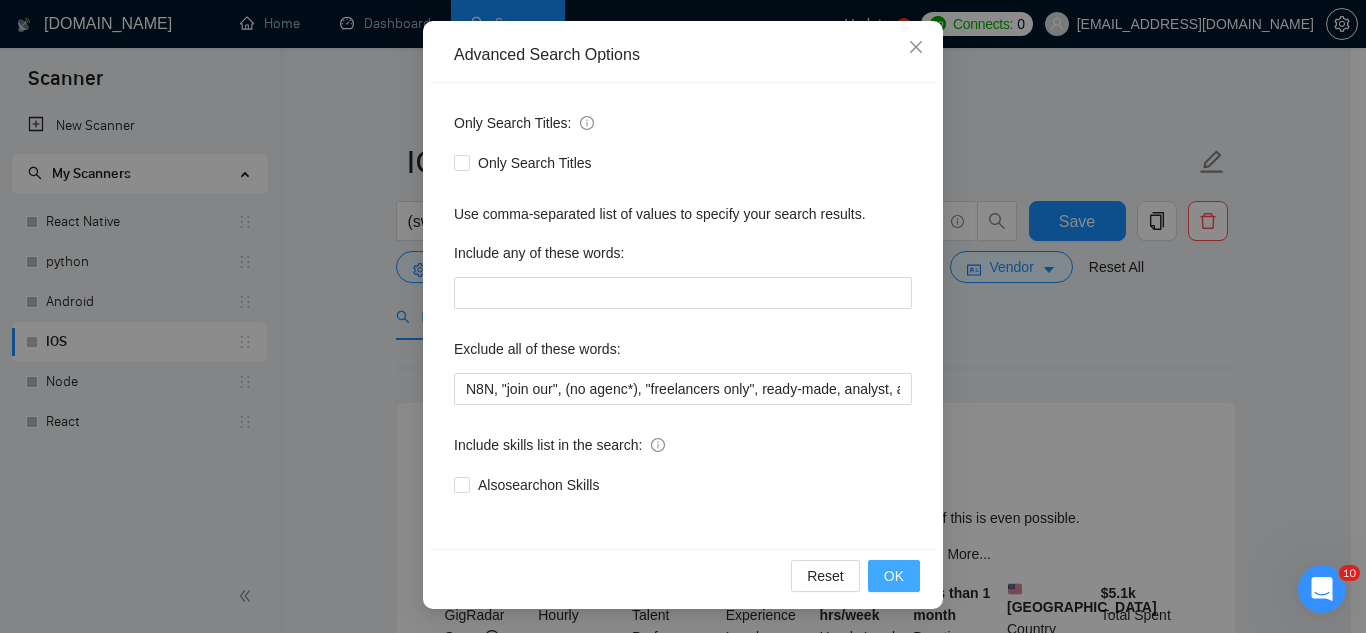 click on "OK" at bounding box center [894, 576] 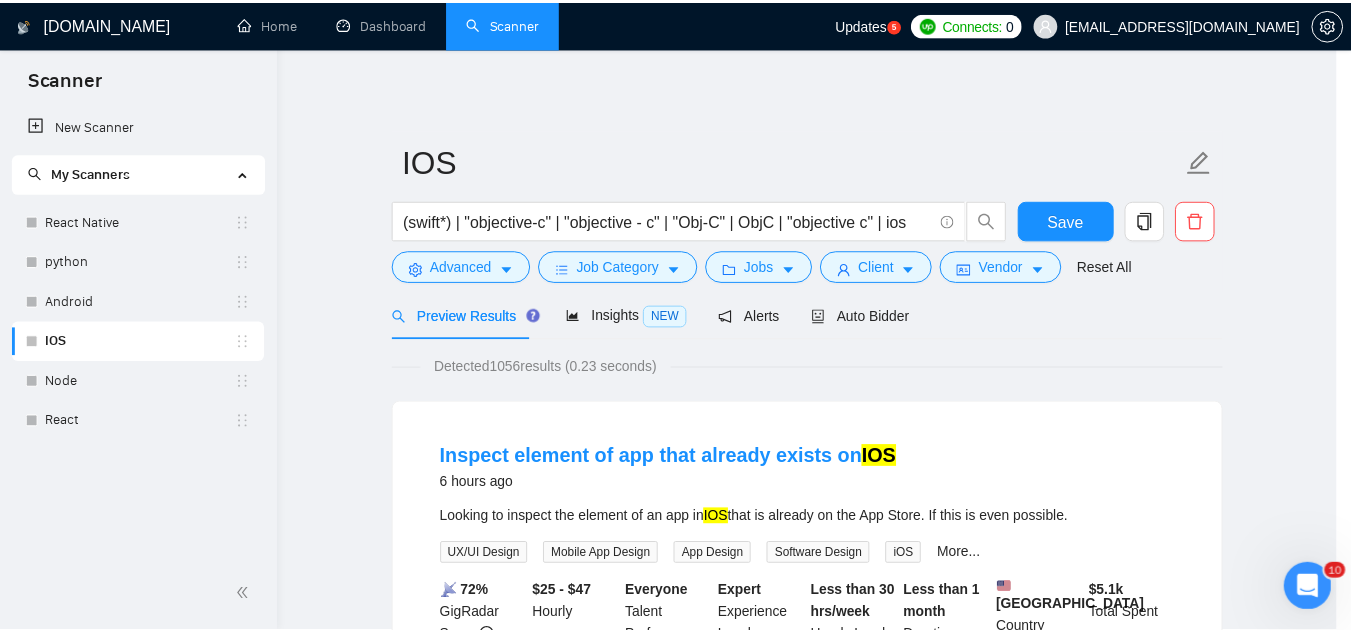 scroll, scrollTop: 99, scrollLeft: 0, axis: vertical 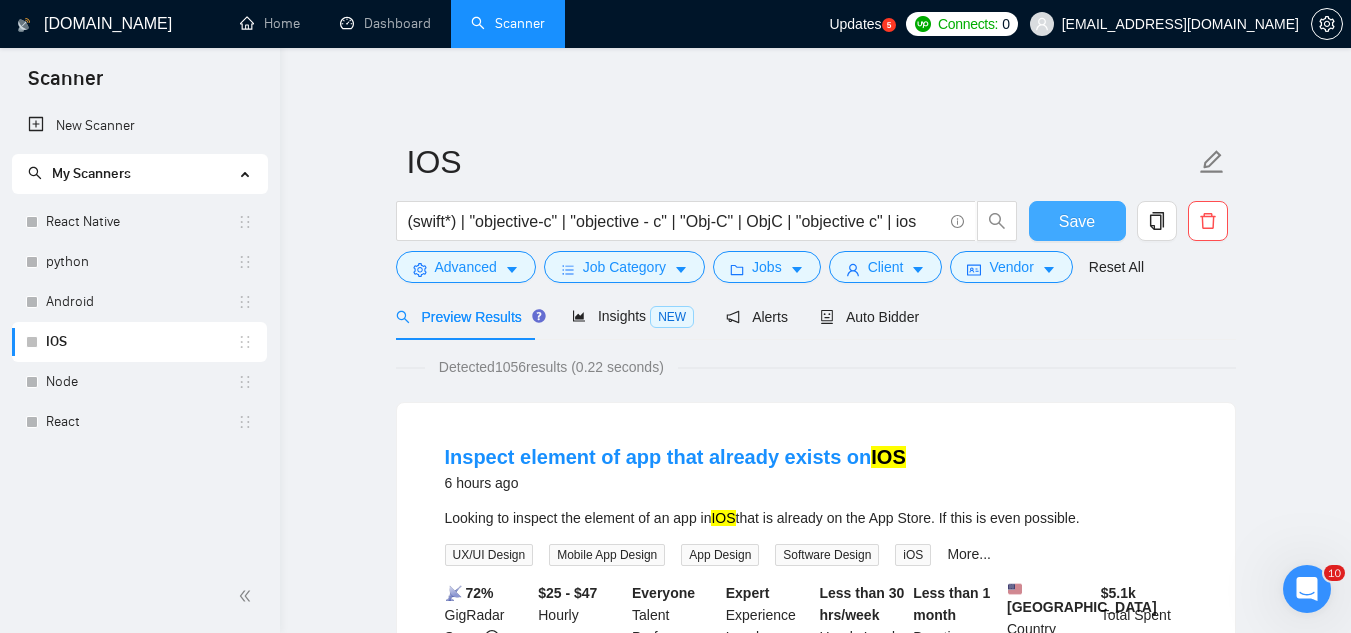click on "Save" at bounding box center [1077, 221] 